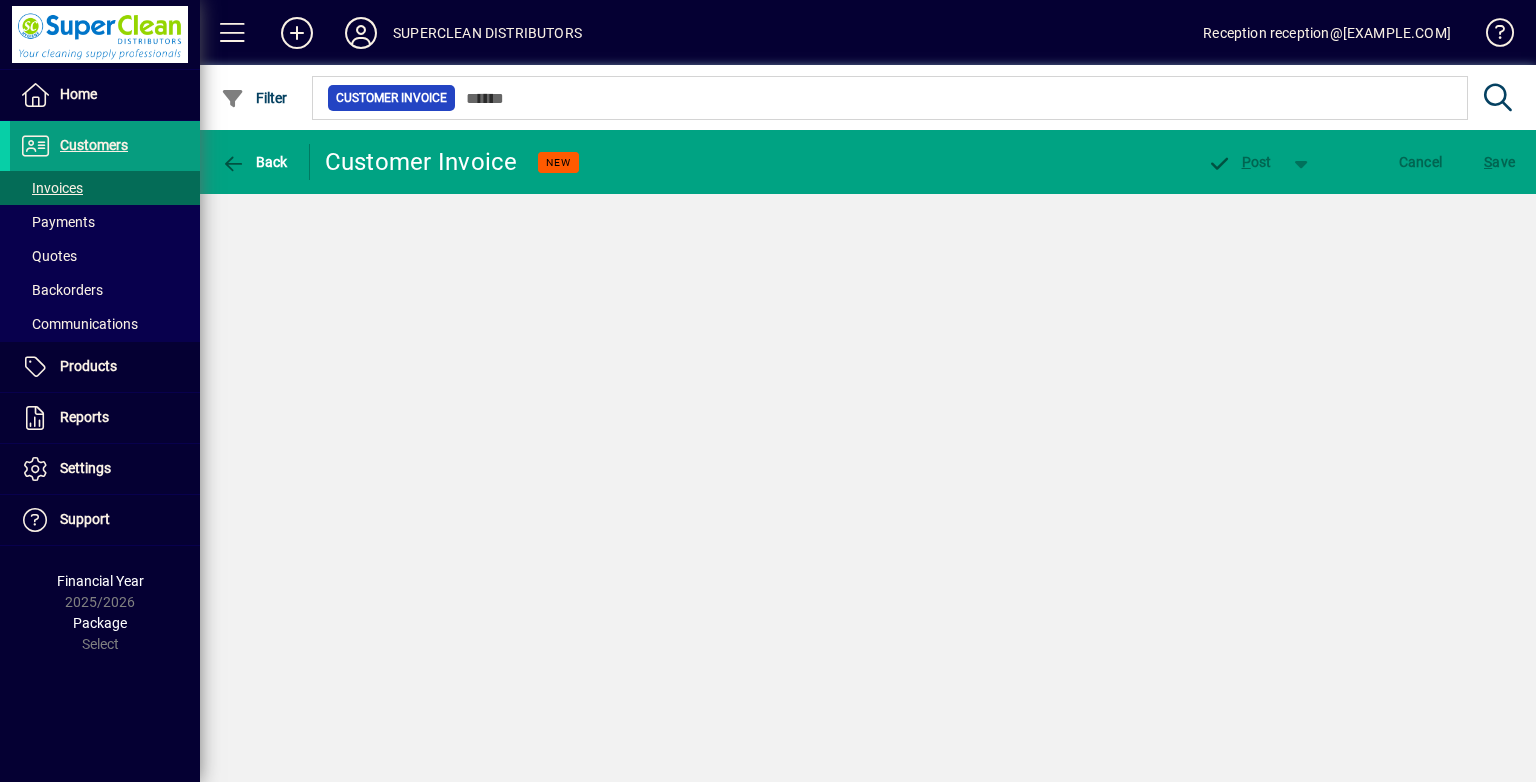 scroll, scrollTop: 0, scrollLeft: 0, axis: both 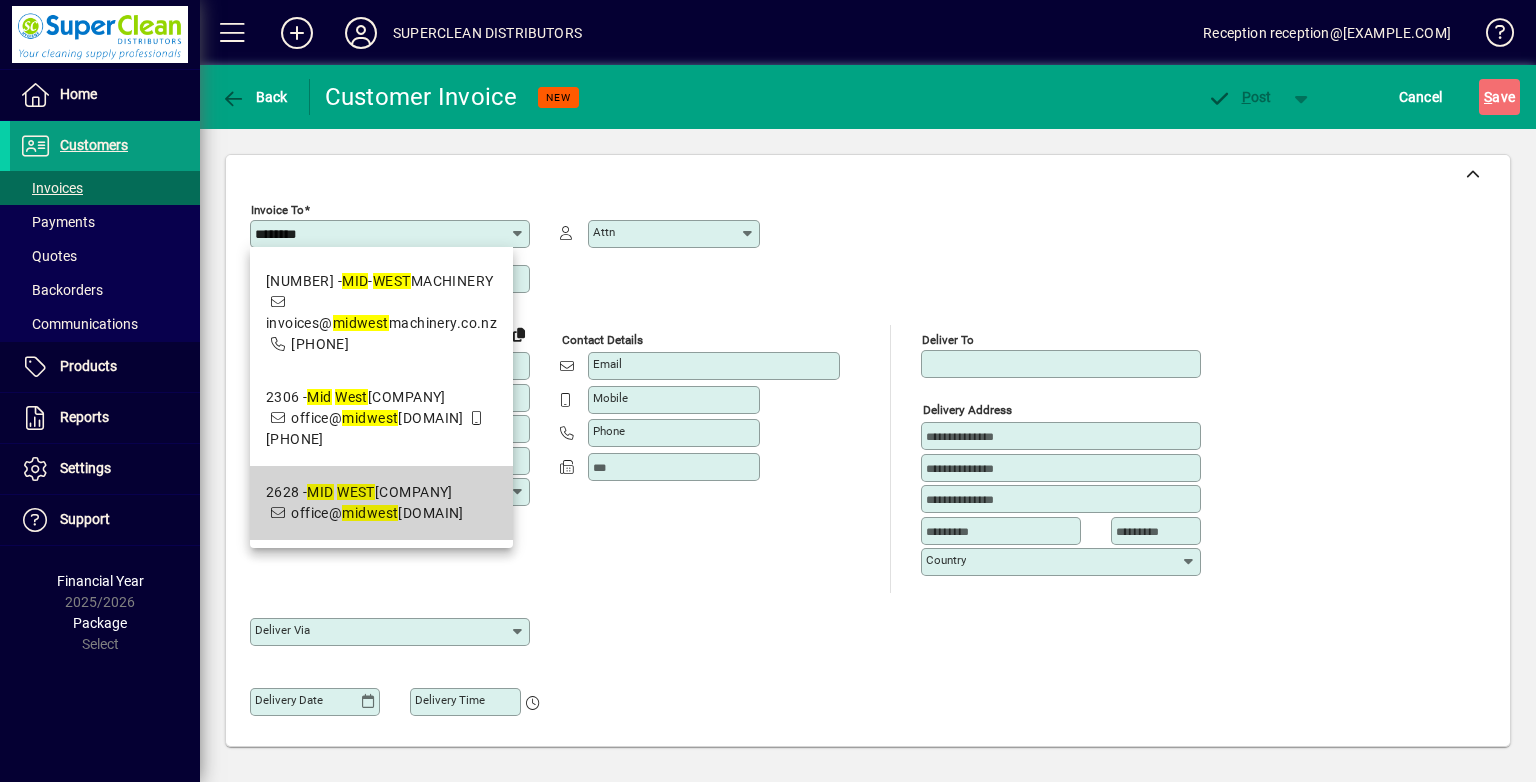 click on "[NUMBER] -  MID   WEST  MAINTENANCE NZ LTD" at bounding box center (365, 492) 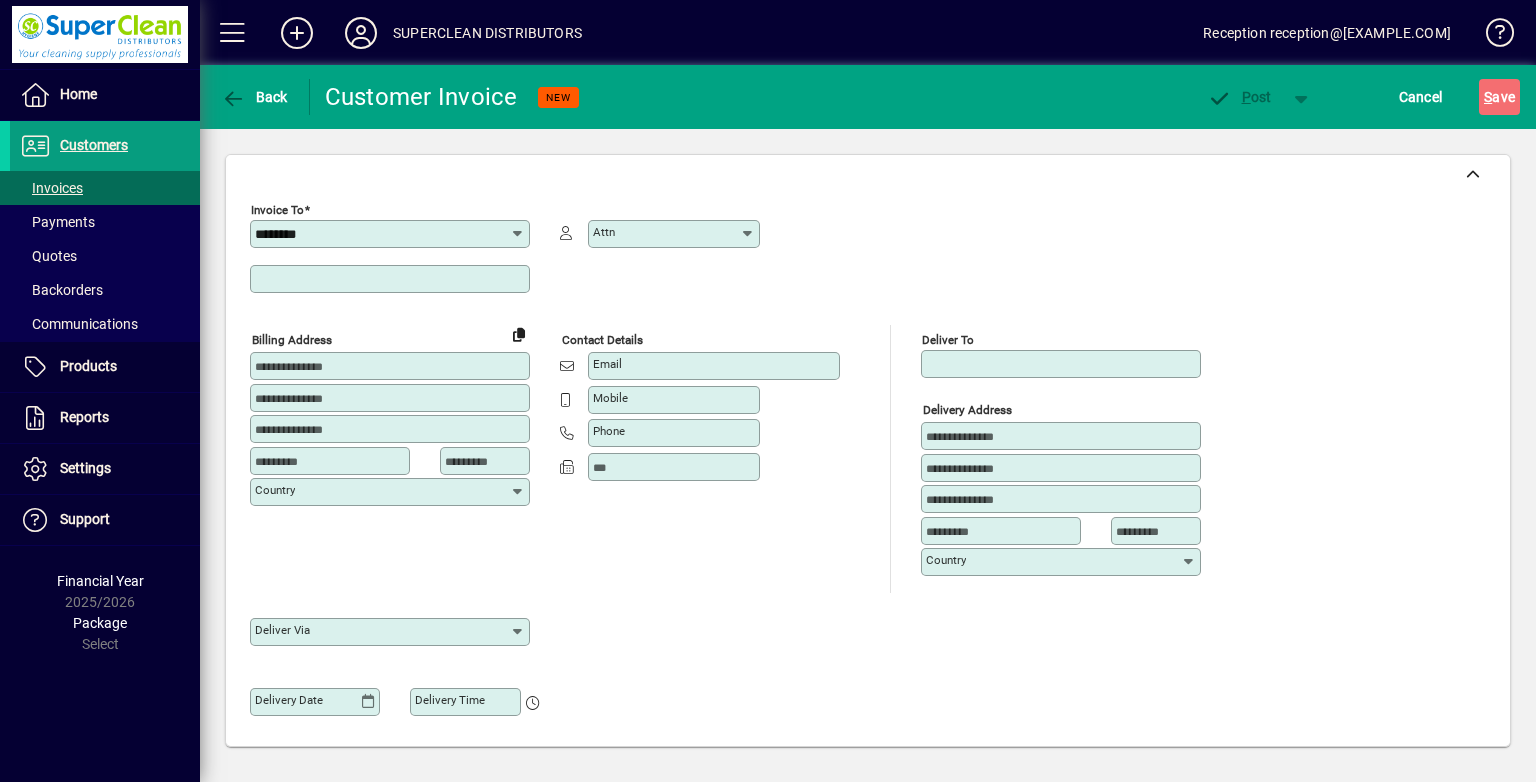 type on "**********" 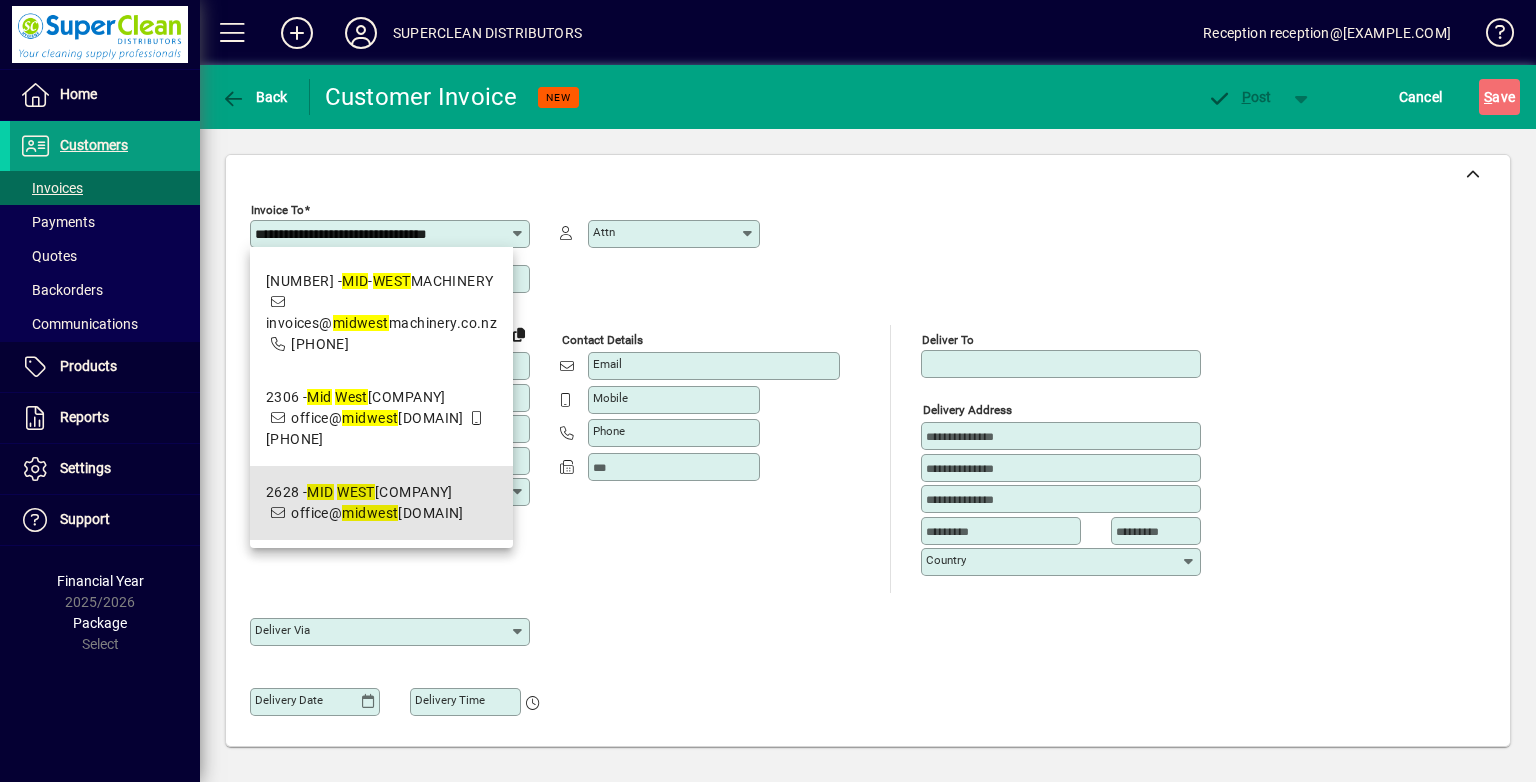 scroll, scrollTop: 0, scrollLeft: 0, axis: both 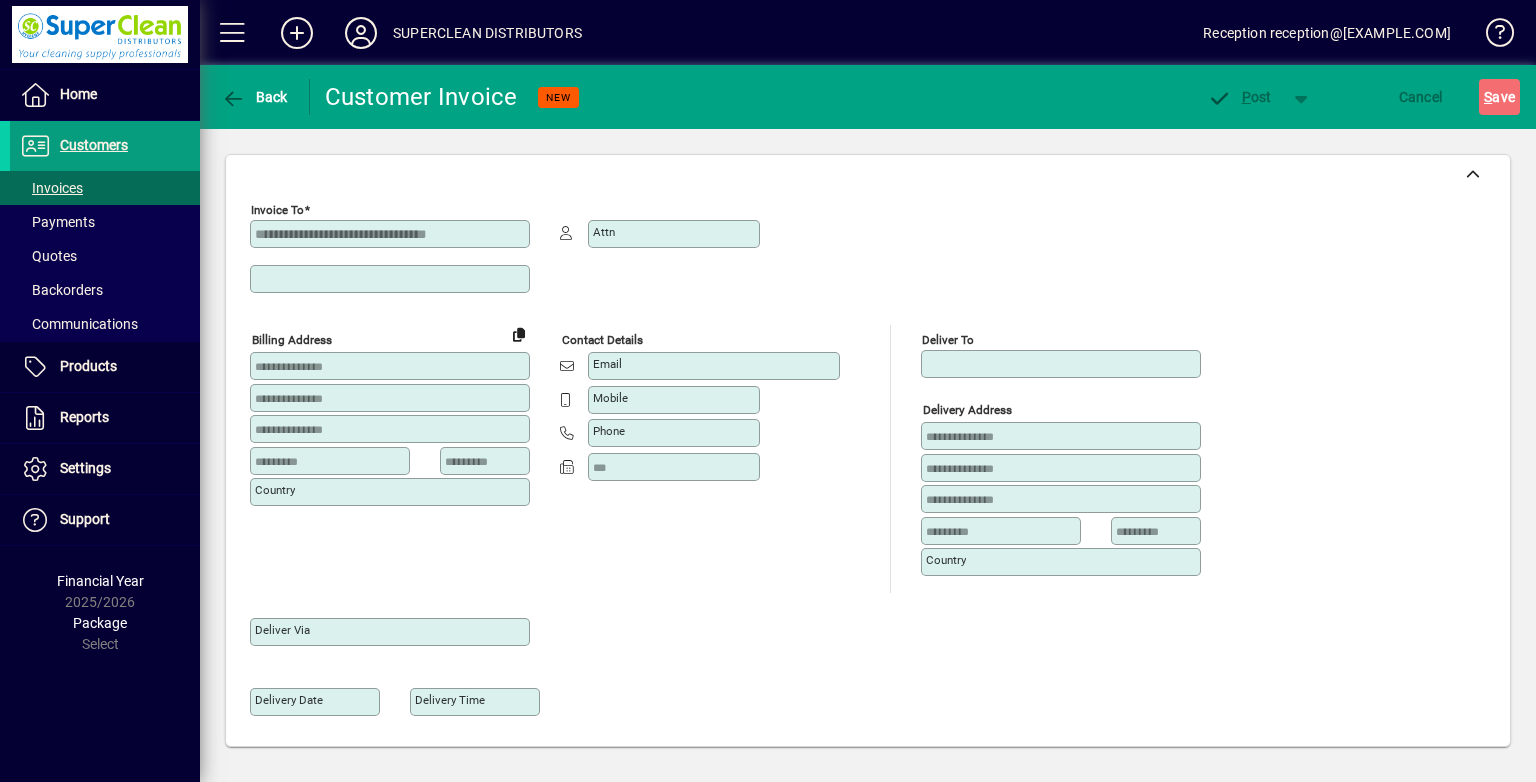 type on "**********" 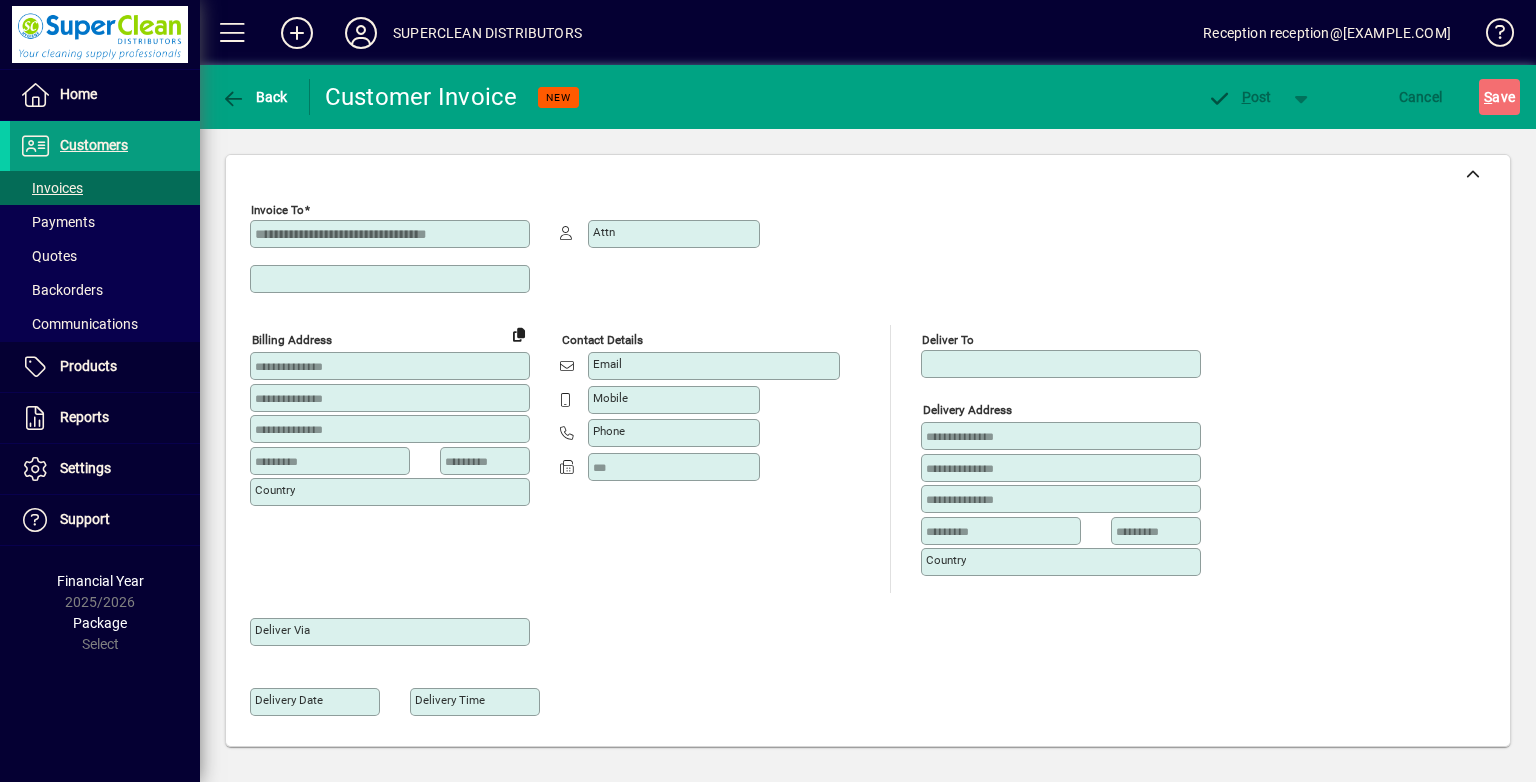type on "********" 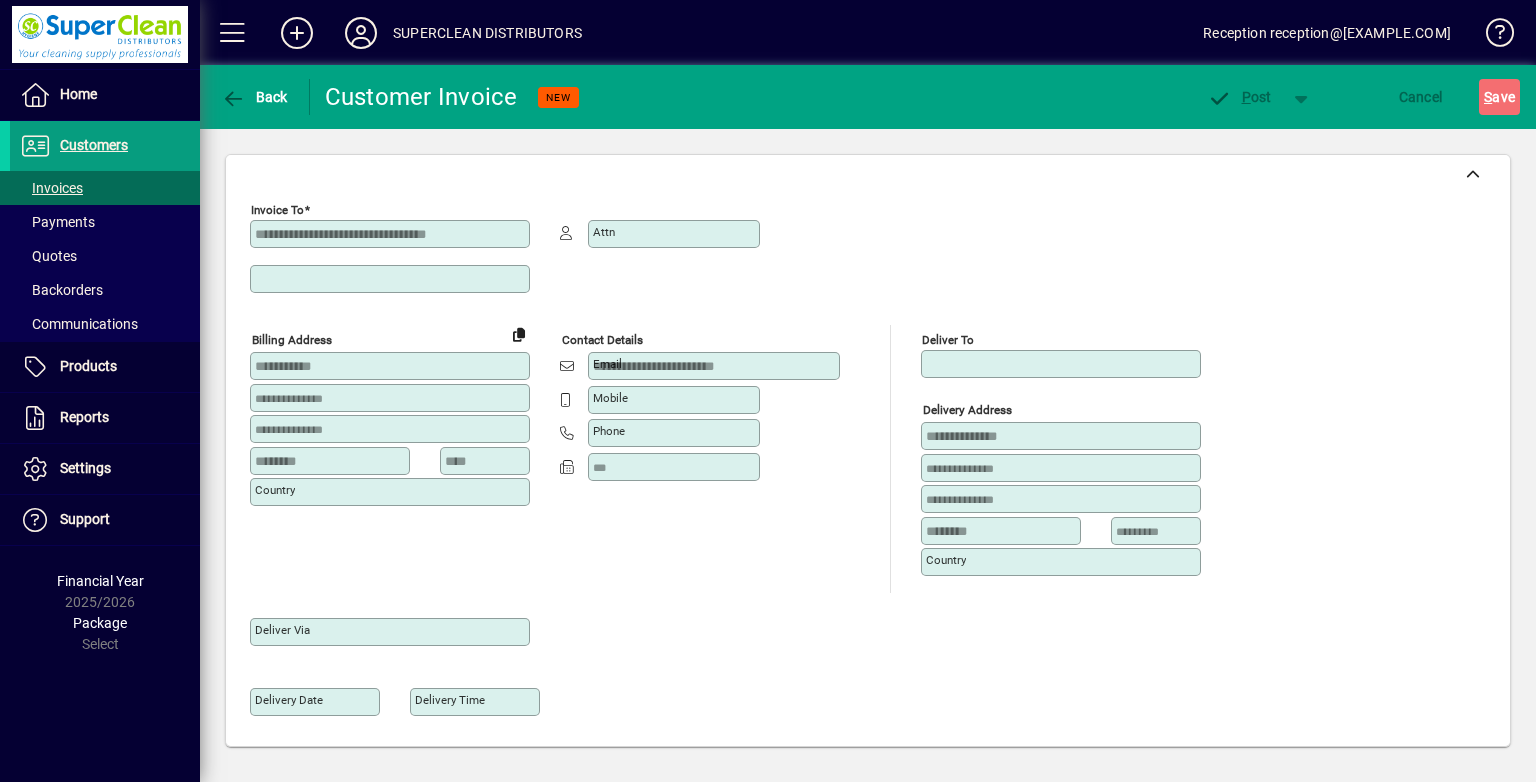type on "******" 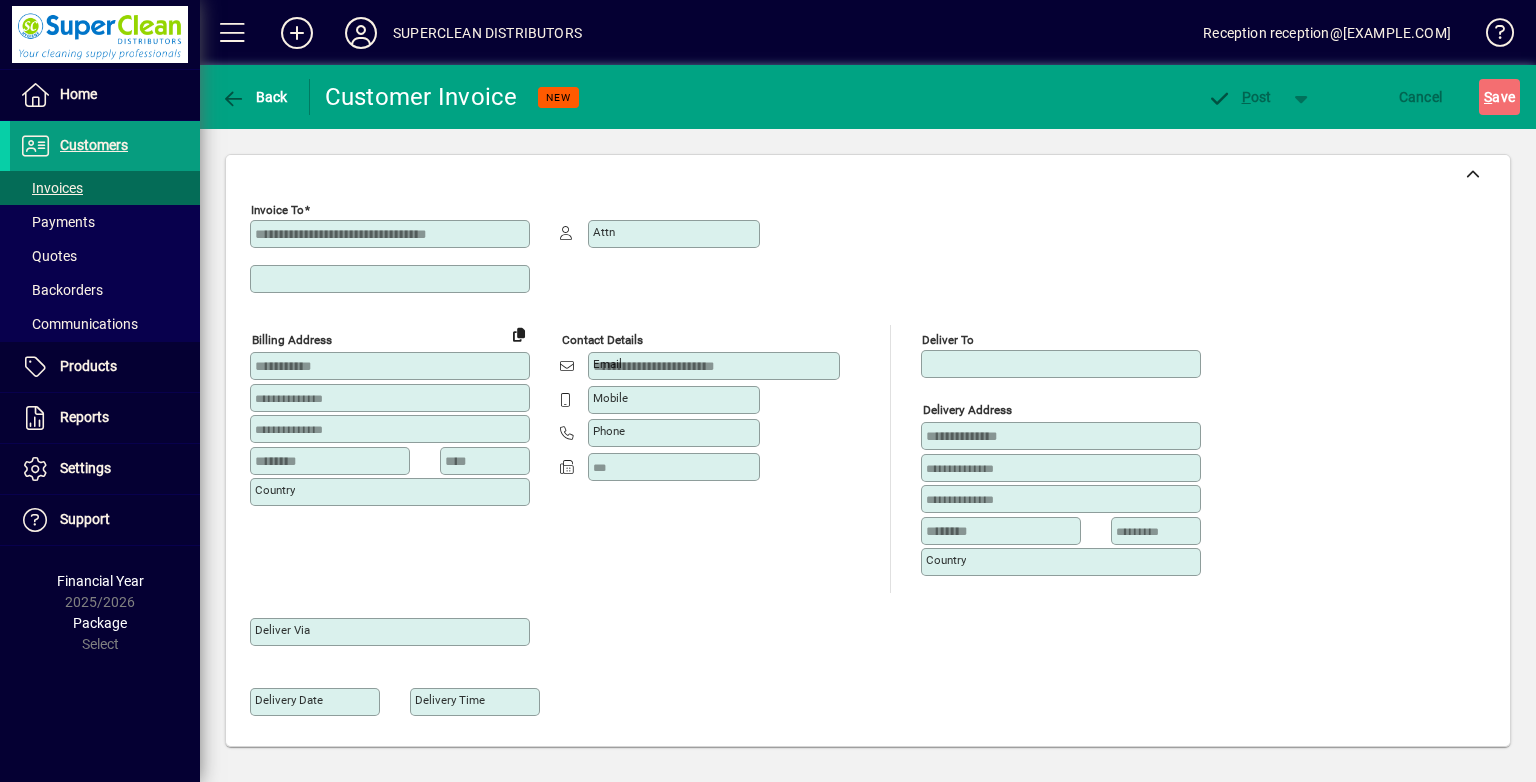 type on "**********" 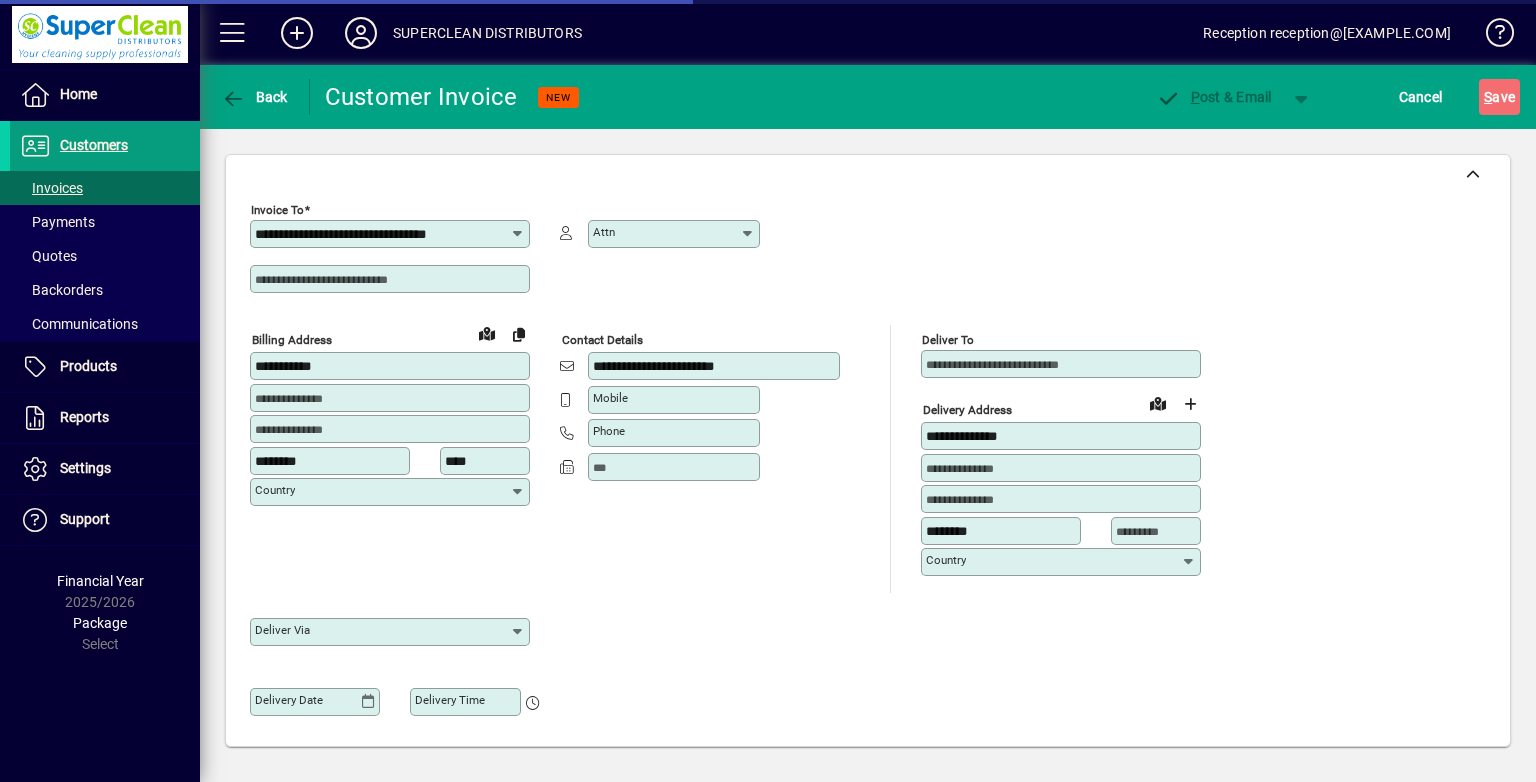 type on "**********" 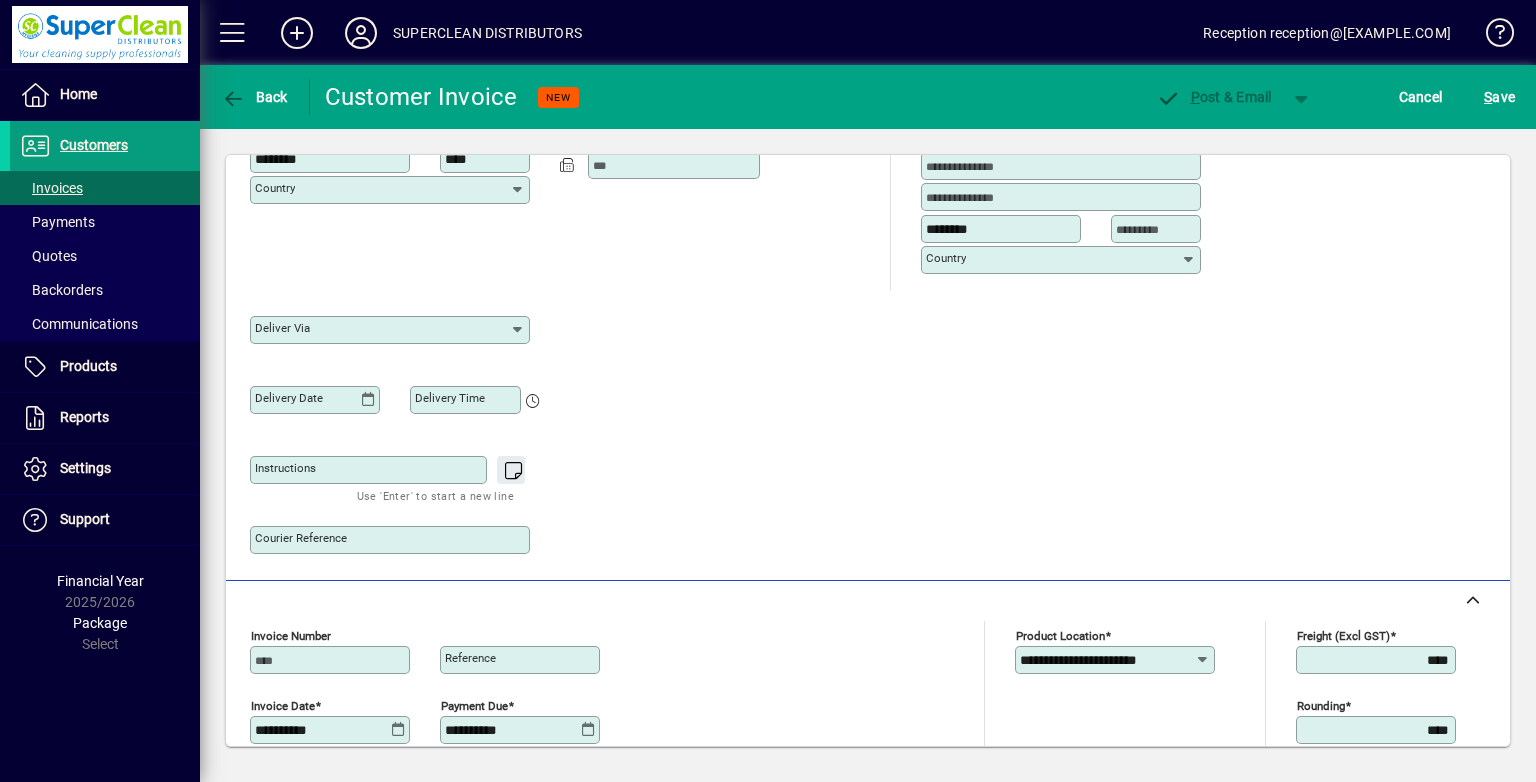 scroll, scrollTop: 500, scrollLeft: 0, axis: vertical 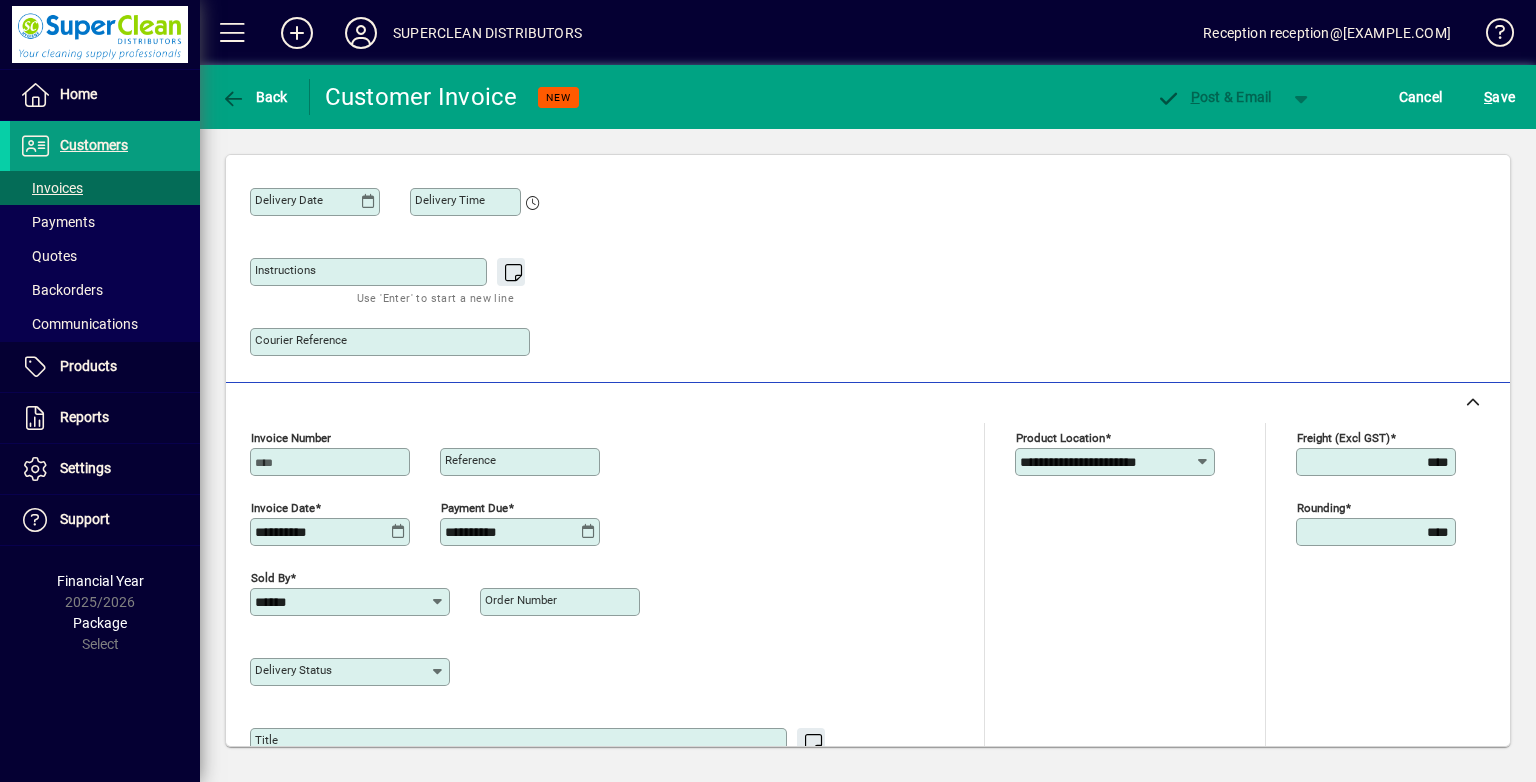 click on "Instructions" at bounding box center (370, 272) 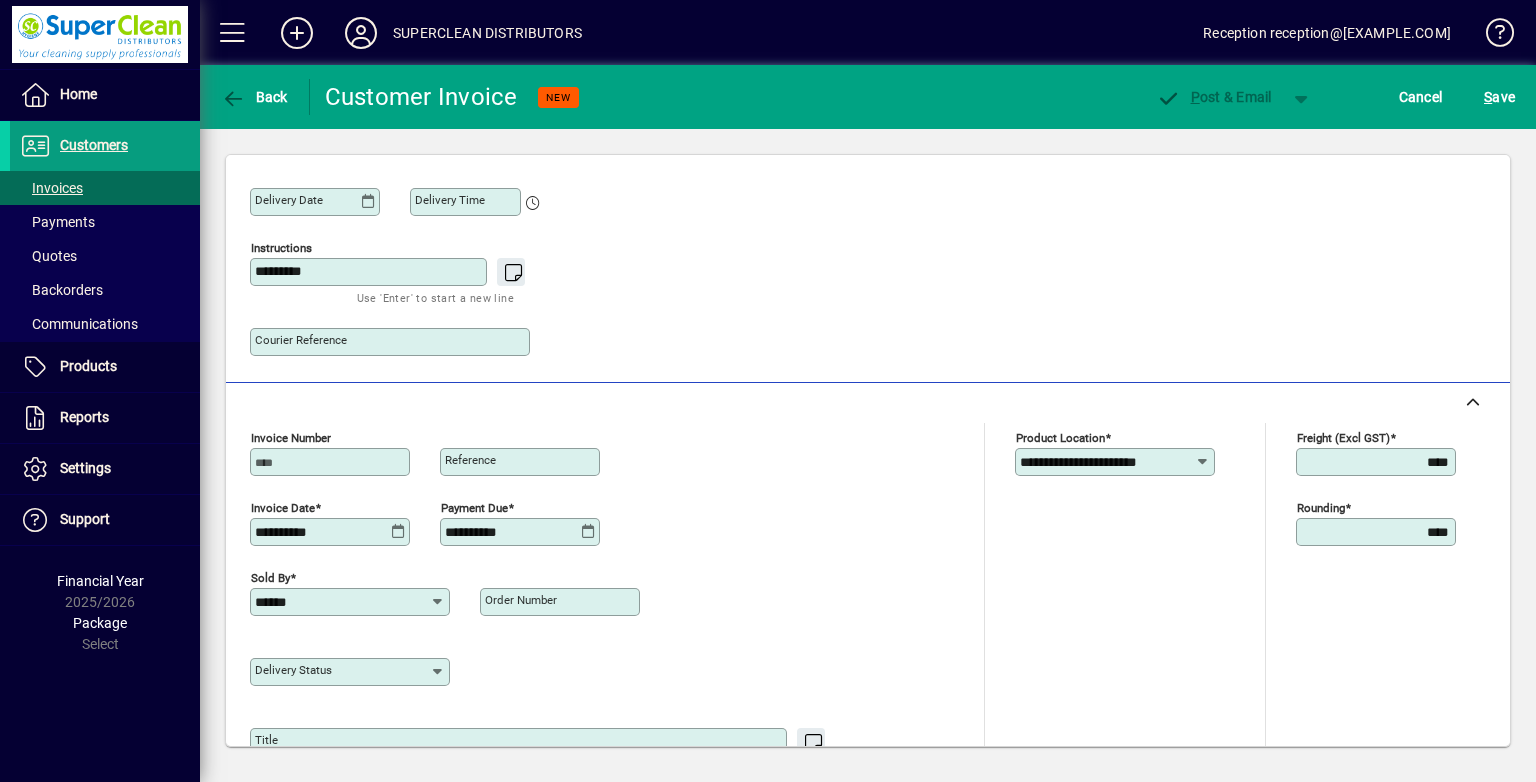 scroll, scrollTop: 760, scrollLeft: 0, axis: vertical 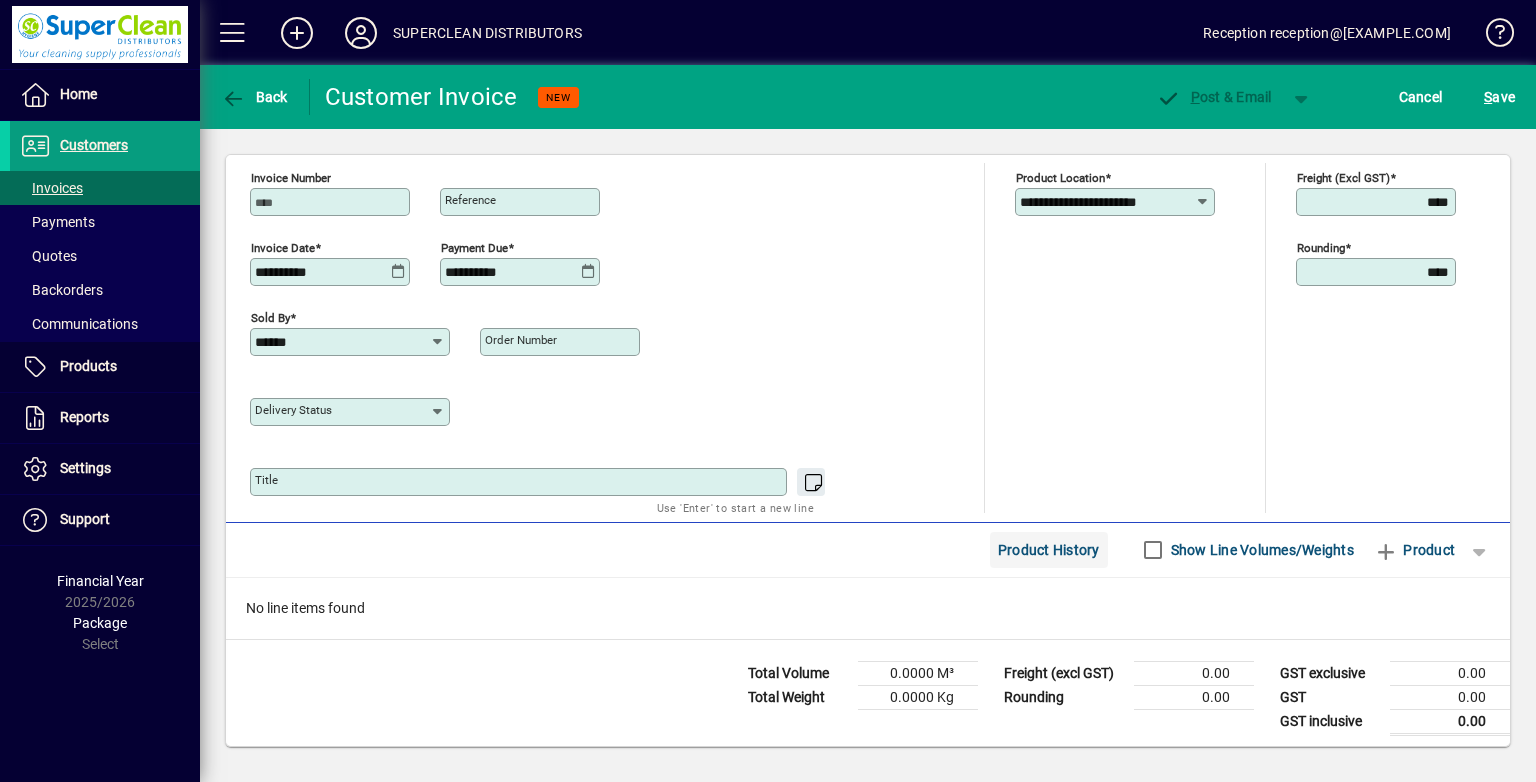 type on "*********" 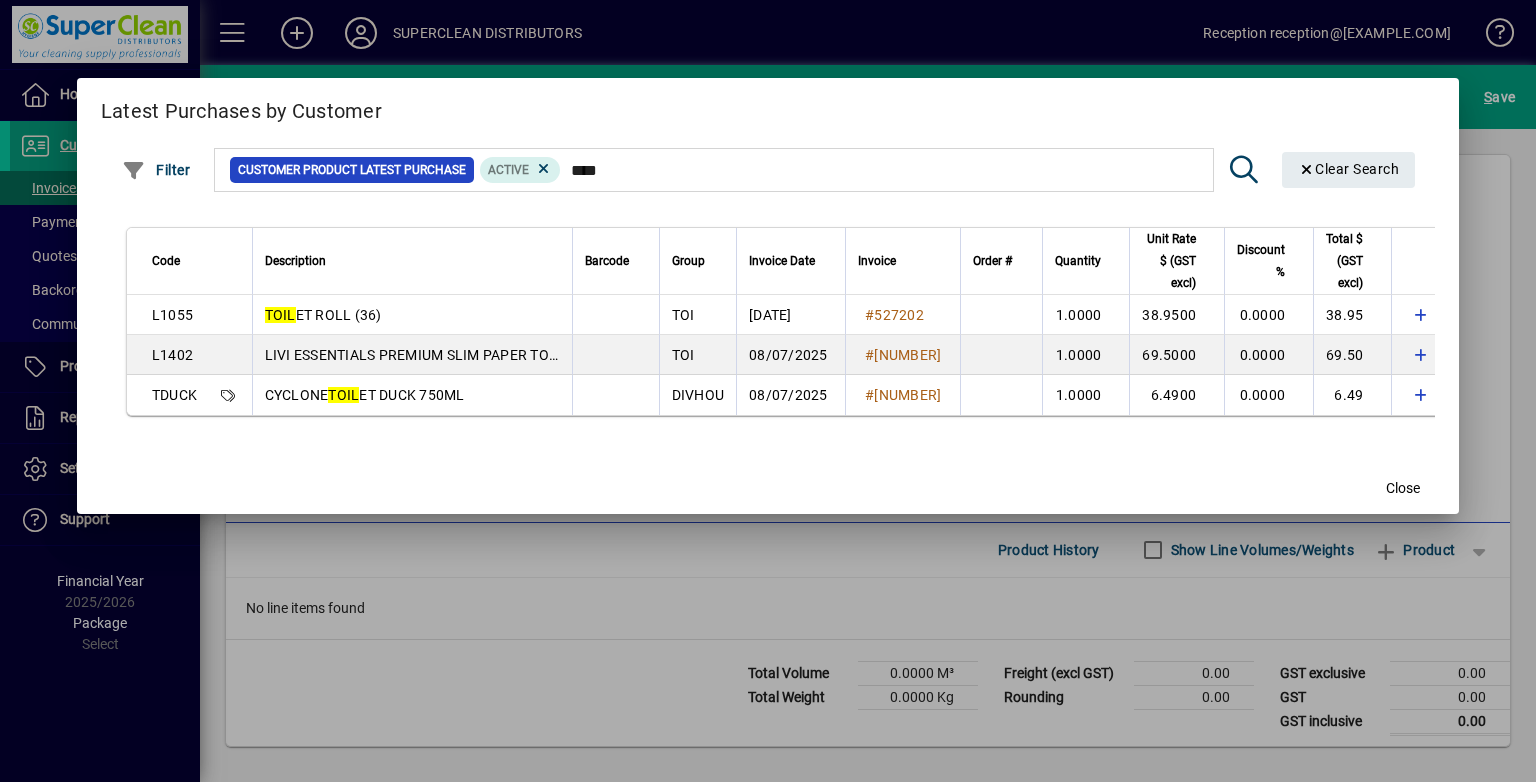 type on "****" 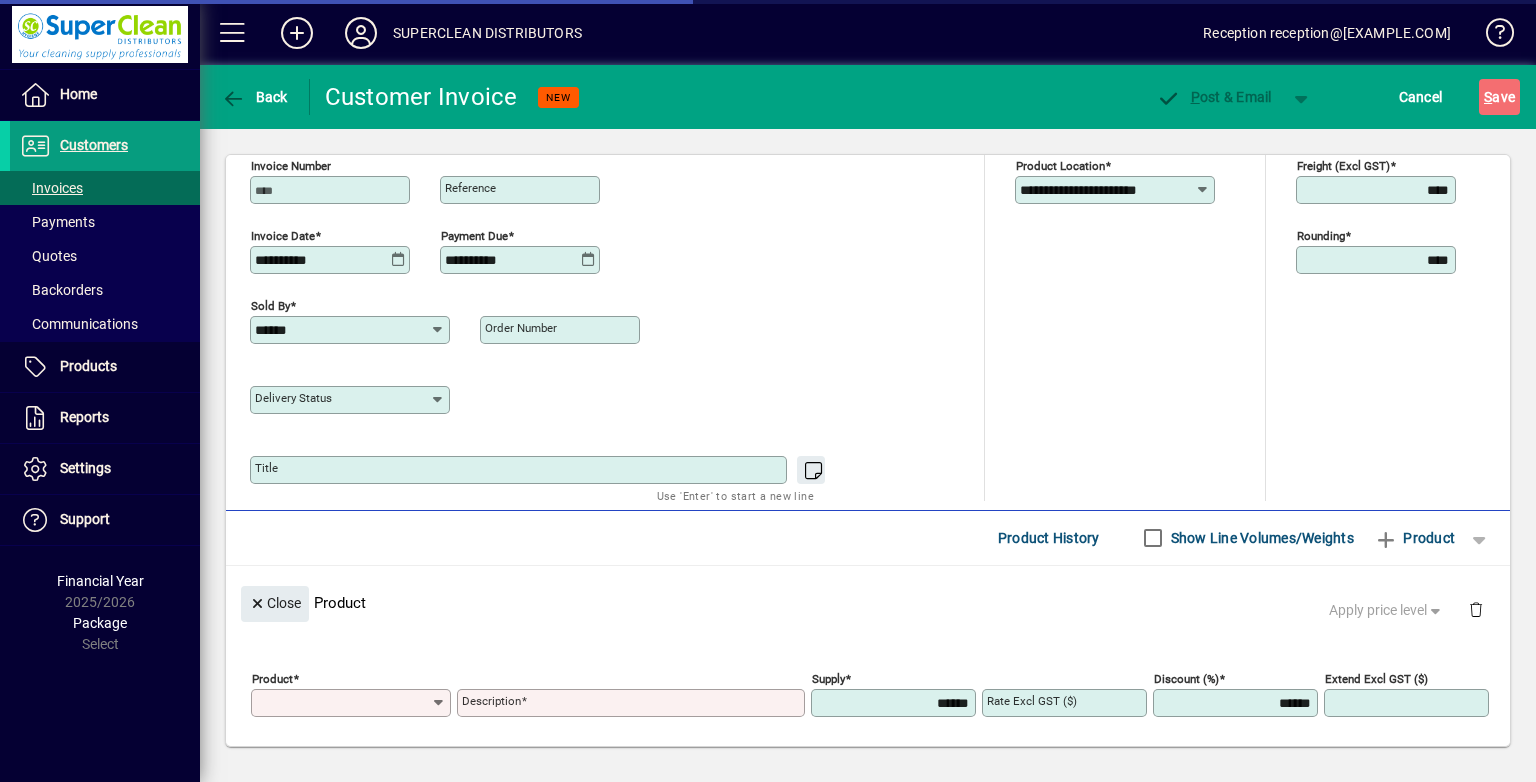type on "**********" 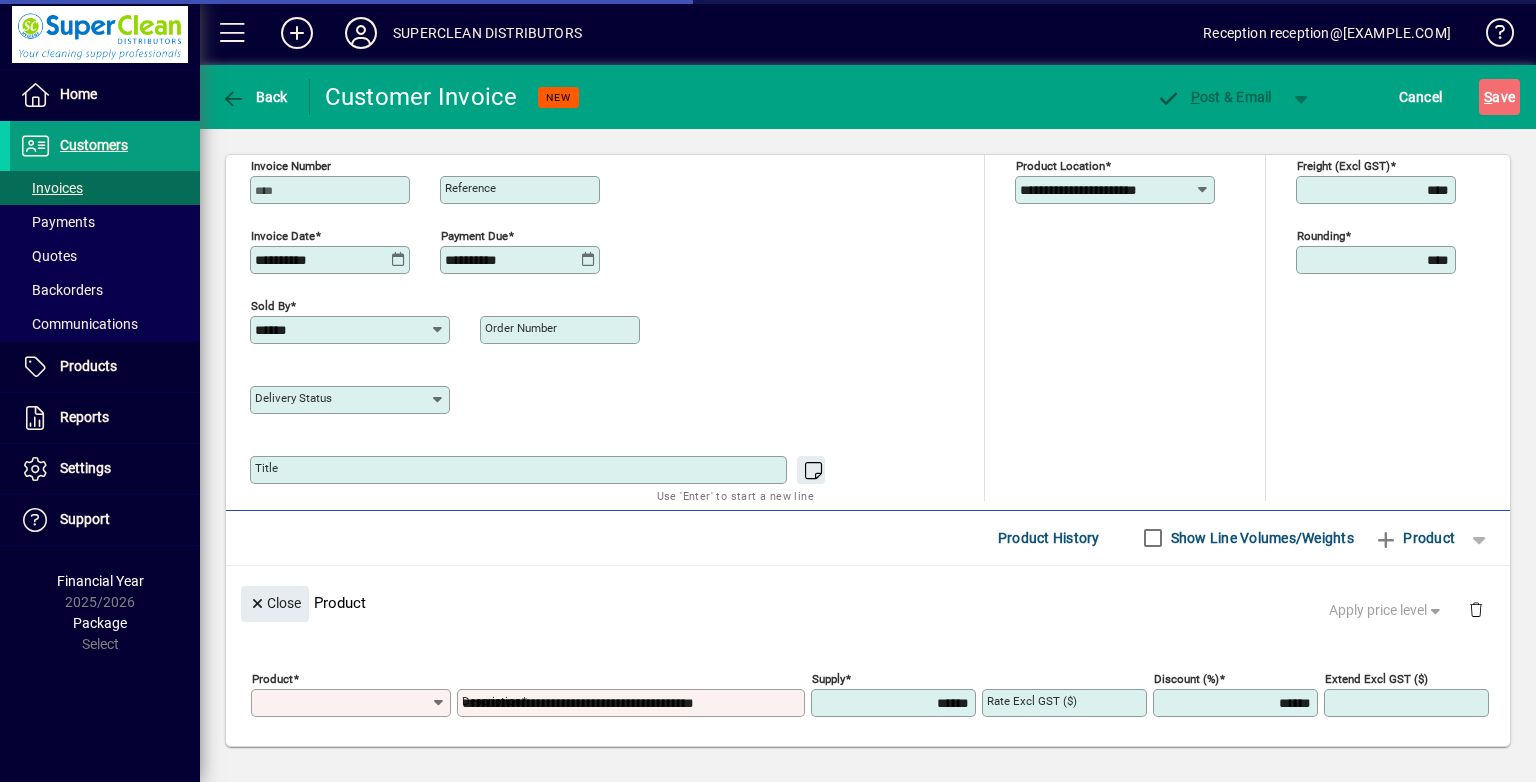 scroll, scrollTop: 44, scrollLeft: 0, axis: vertical 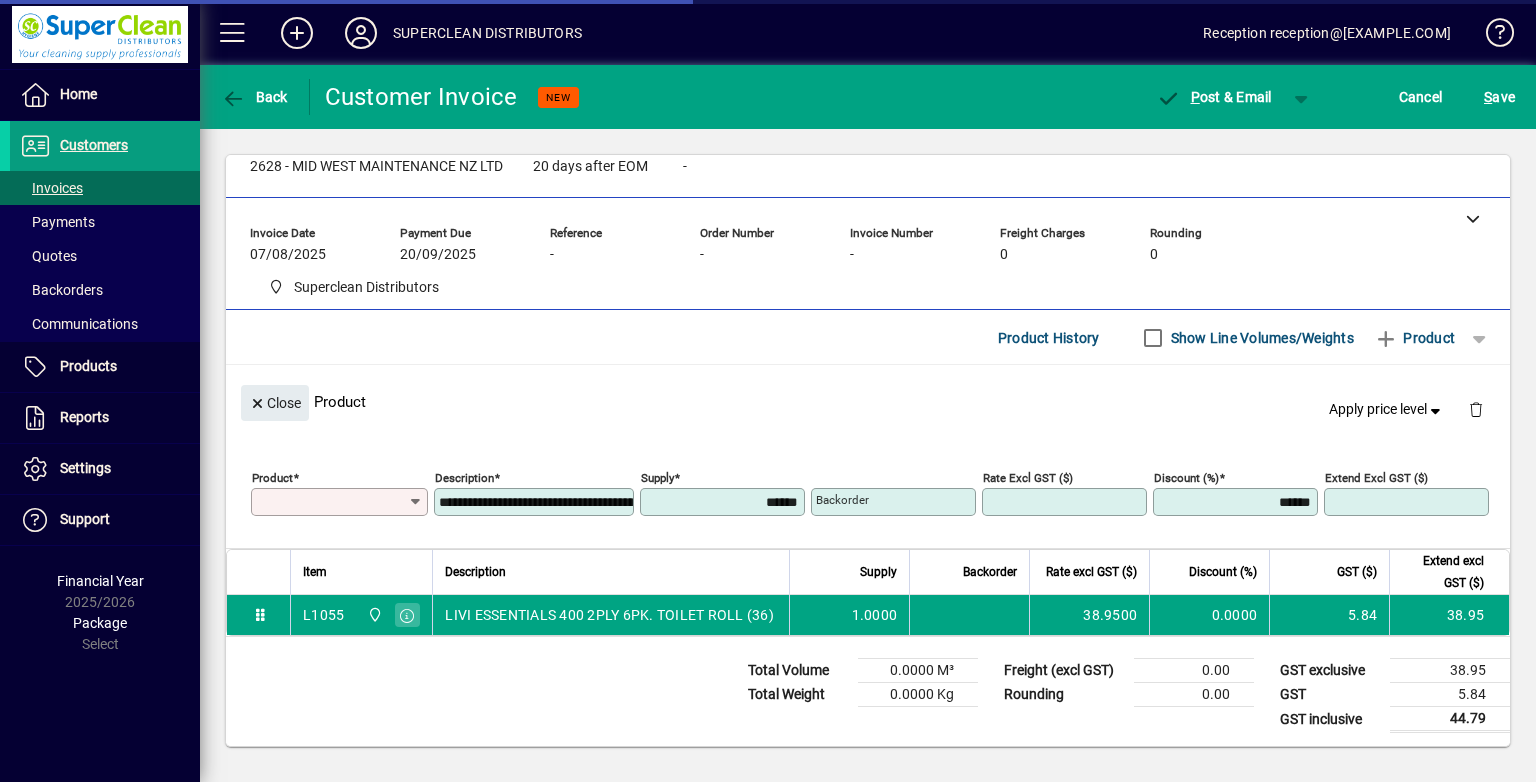 type on "*****" 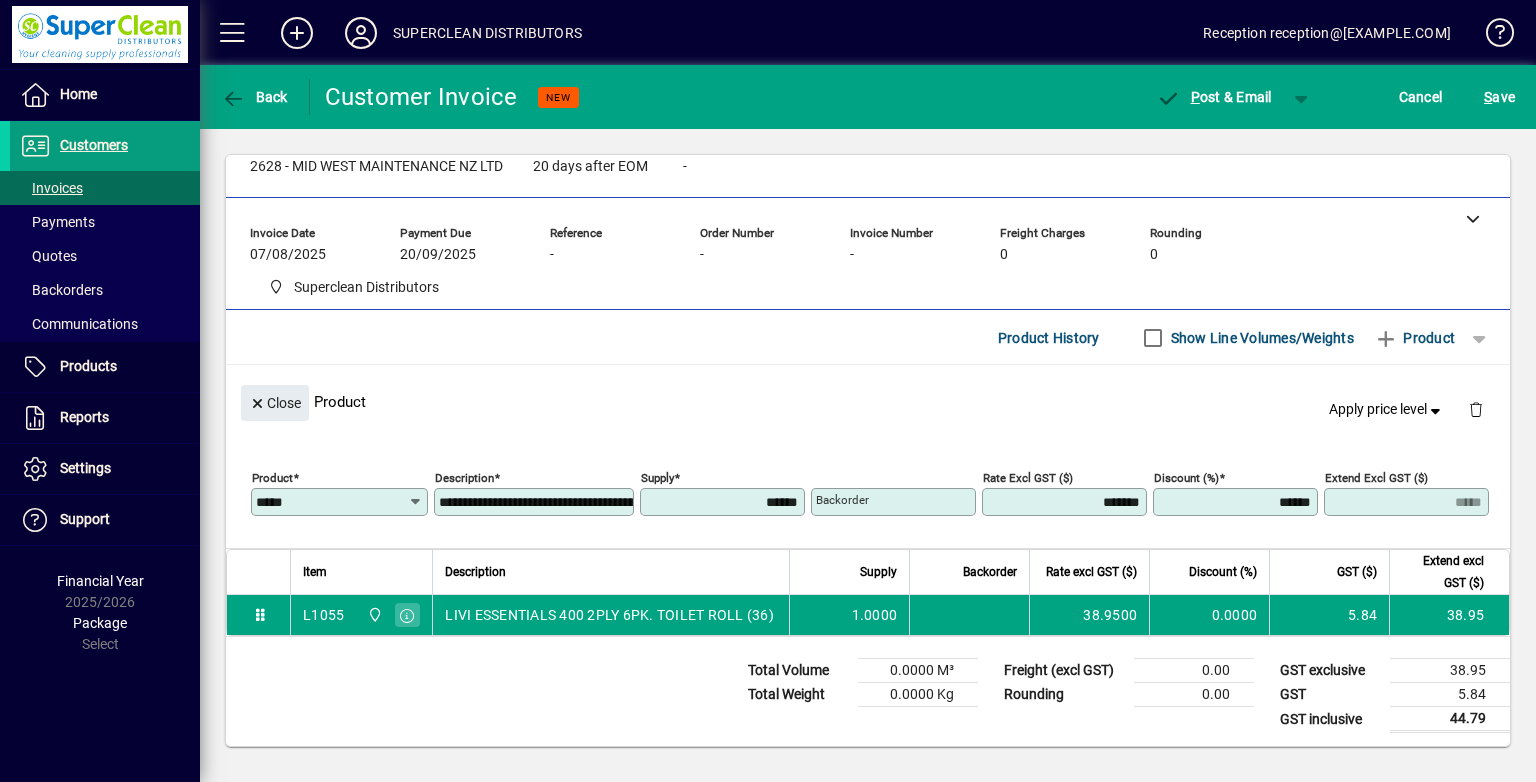 scroll, scrollTop: 0, scrollLeft: 0, axis: both 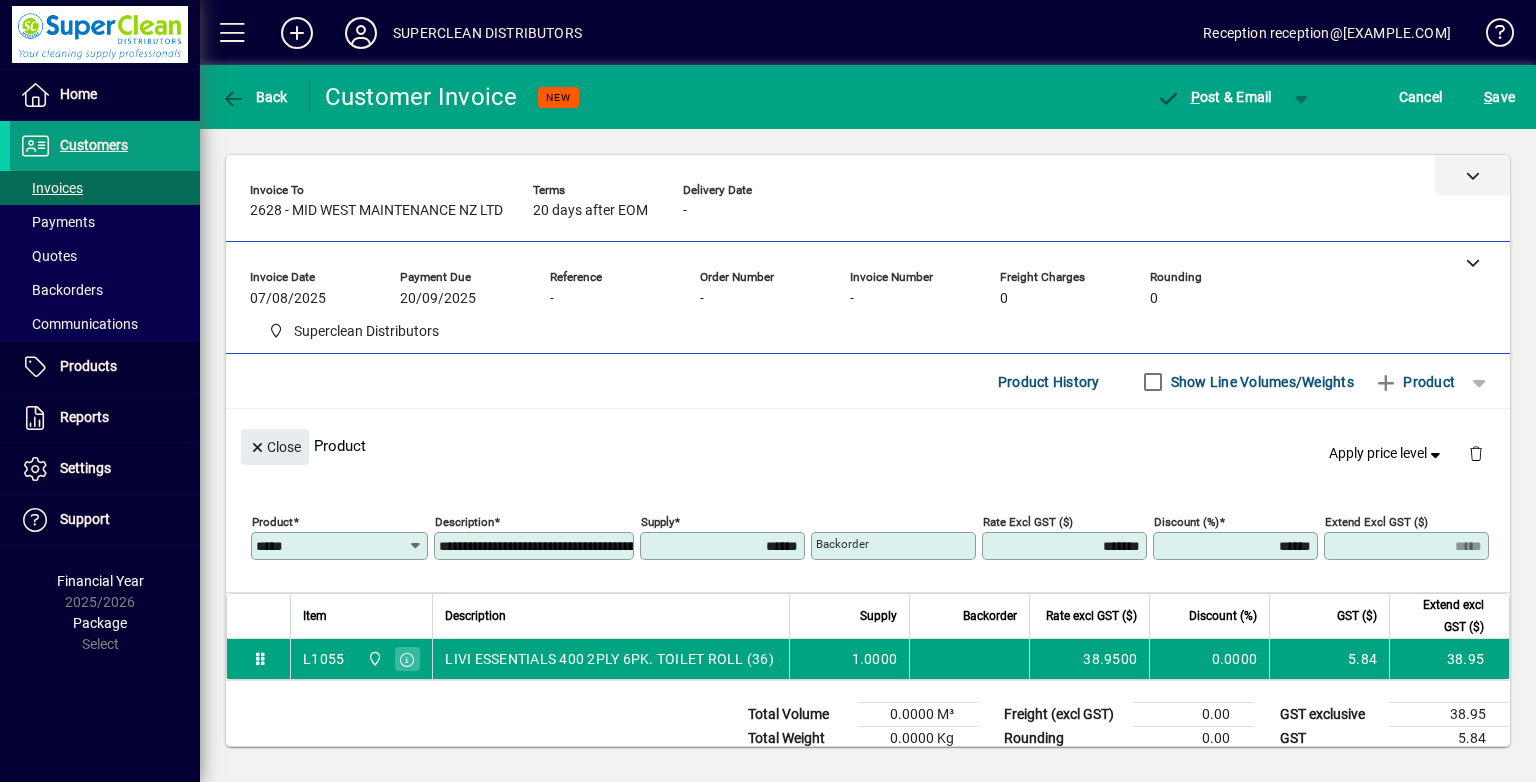 click 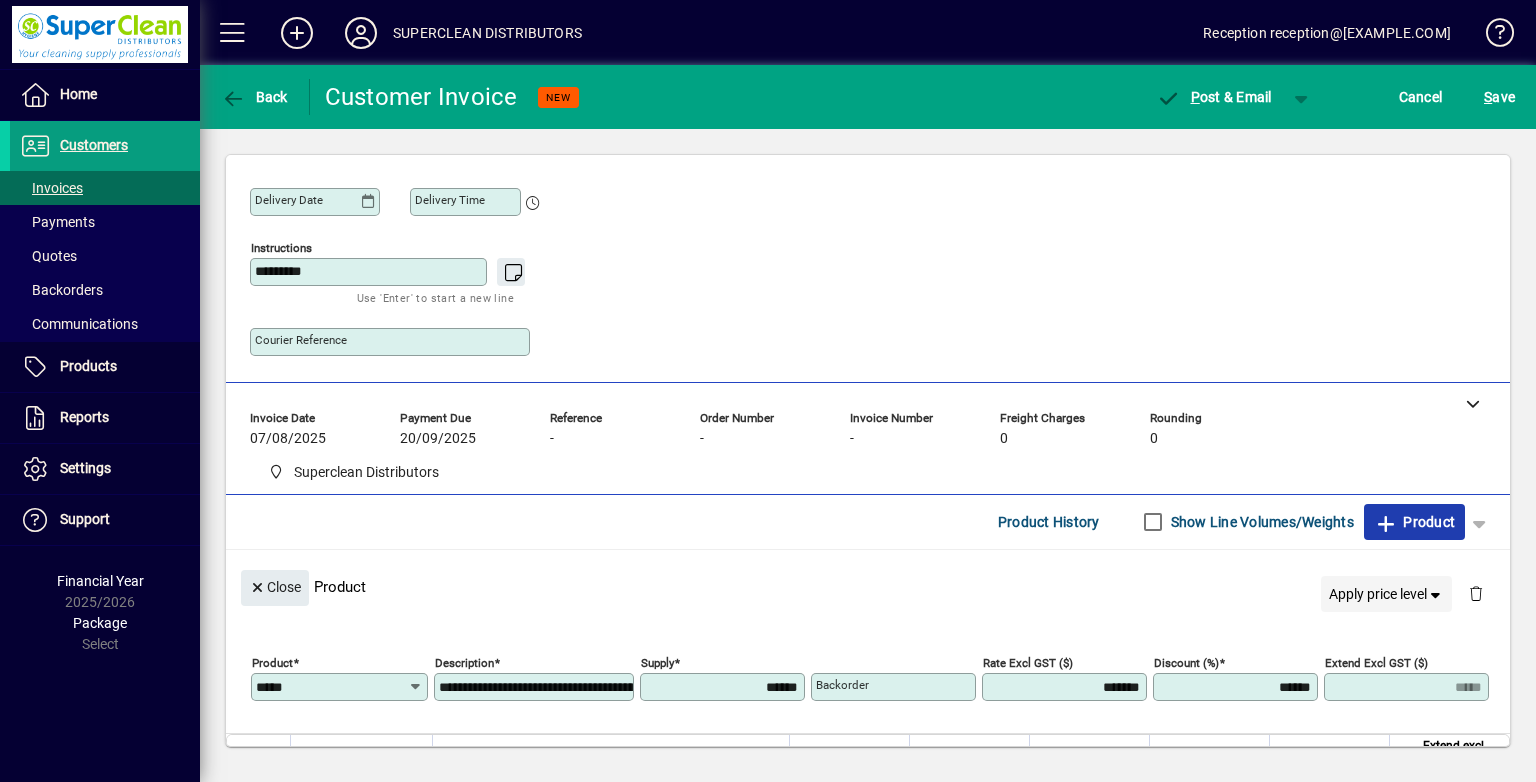 drag, startPoint x: 1373, startPoint y: 521, endPoint x: 1334, endPoint y: 506, distance: 41.785164 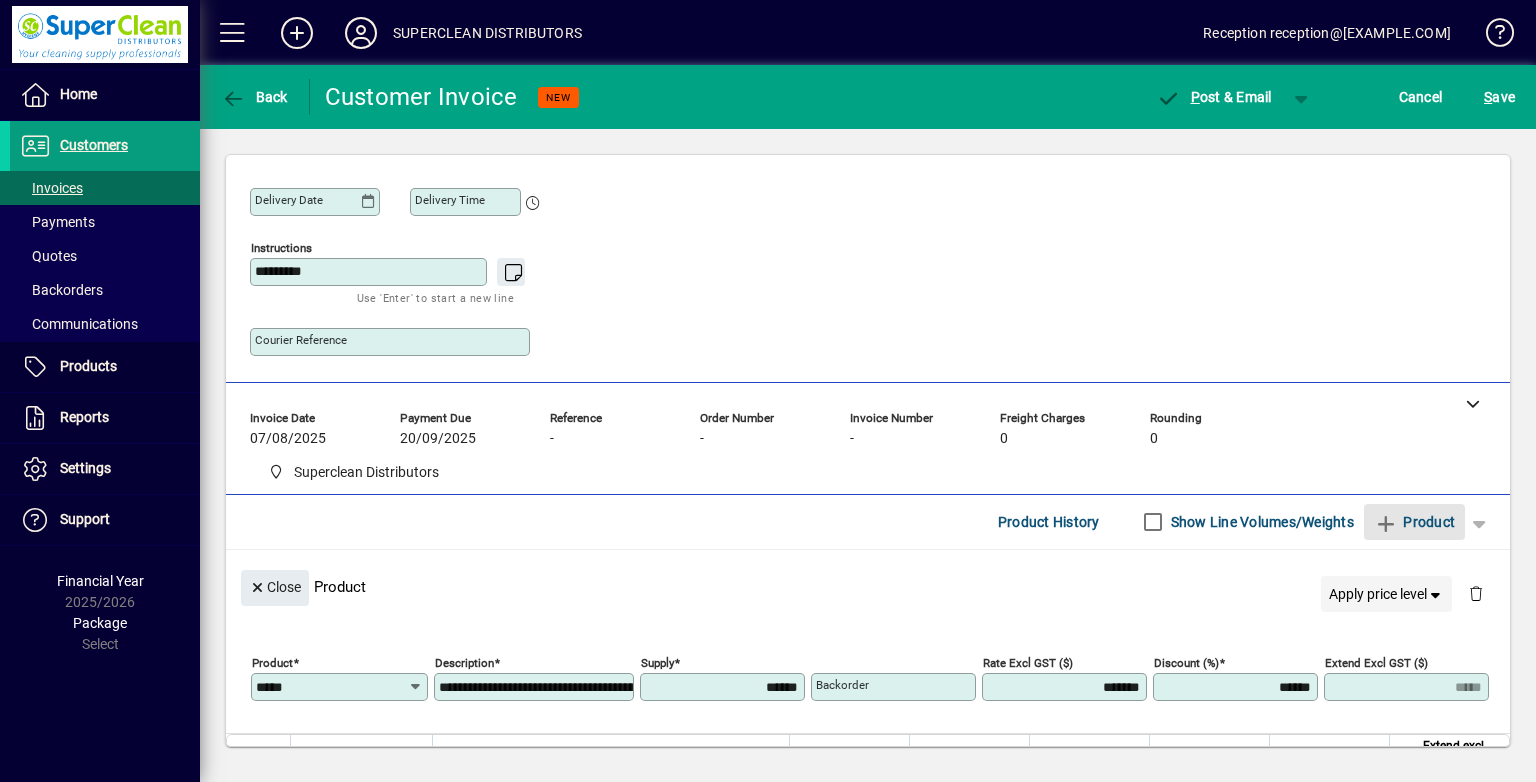 type 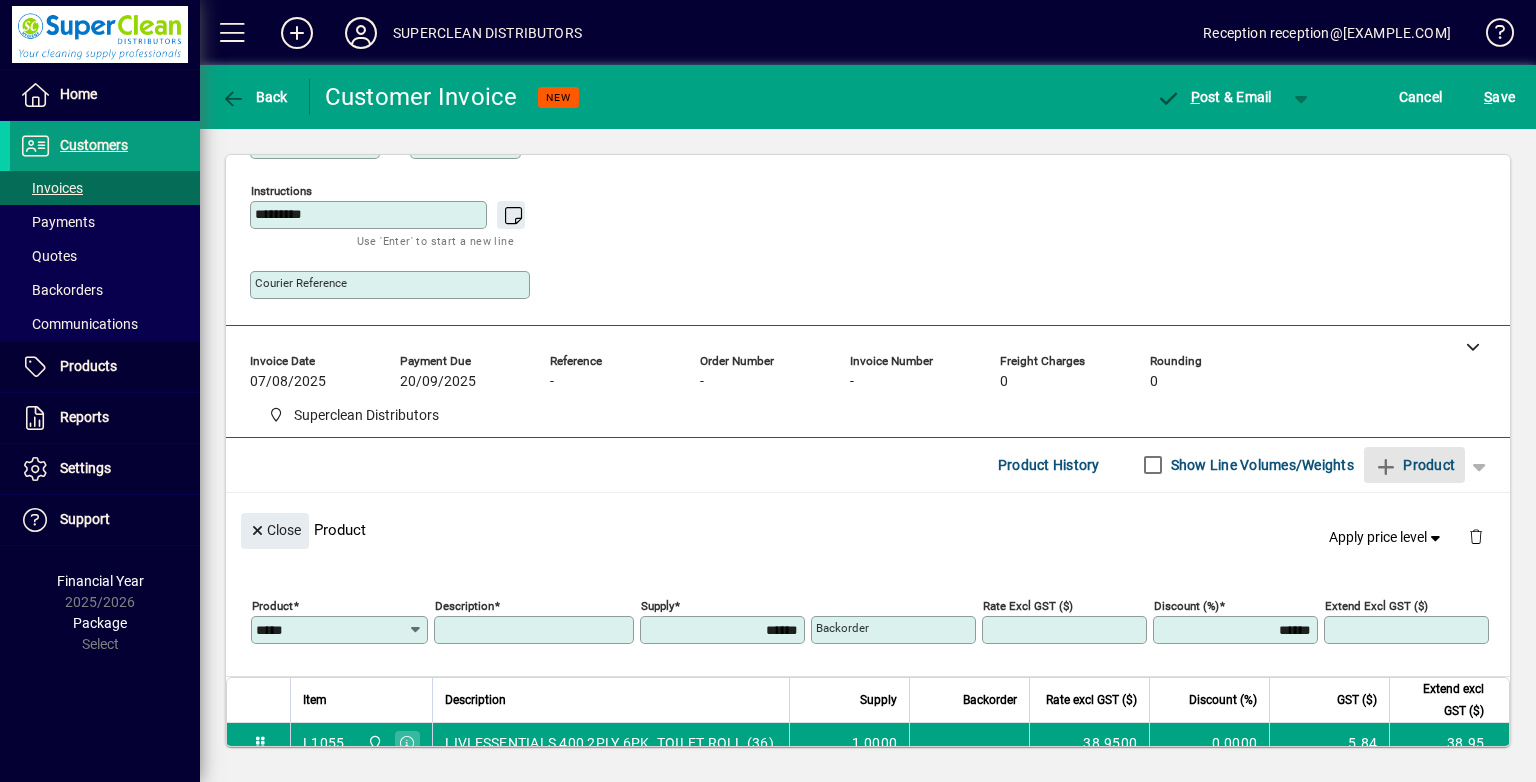 type 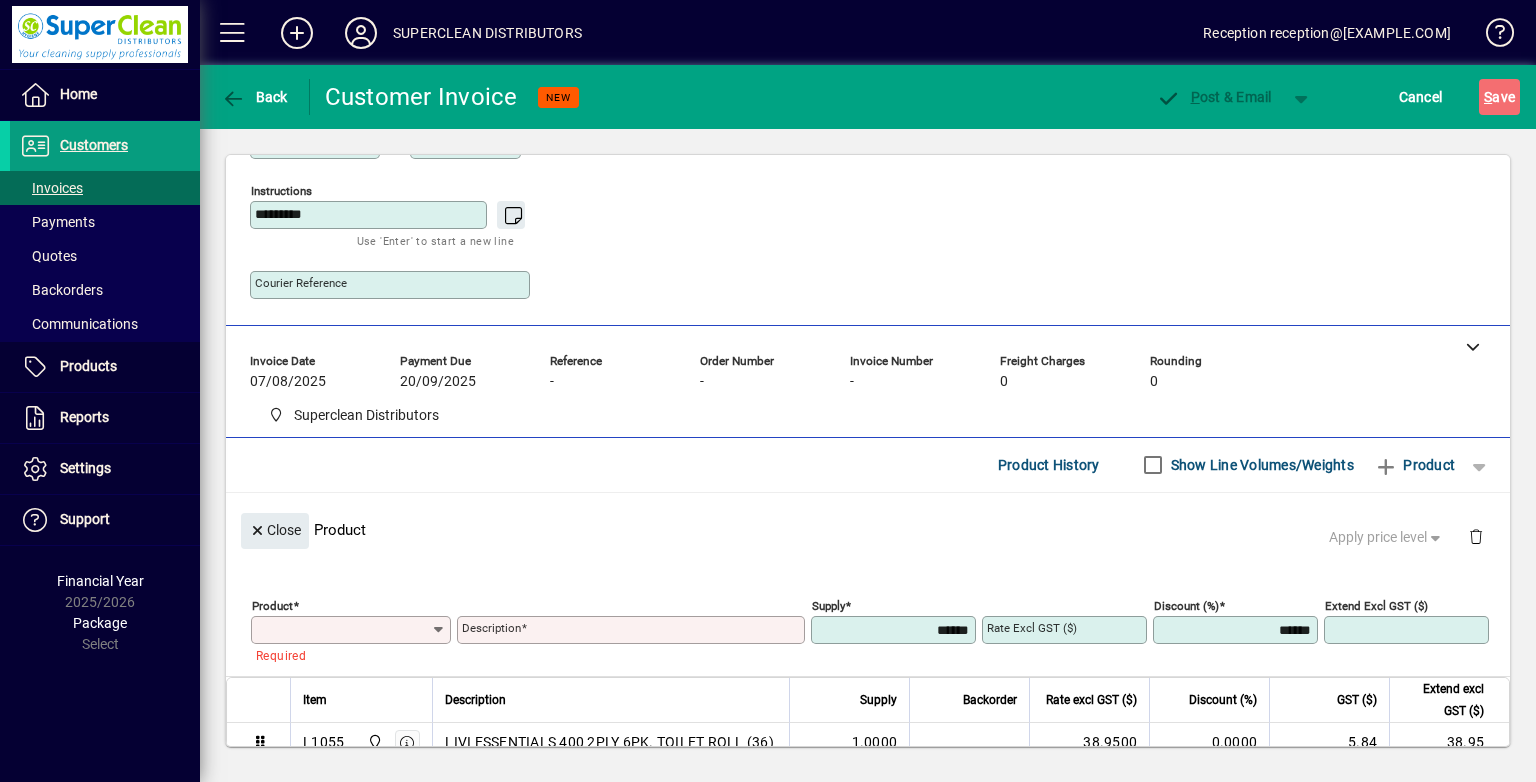 scroll, scrollTop: 84, scrollLeft: 0, axis: vertical 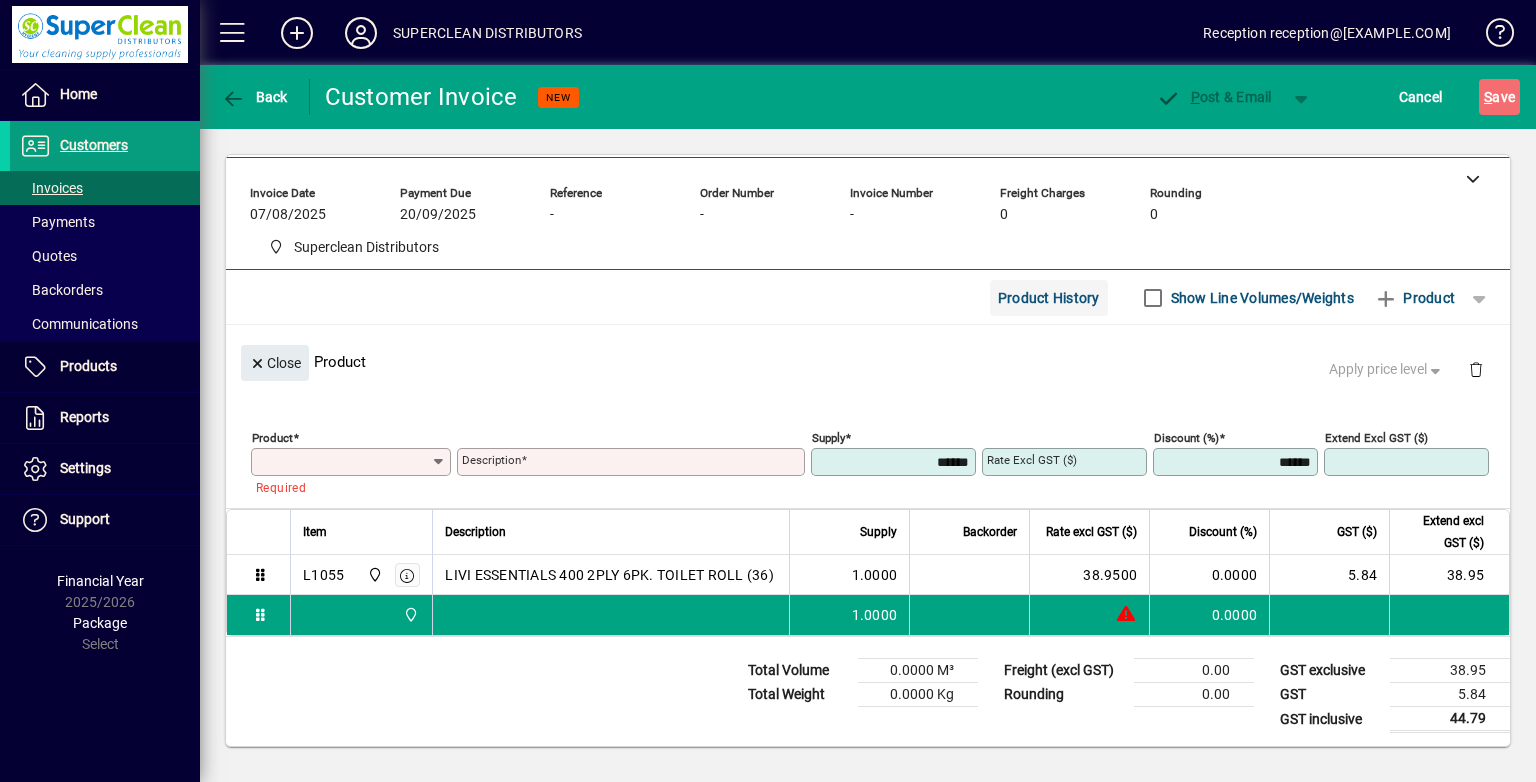 click on "Product History" 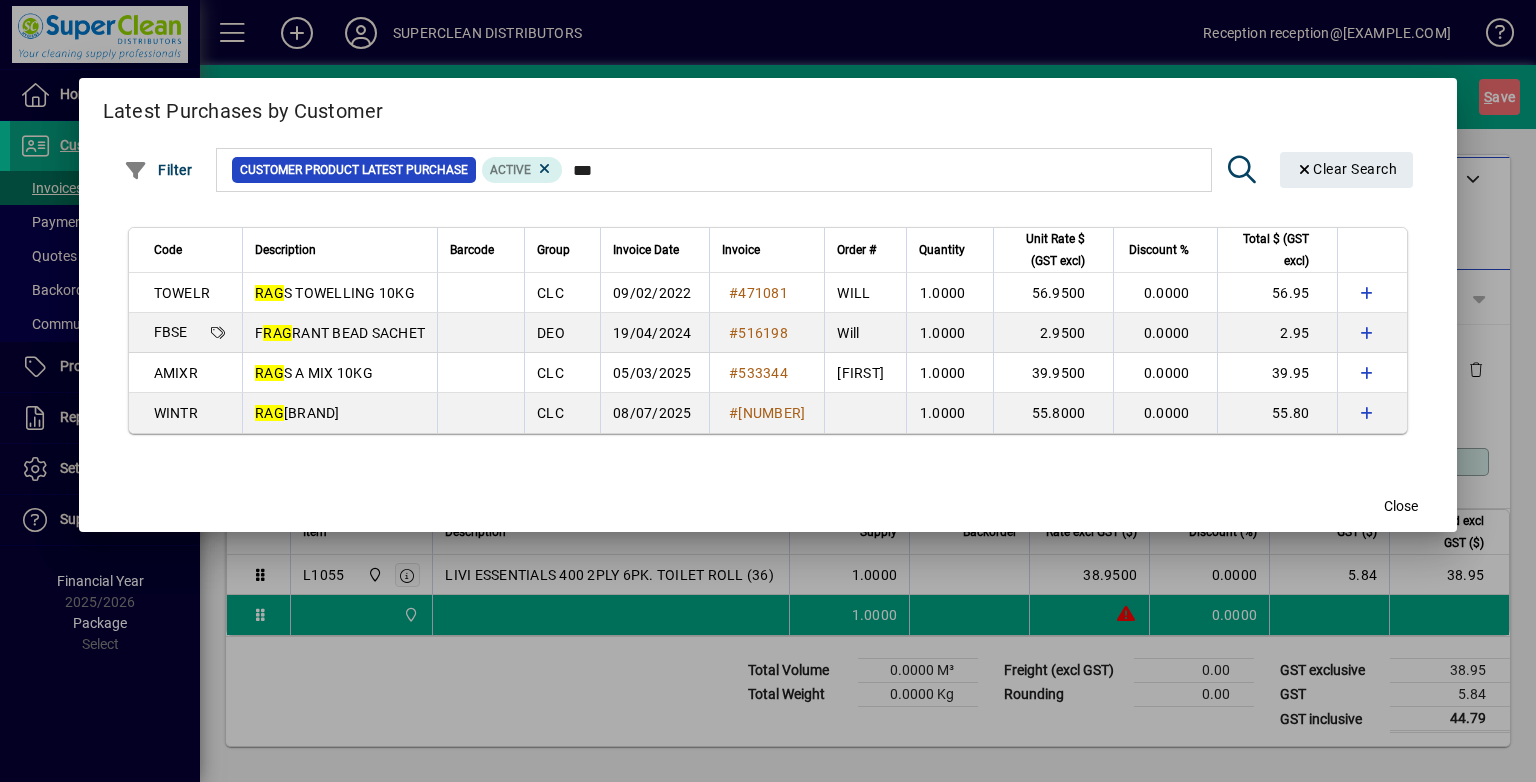 type on "***" 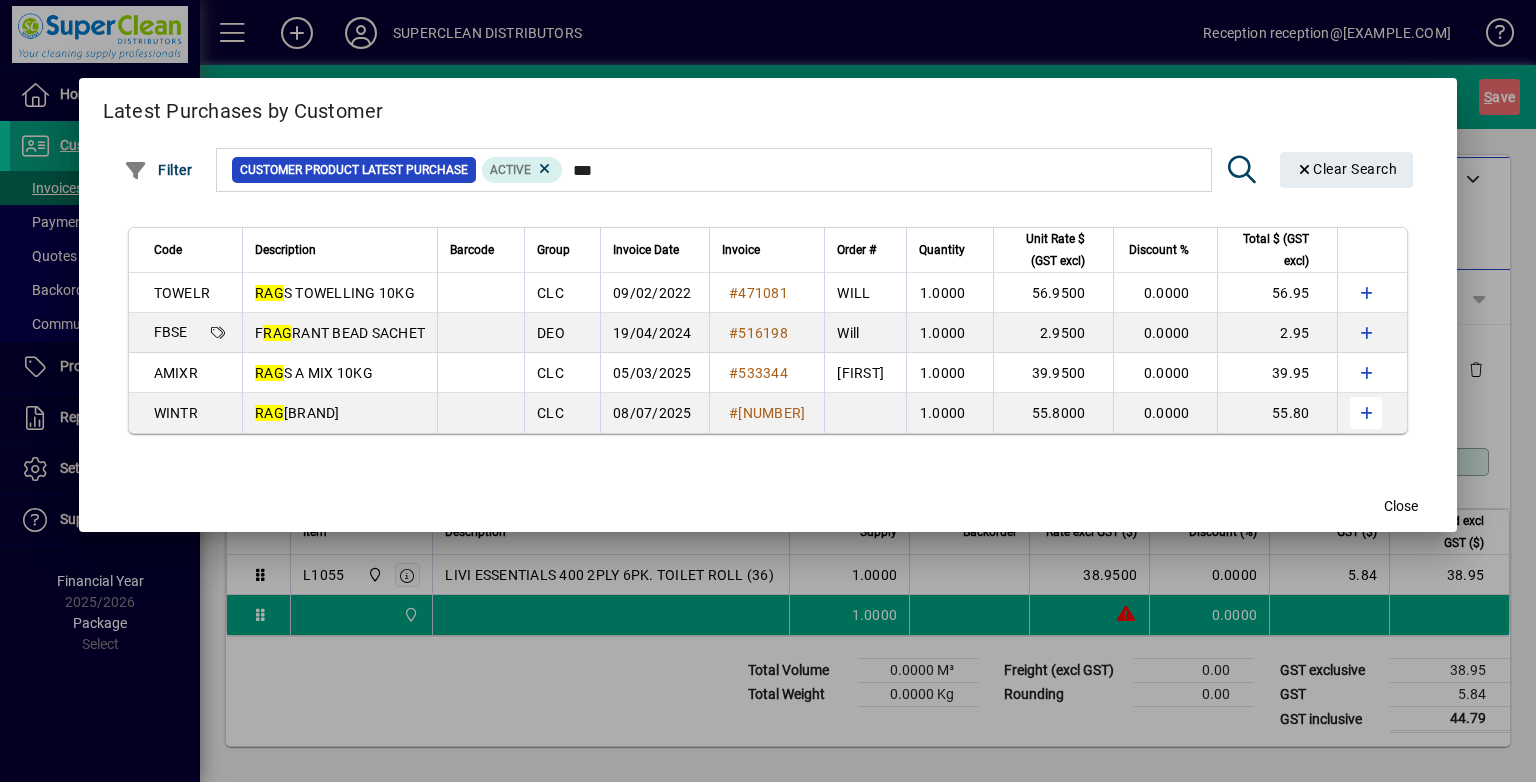 click at bounding box center [1366, 413] 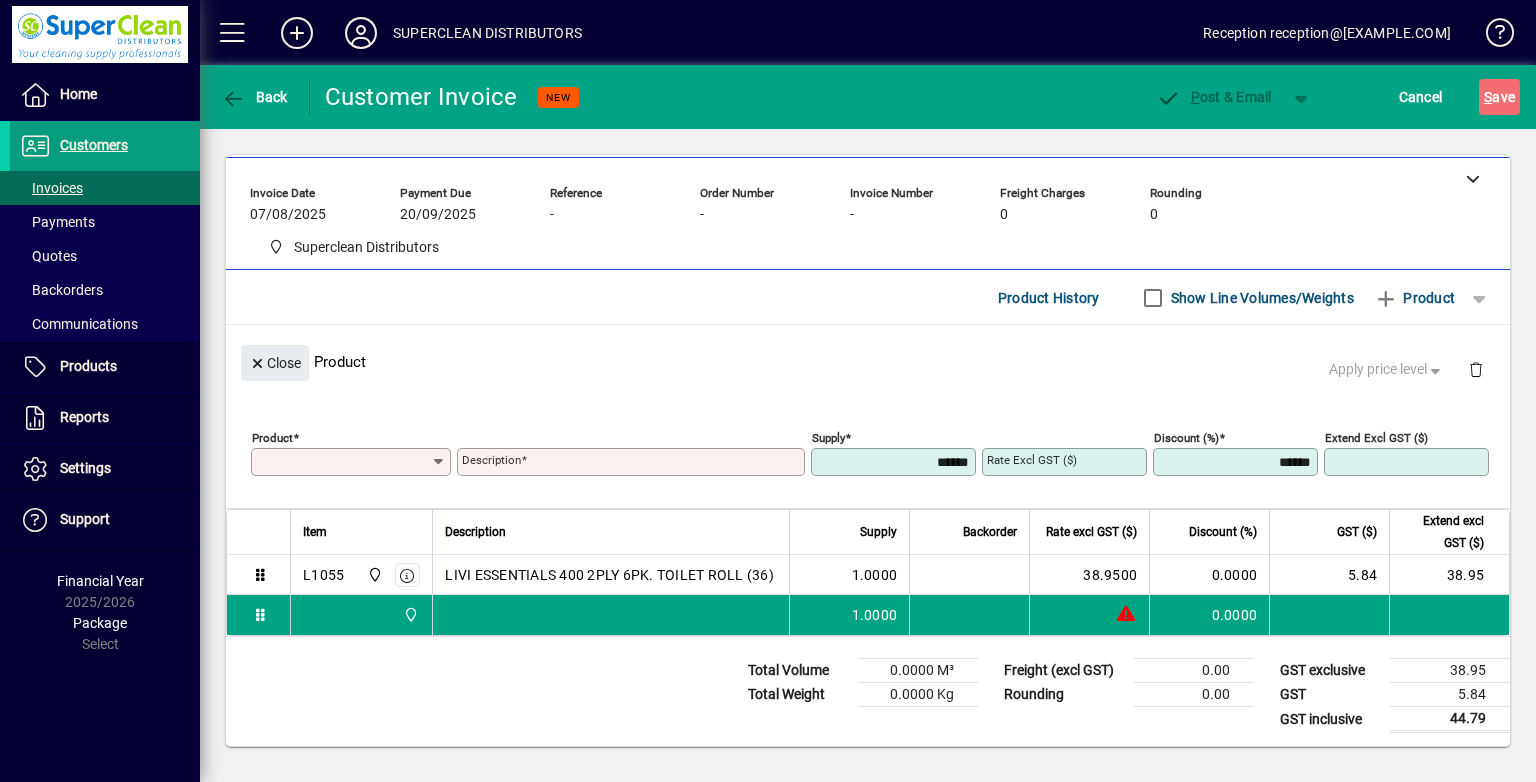 scroll, scrollTop: 0, scrollLeft: 0, axis: both 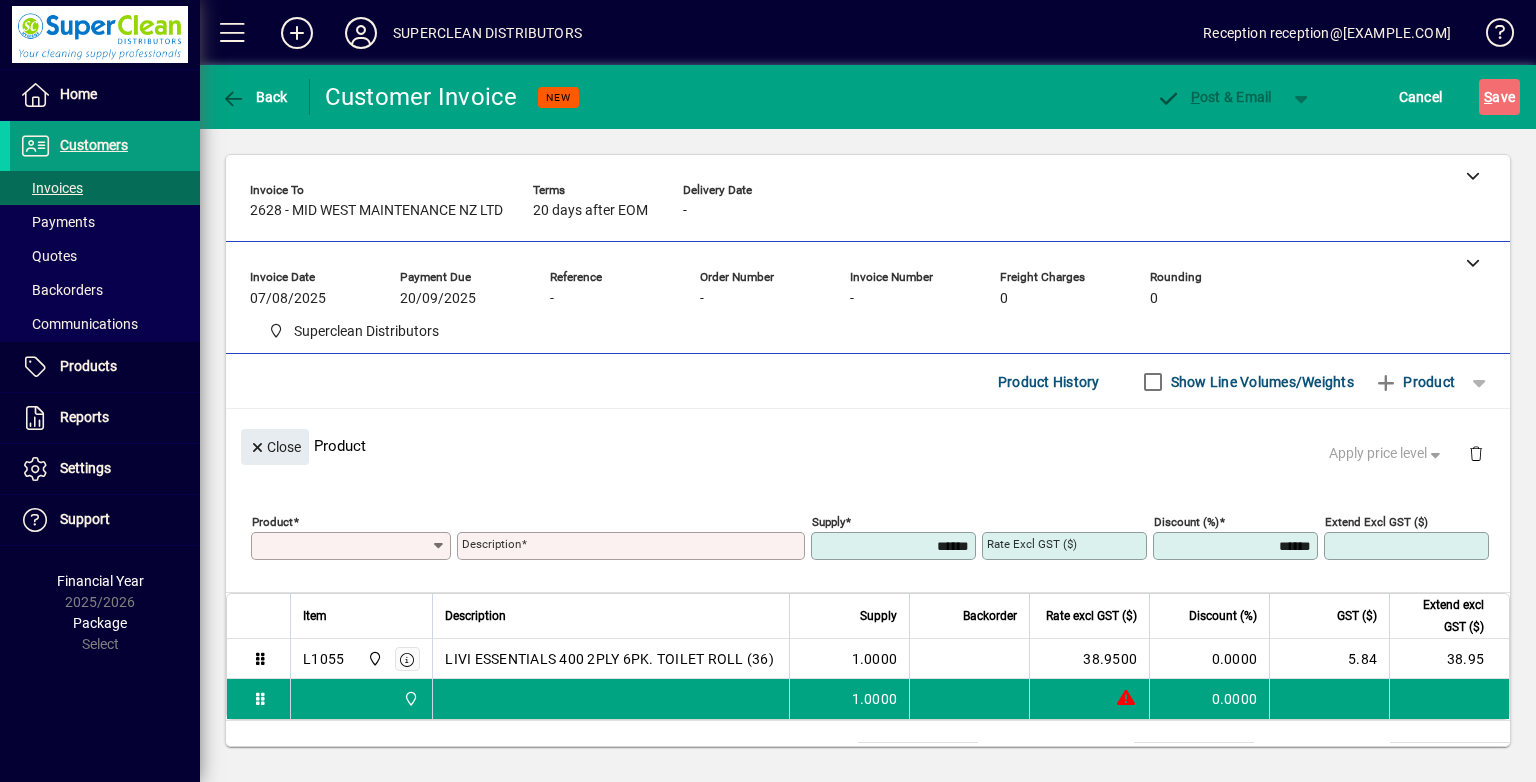 type on "**********" 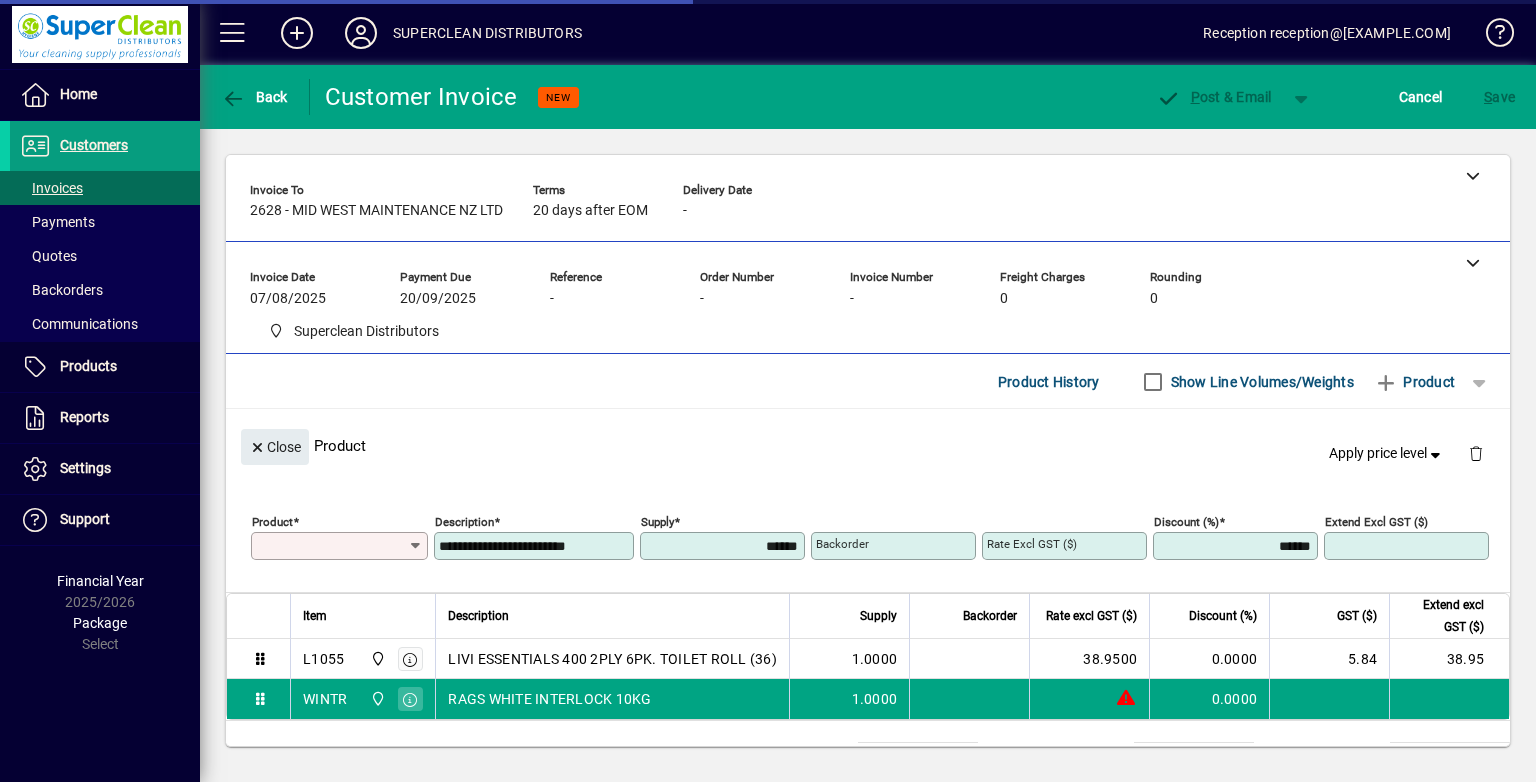 type on "*******" 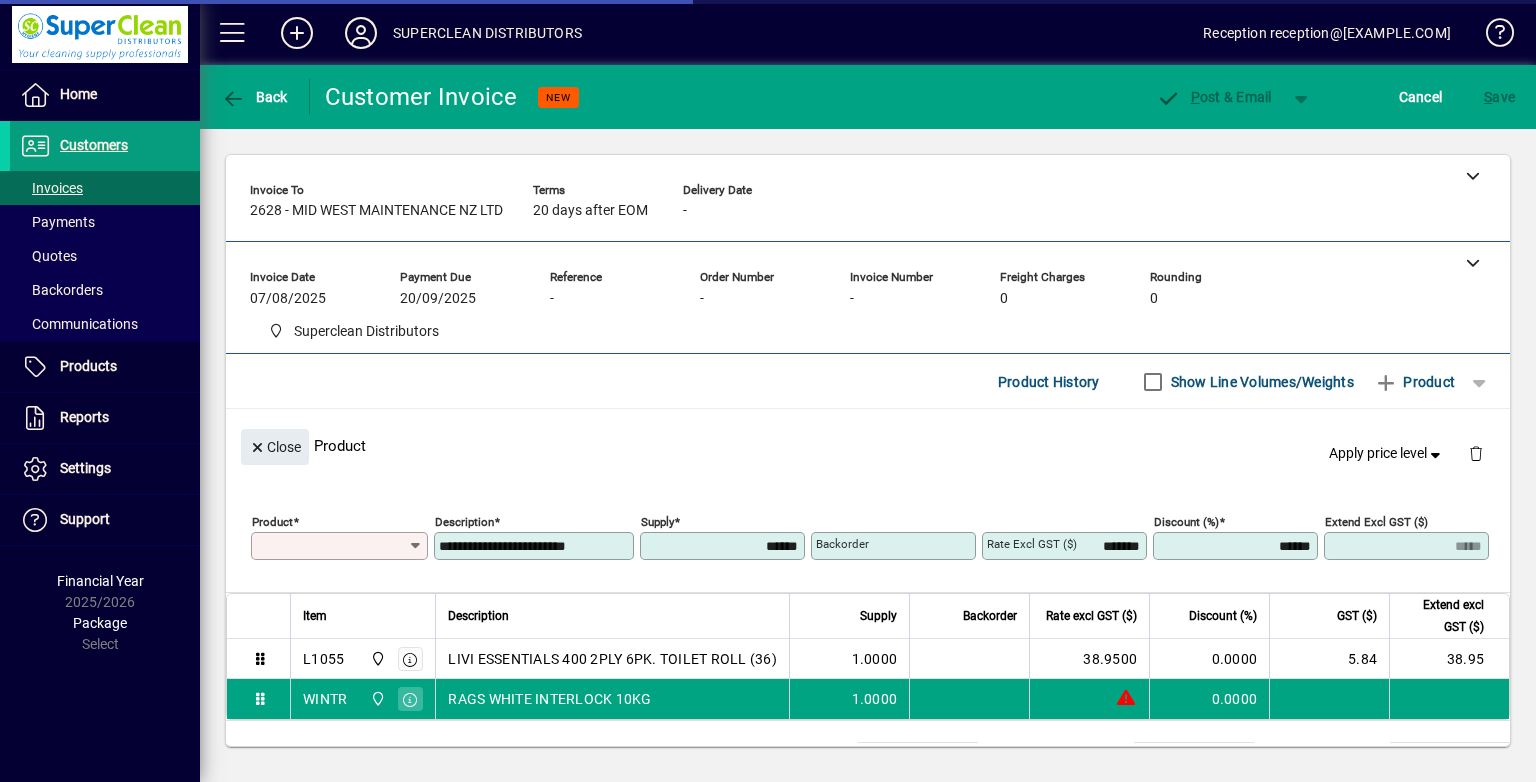 type on "*****" 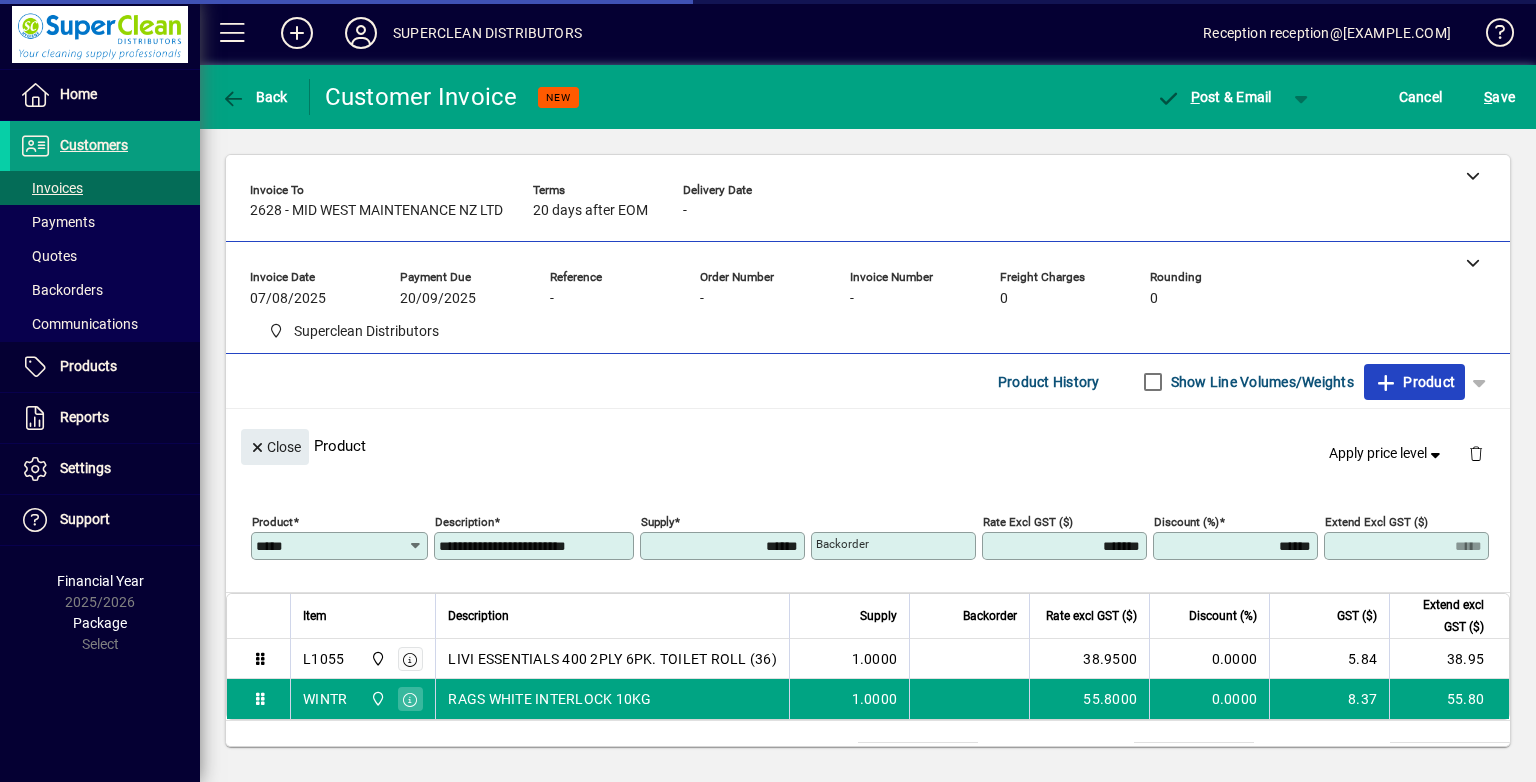 click 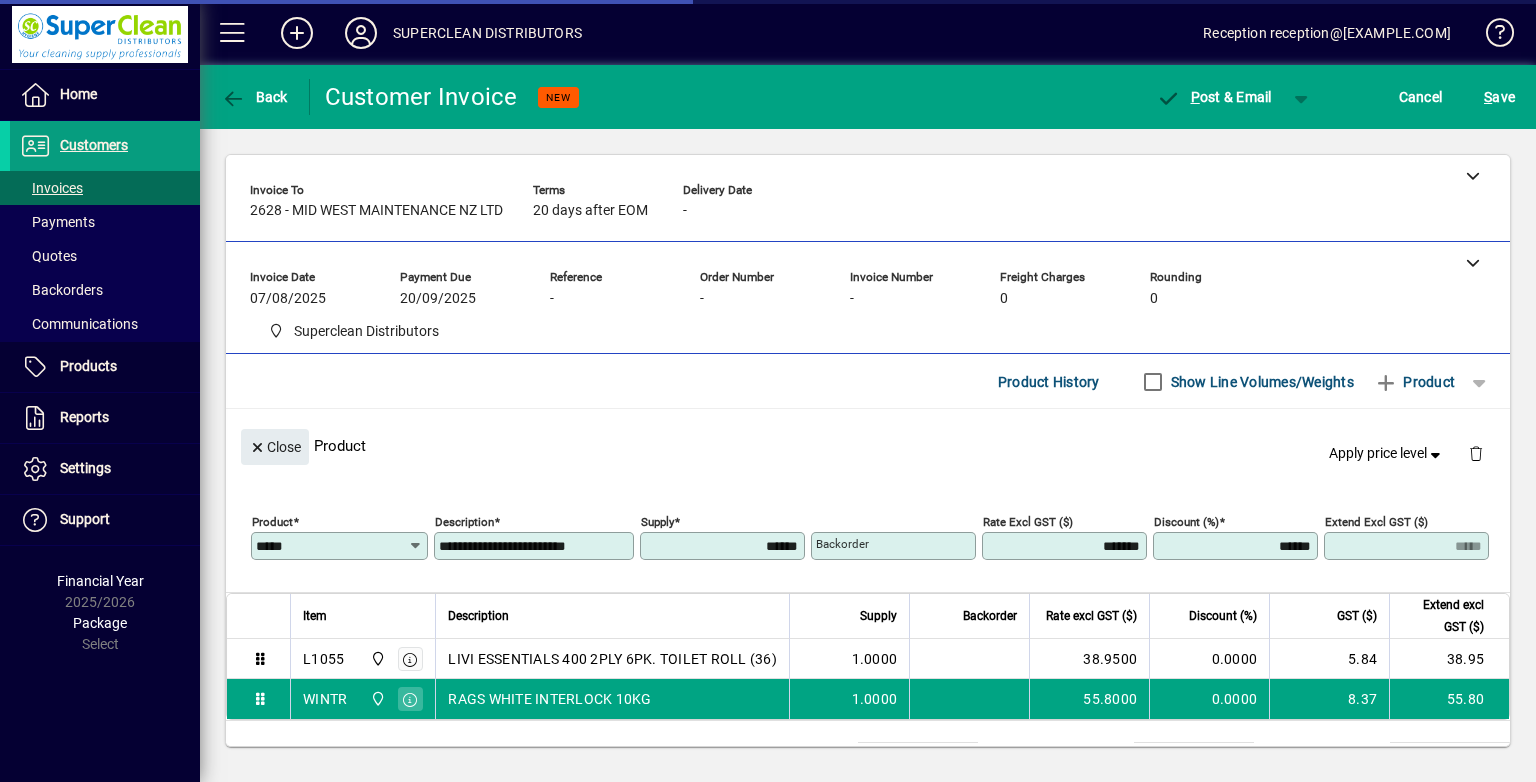 type 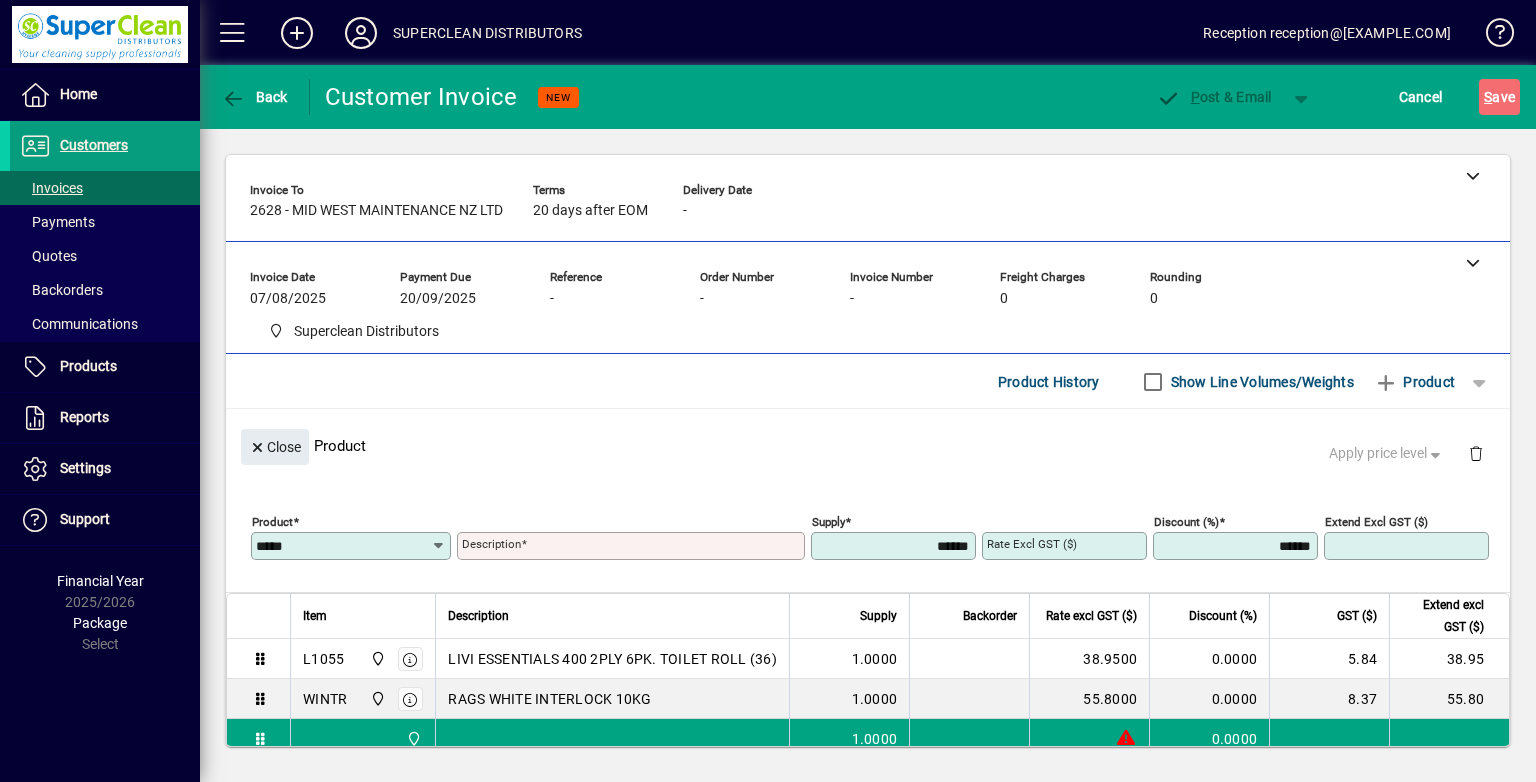 type 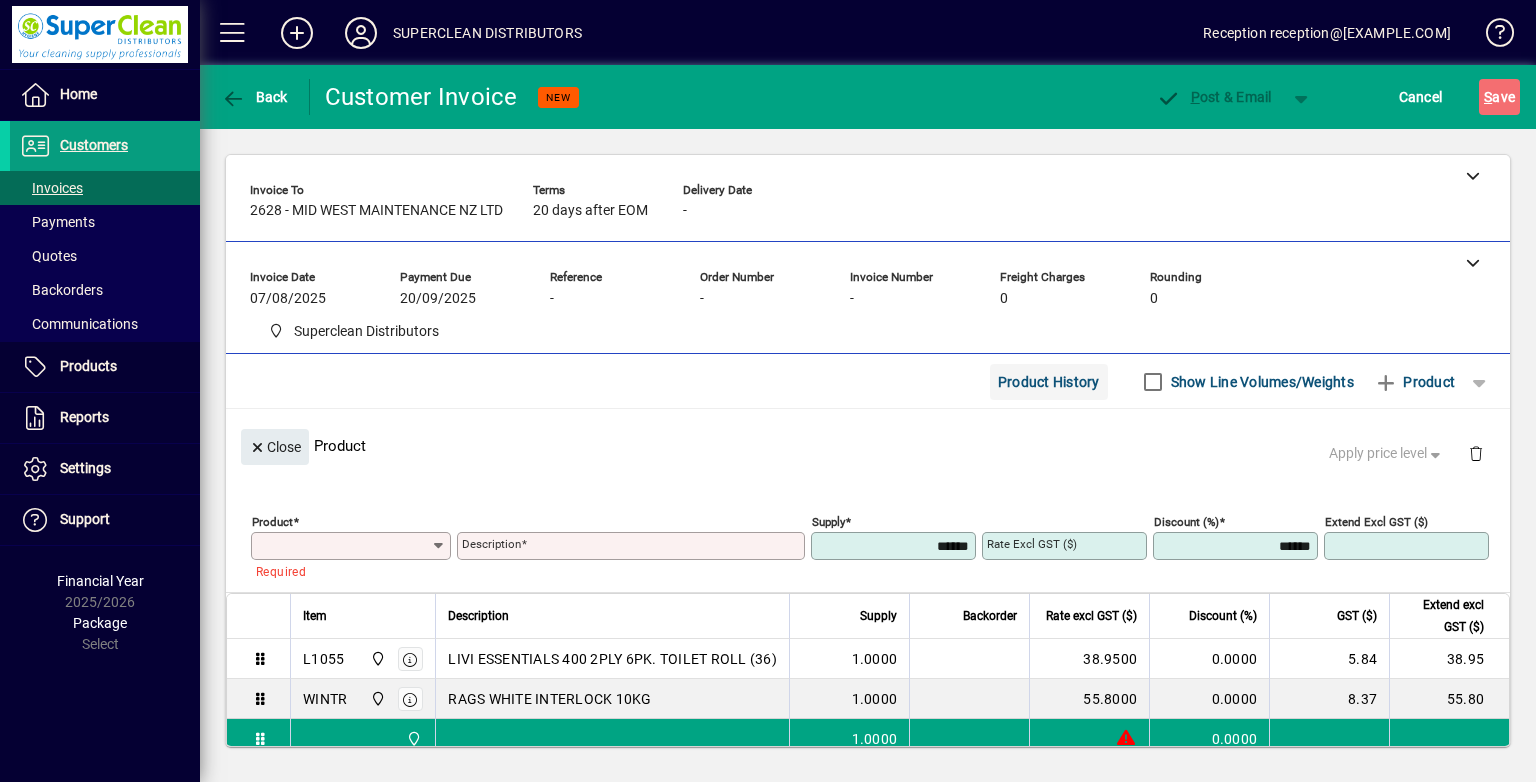 click on "Product History" 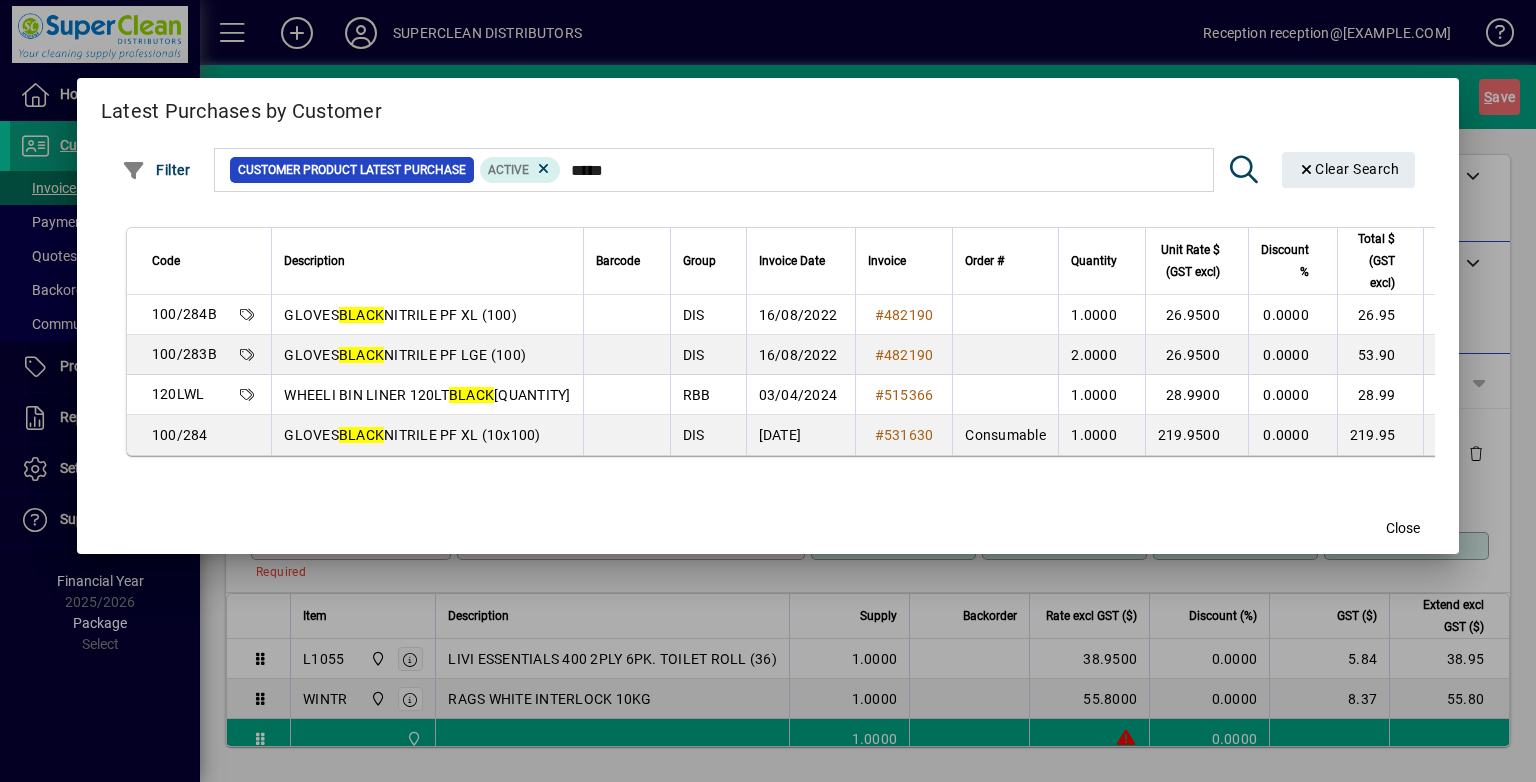 type on "*****" 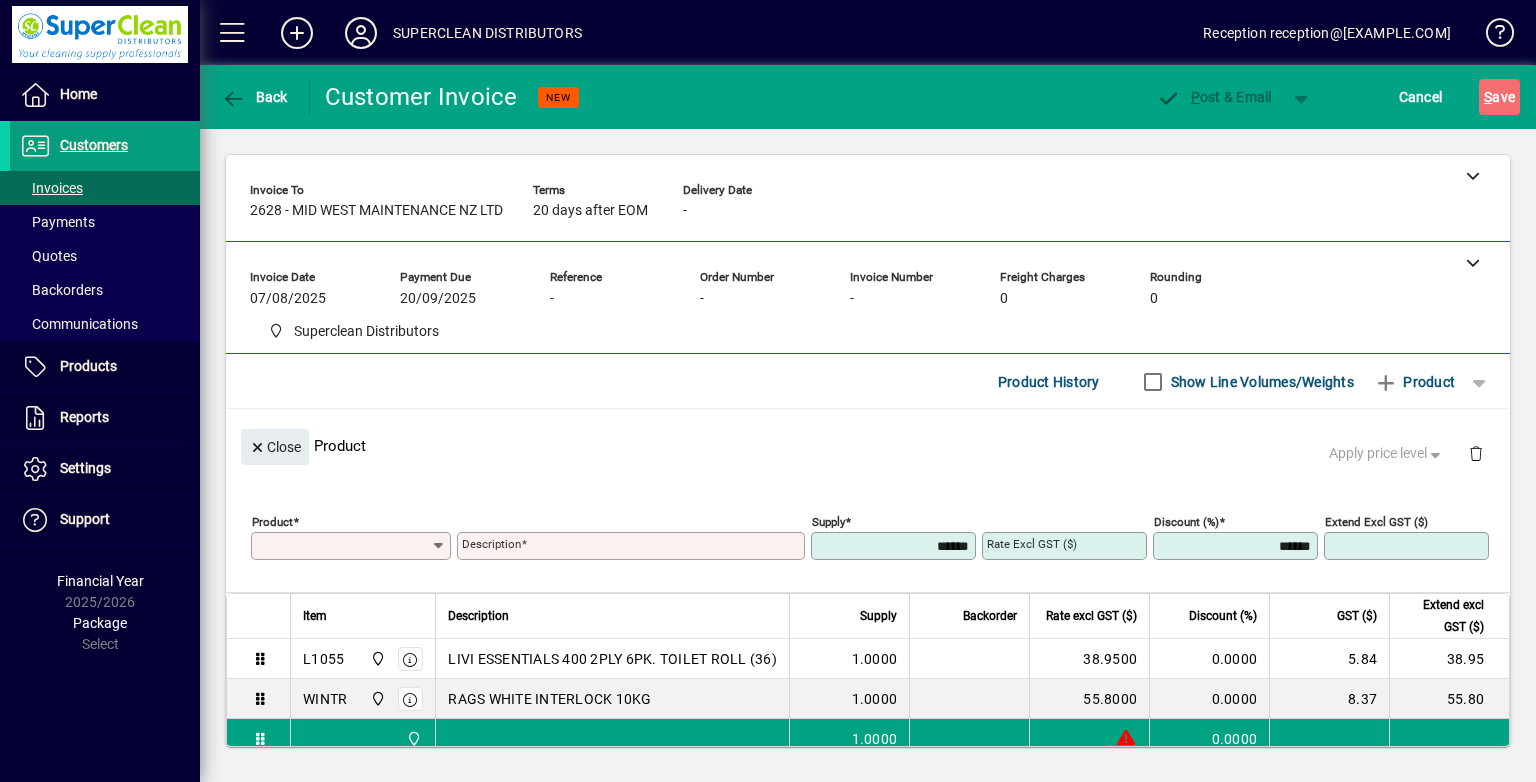 type on "**********" 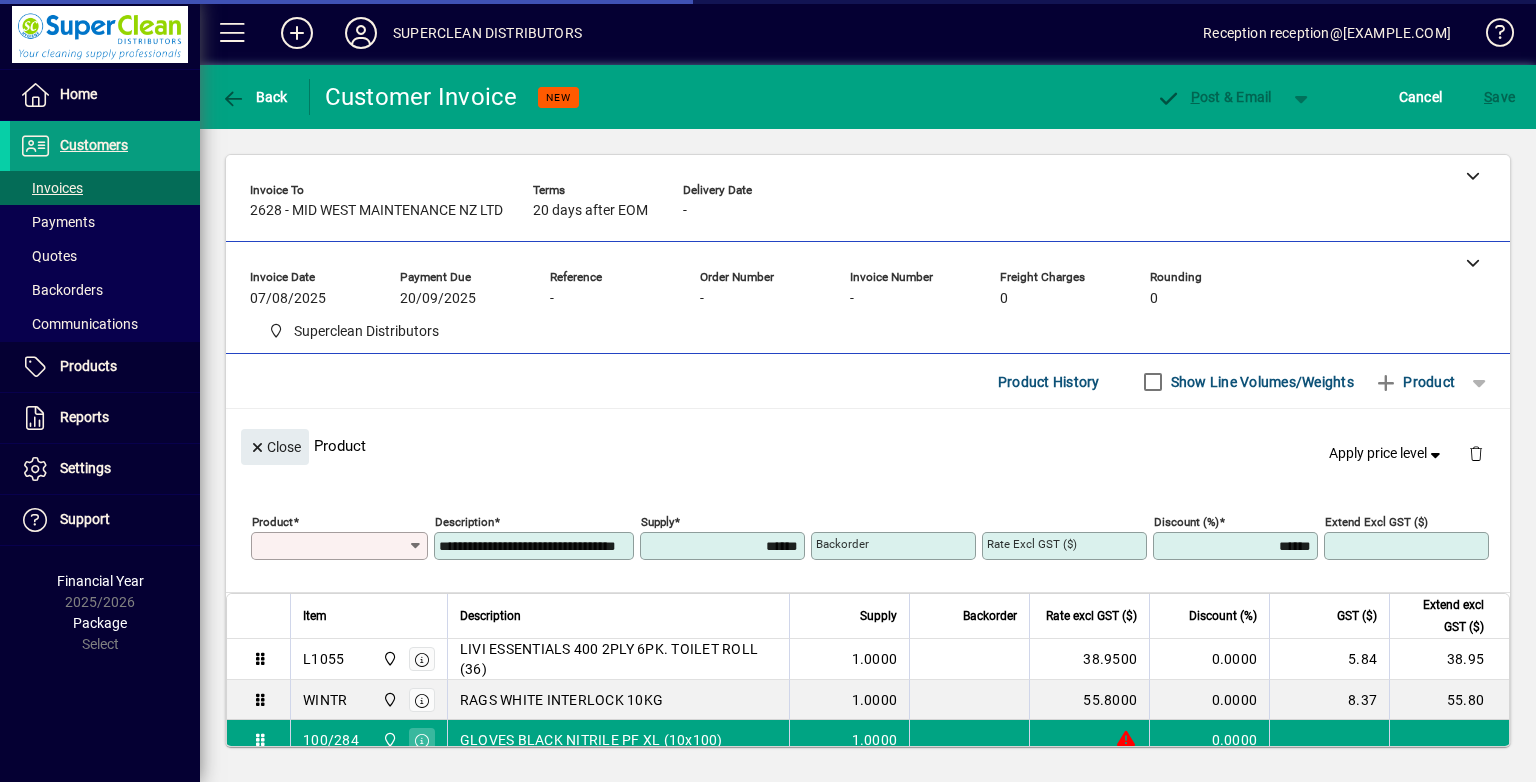type on "********" 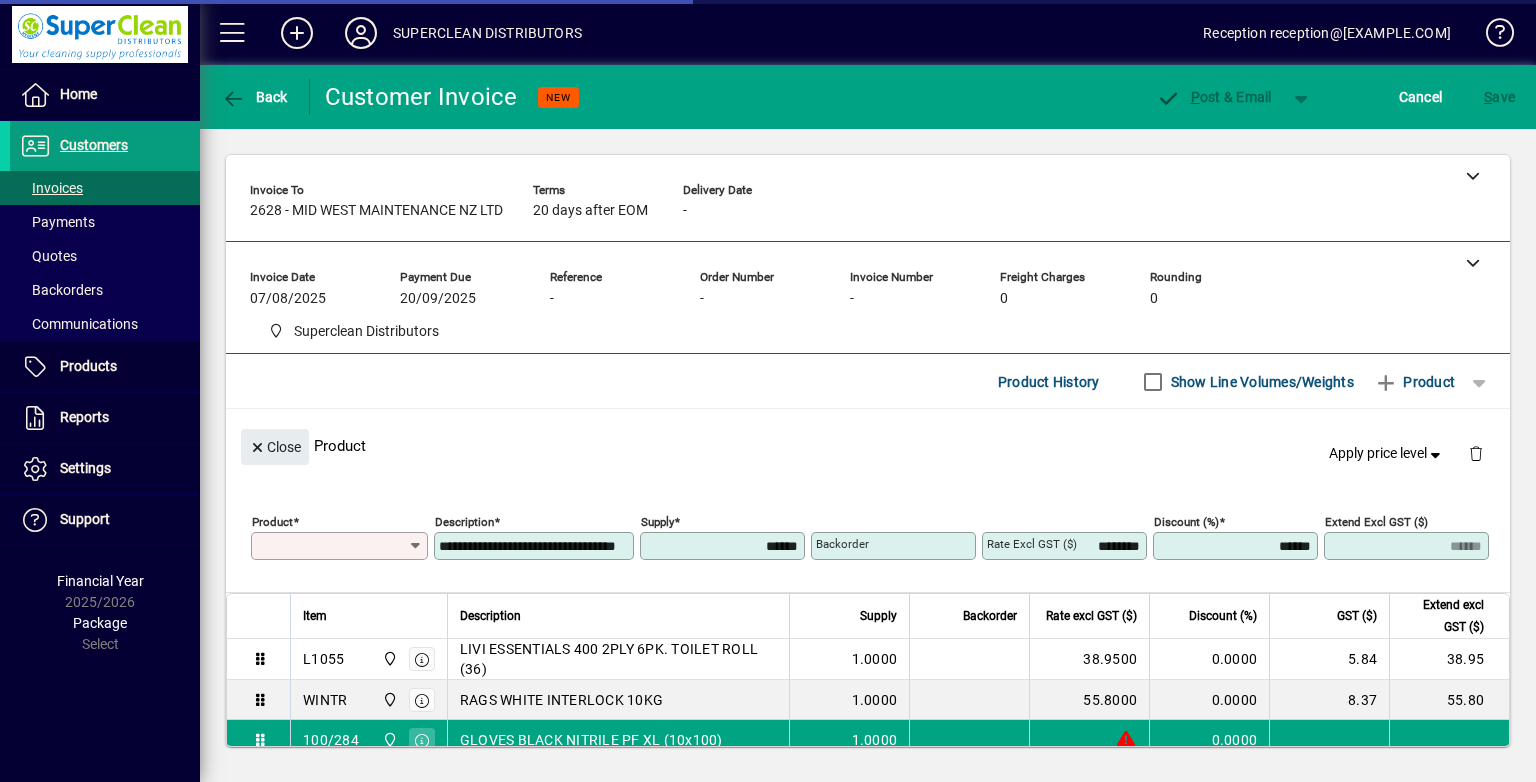 type on "*******" 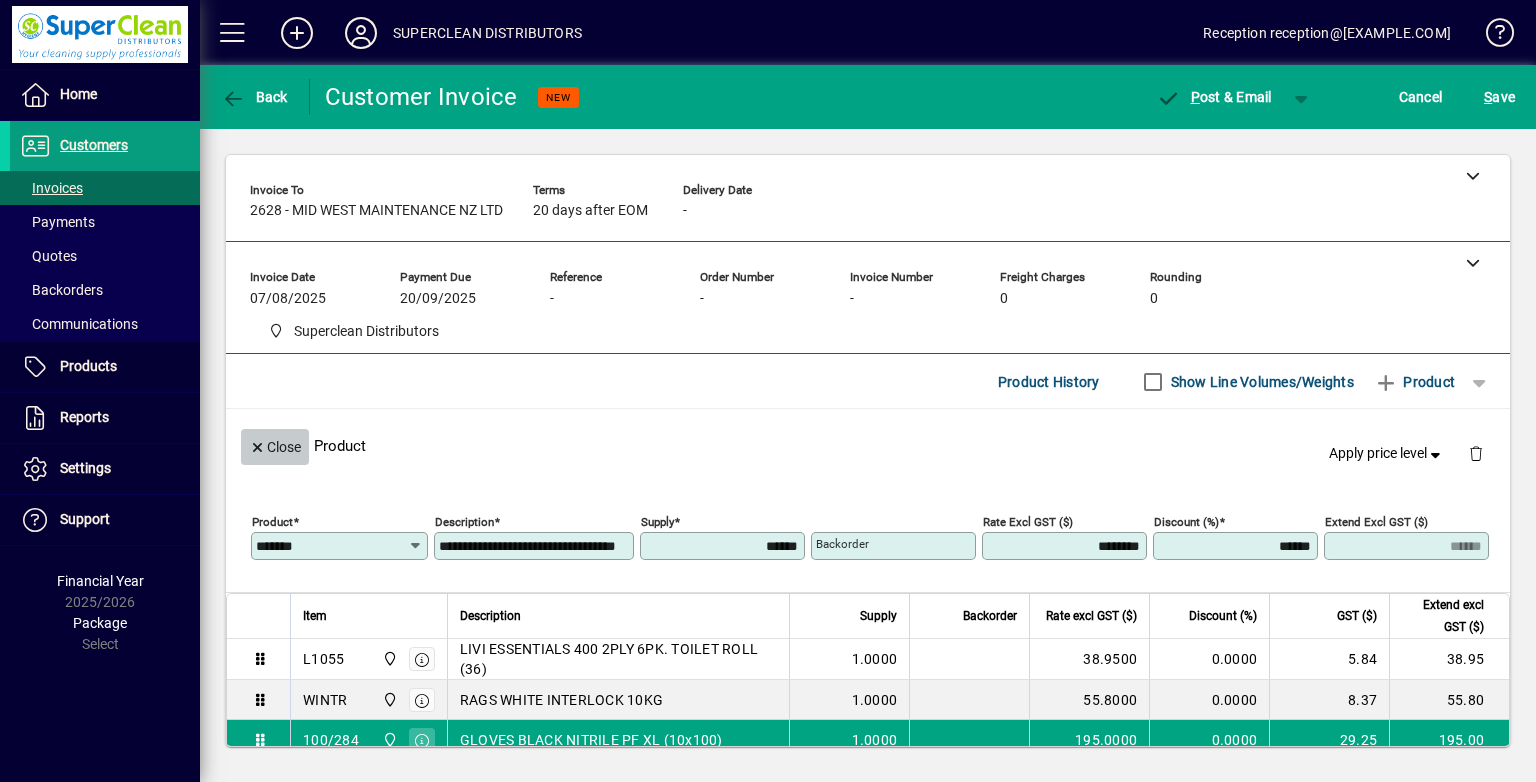 click on "Close" 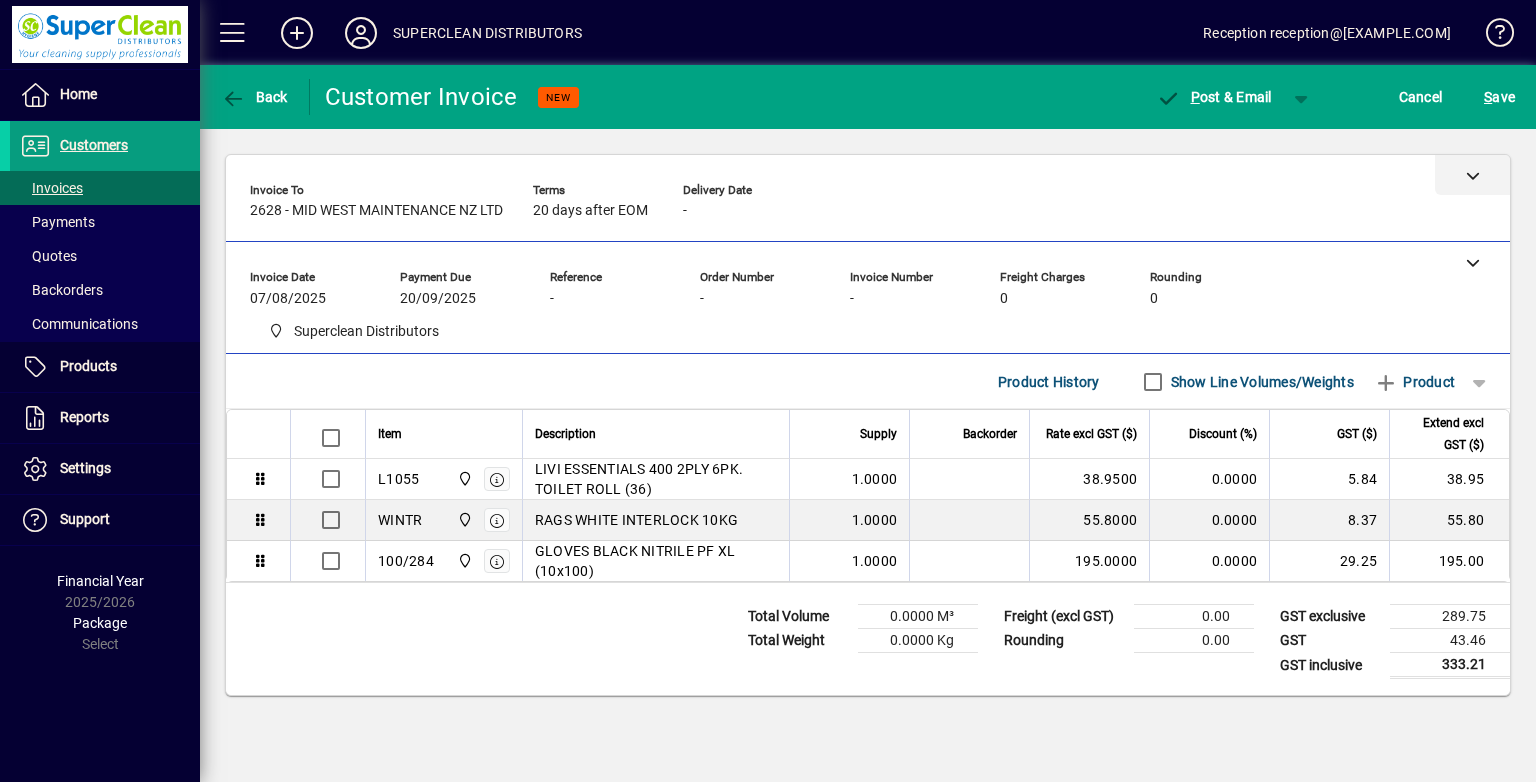click 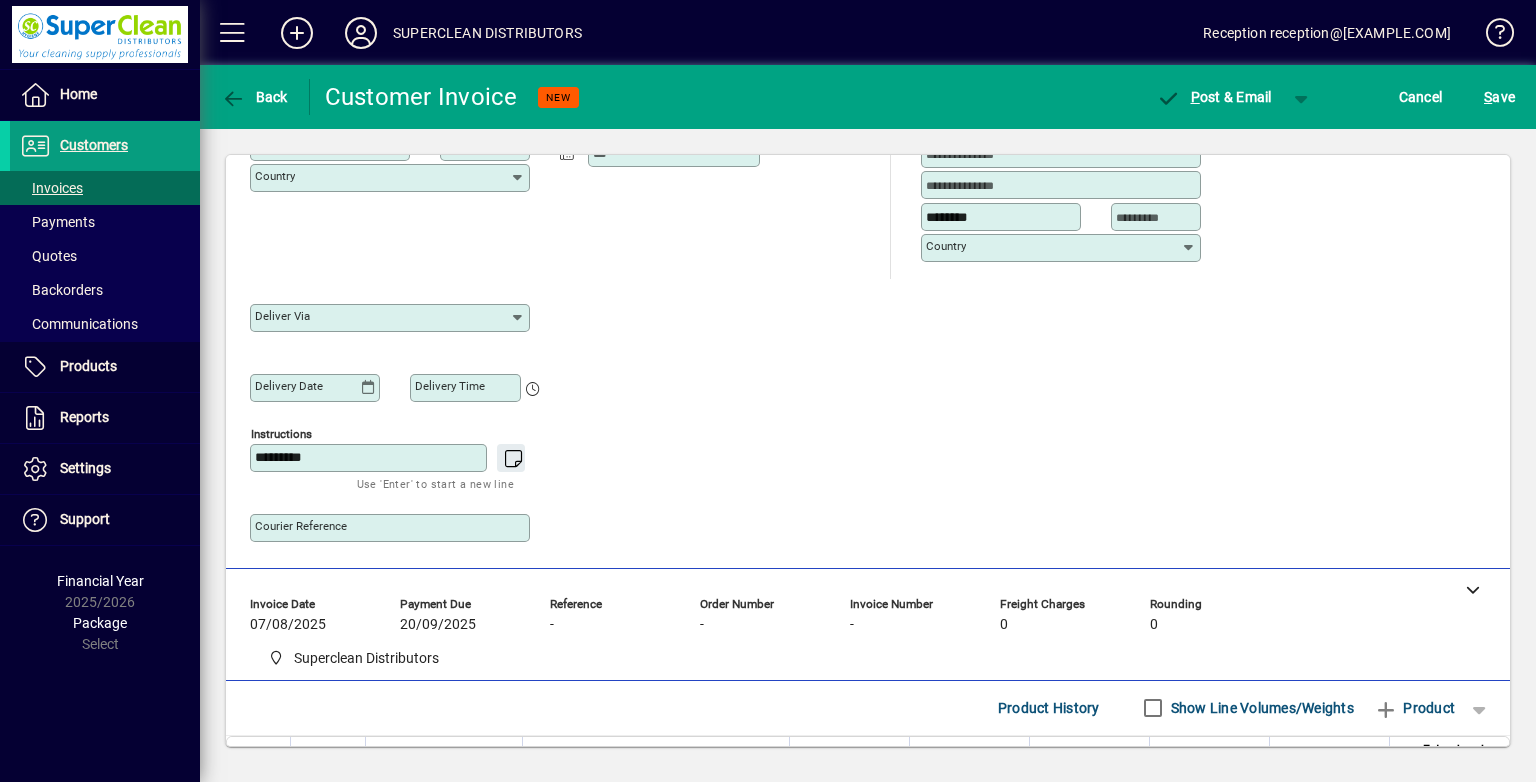 scroll, scrollTop: 400, scrollLeft: 0, axis: vertical 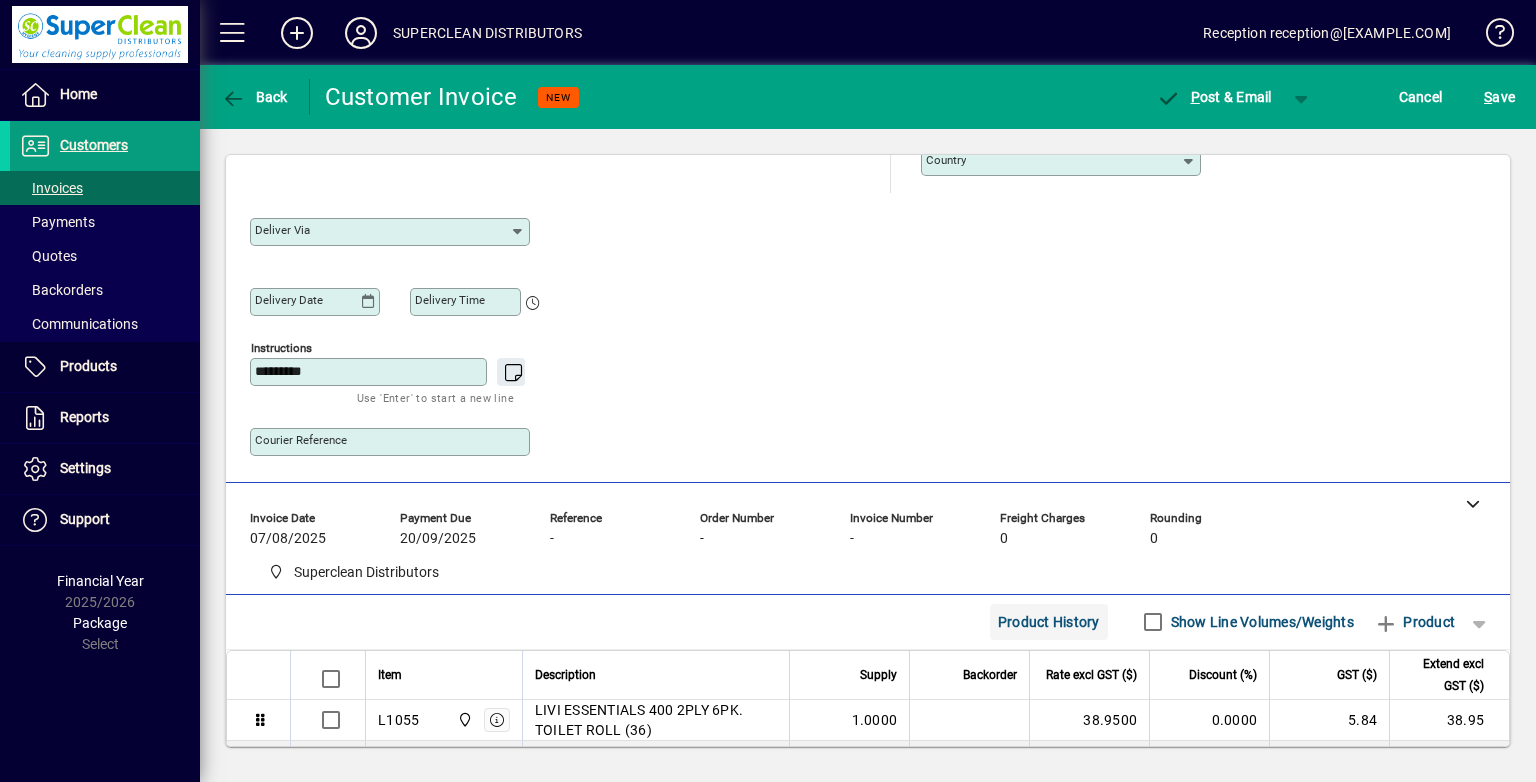 click 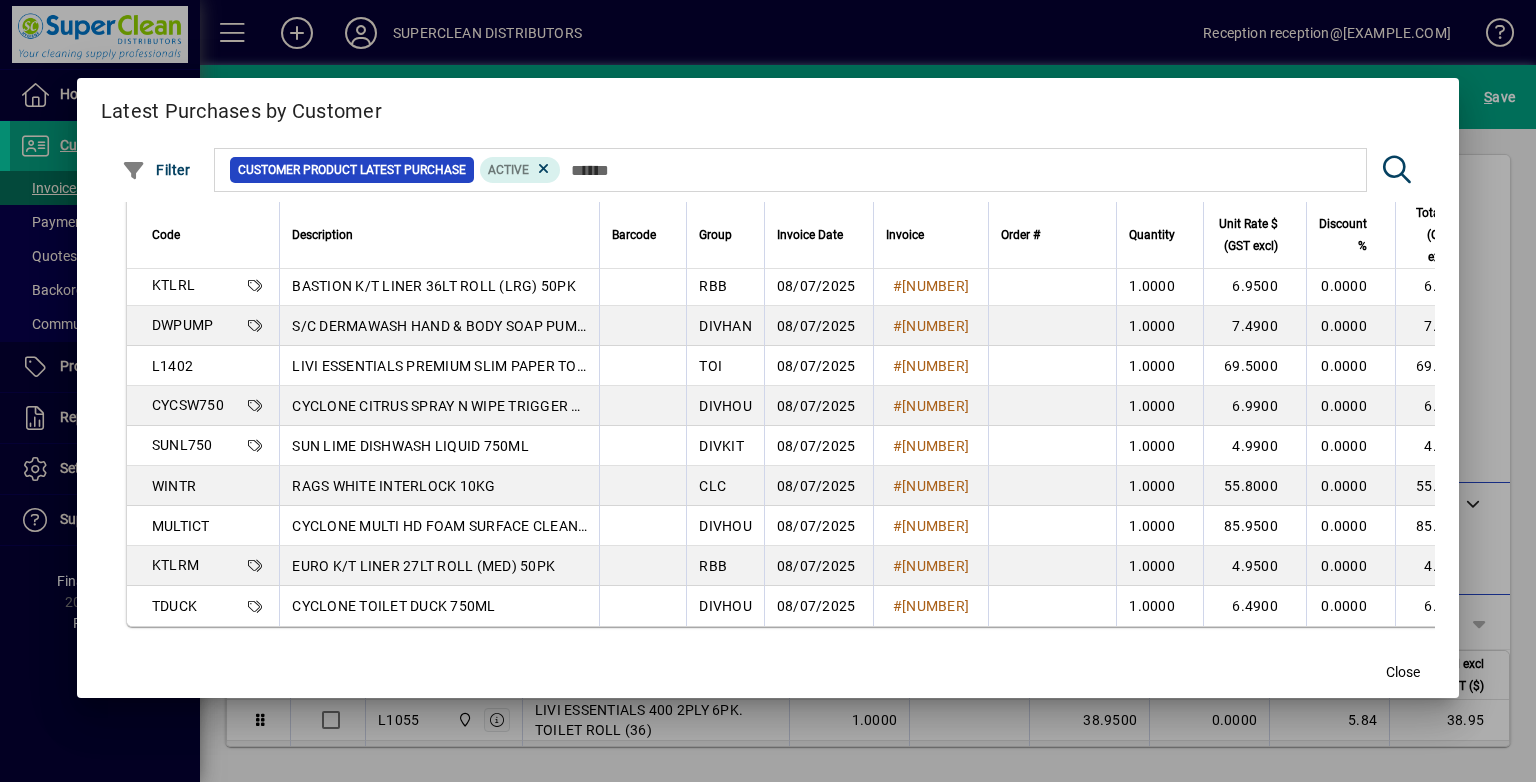 scroll, scrollTop: 3010, scrollLeft: 0, axis: vertical 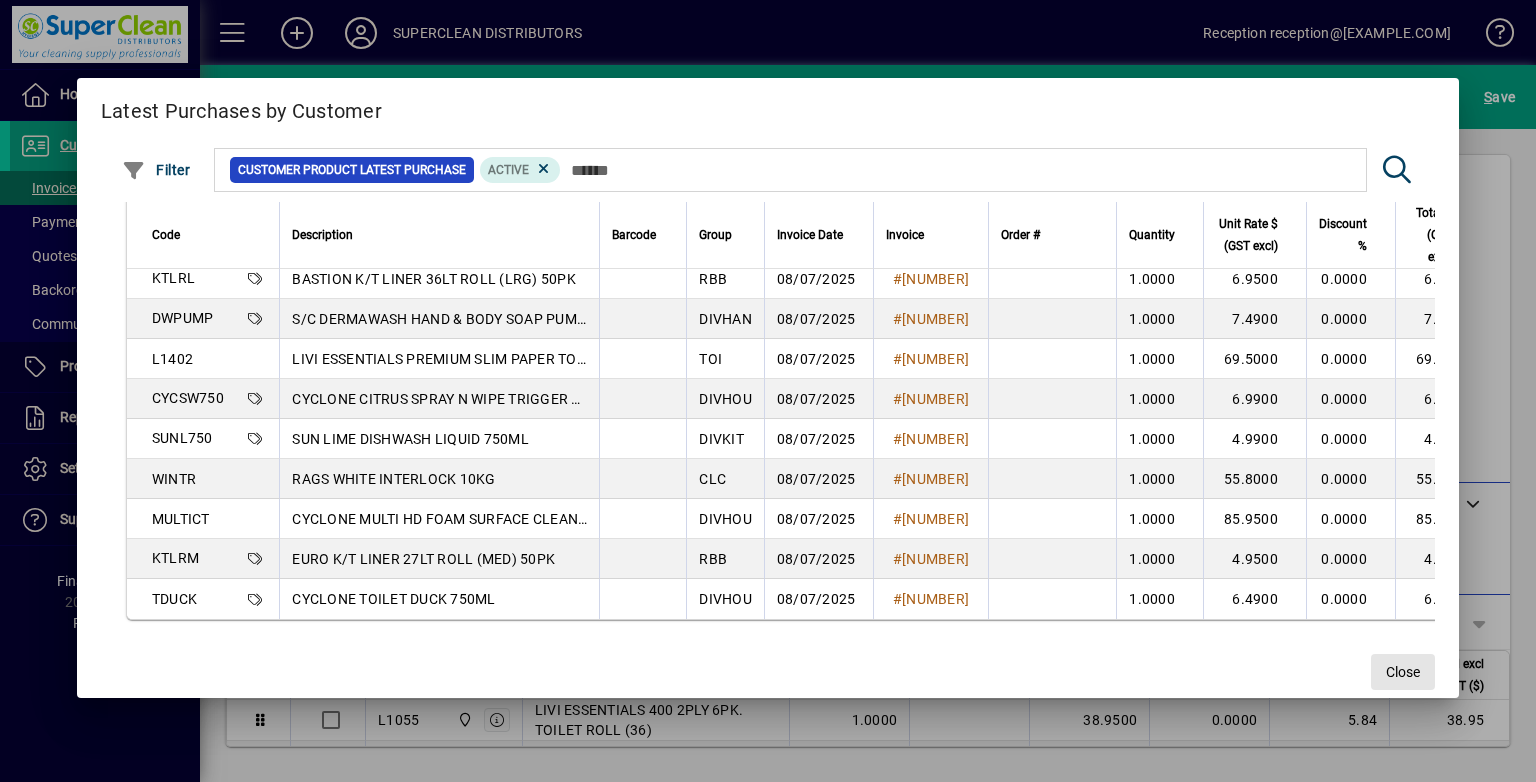 drag, startPoint x: 1404, startPoint y: 673, endPoint x: 835, endPoint y: 524, distance: 588.18536 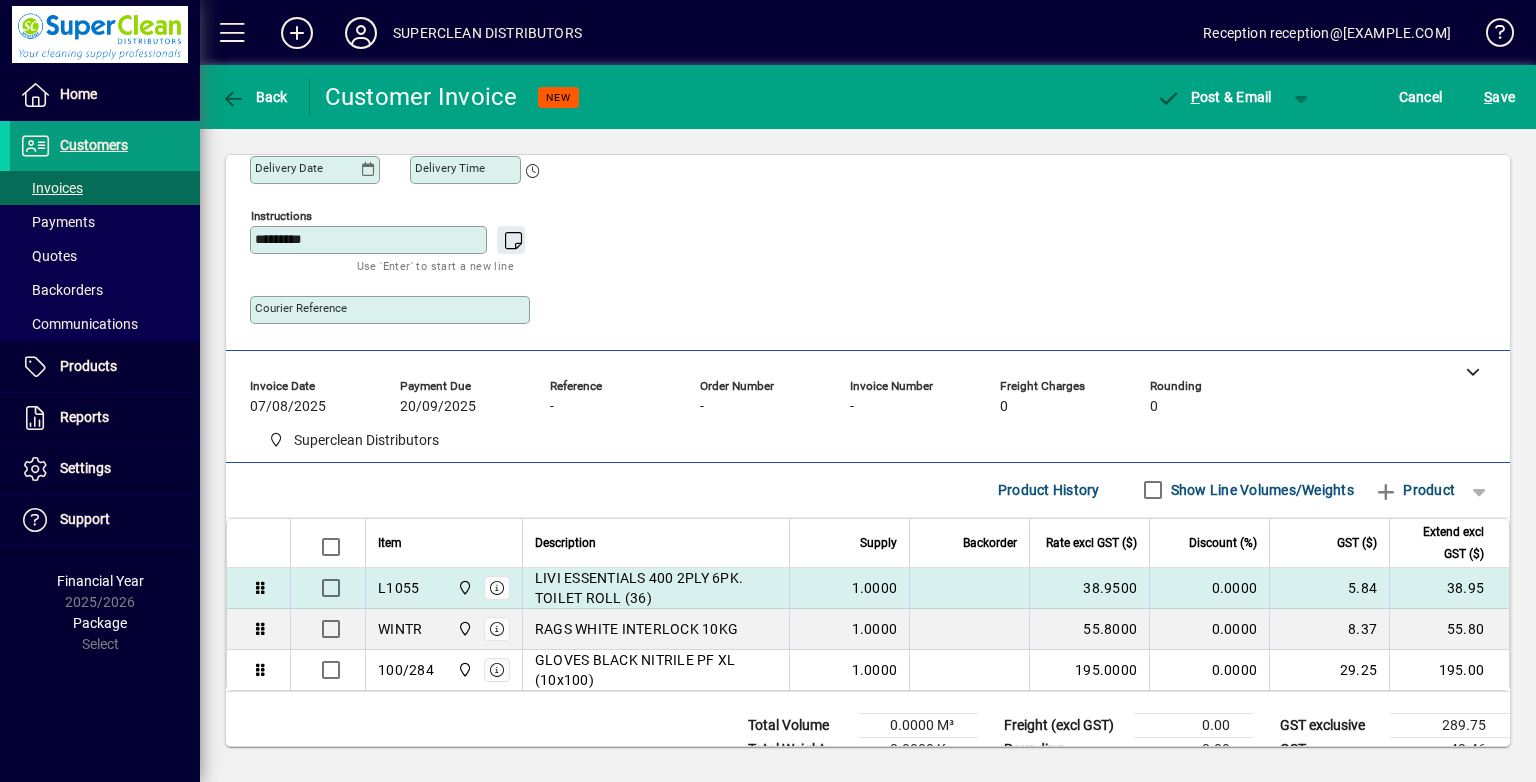 scroll, scrollTop: 584, scrollLeft: 0, axis: vertical 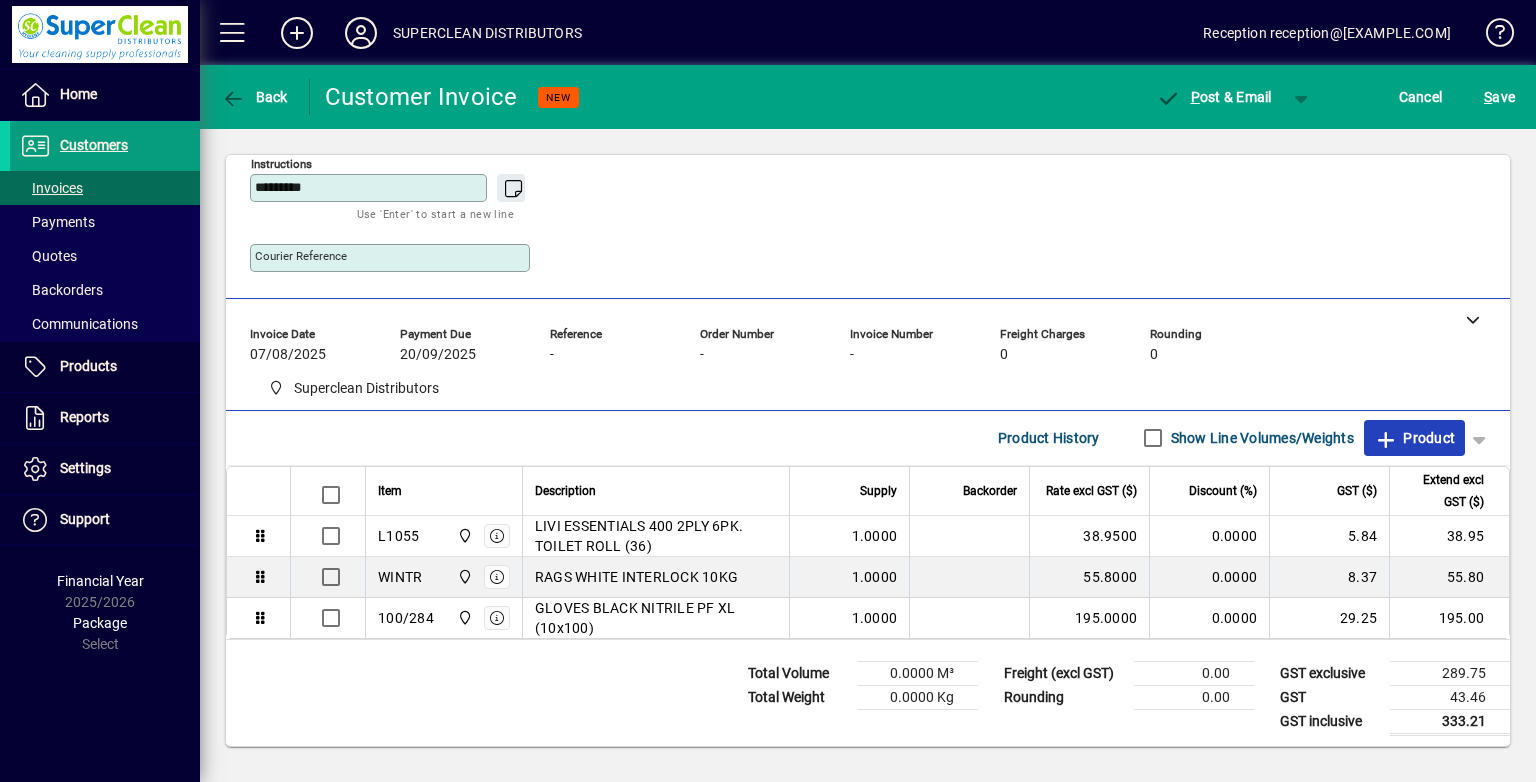 click on "Product" 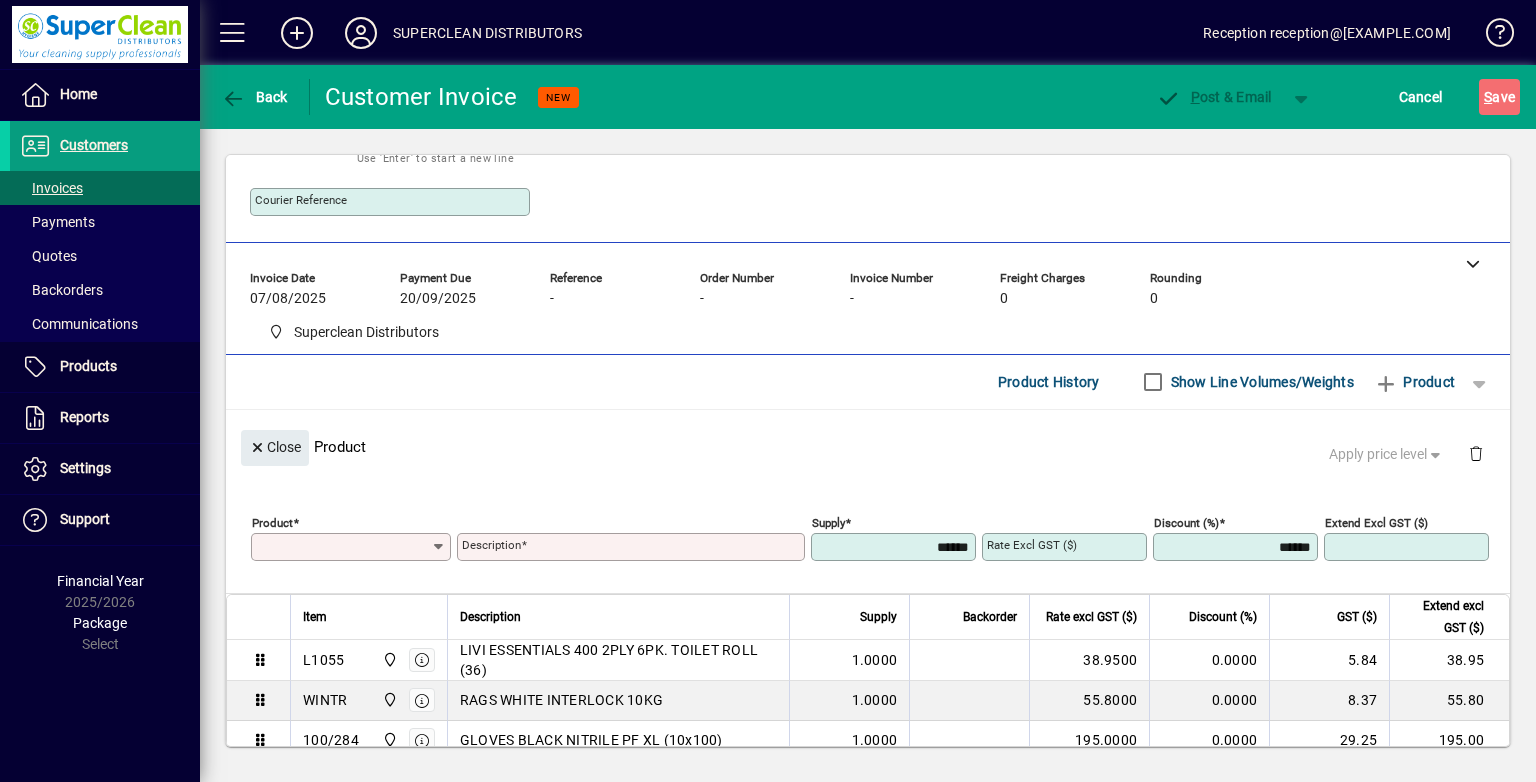 scroll, scrollTop: 164, scrollLeft: 0, axis: vertical 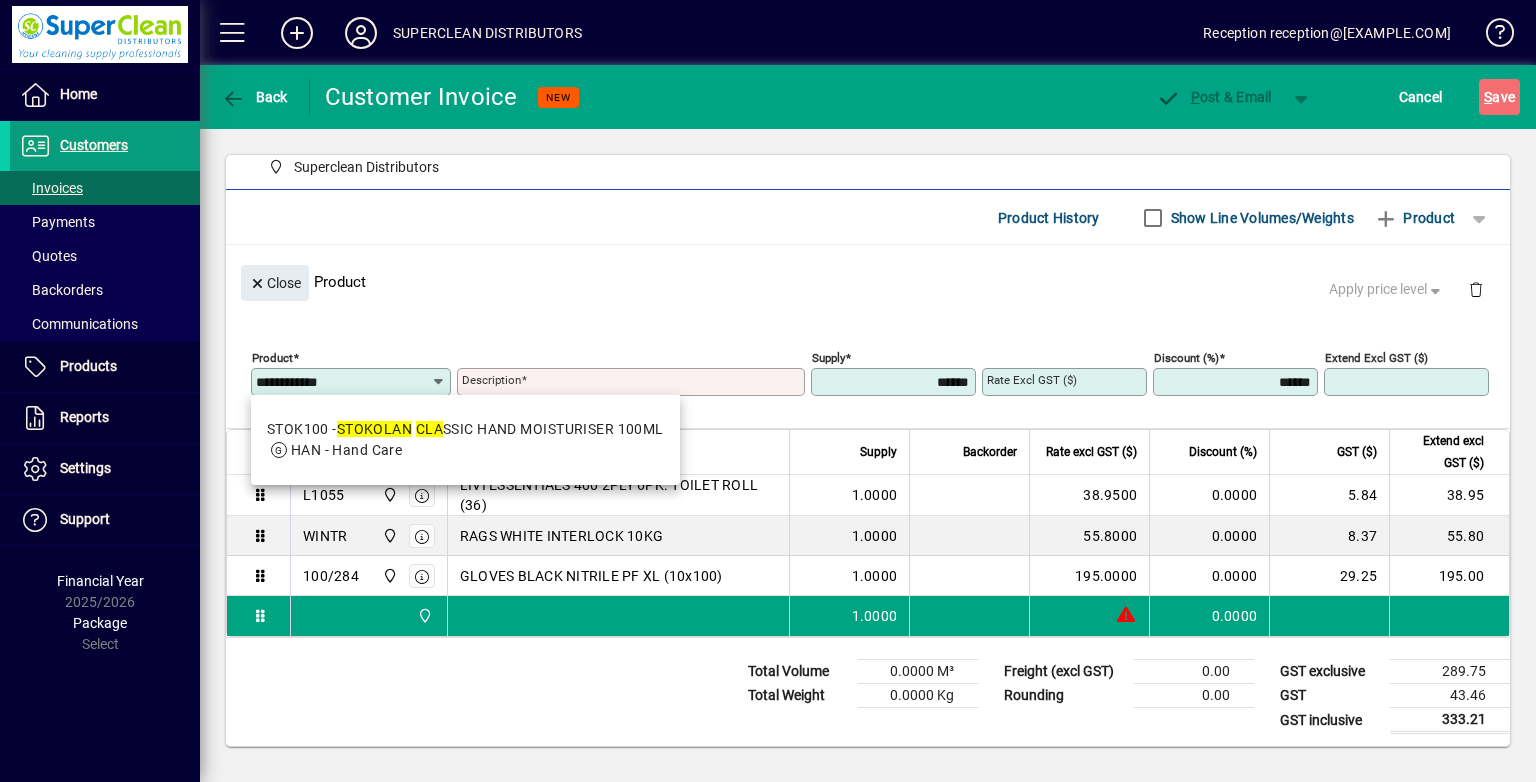 click on "STOK100 -  STOKOLAN   CLA SSIC HAND MOISTURISER 100ML" at bounding box center [465, 429] 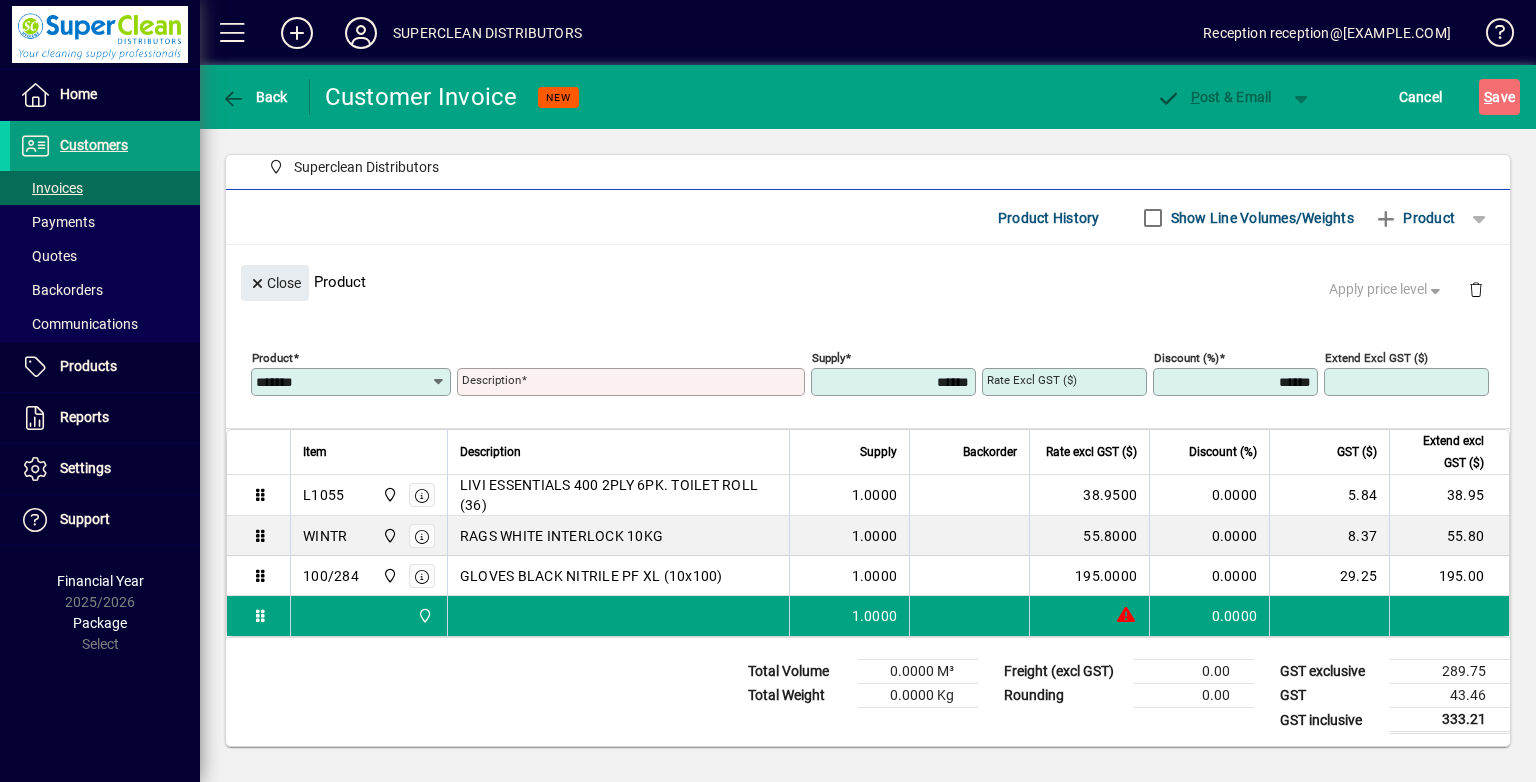 type on "**********" 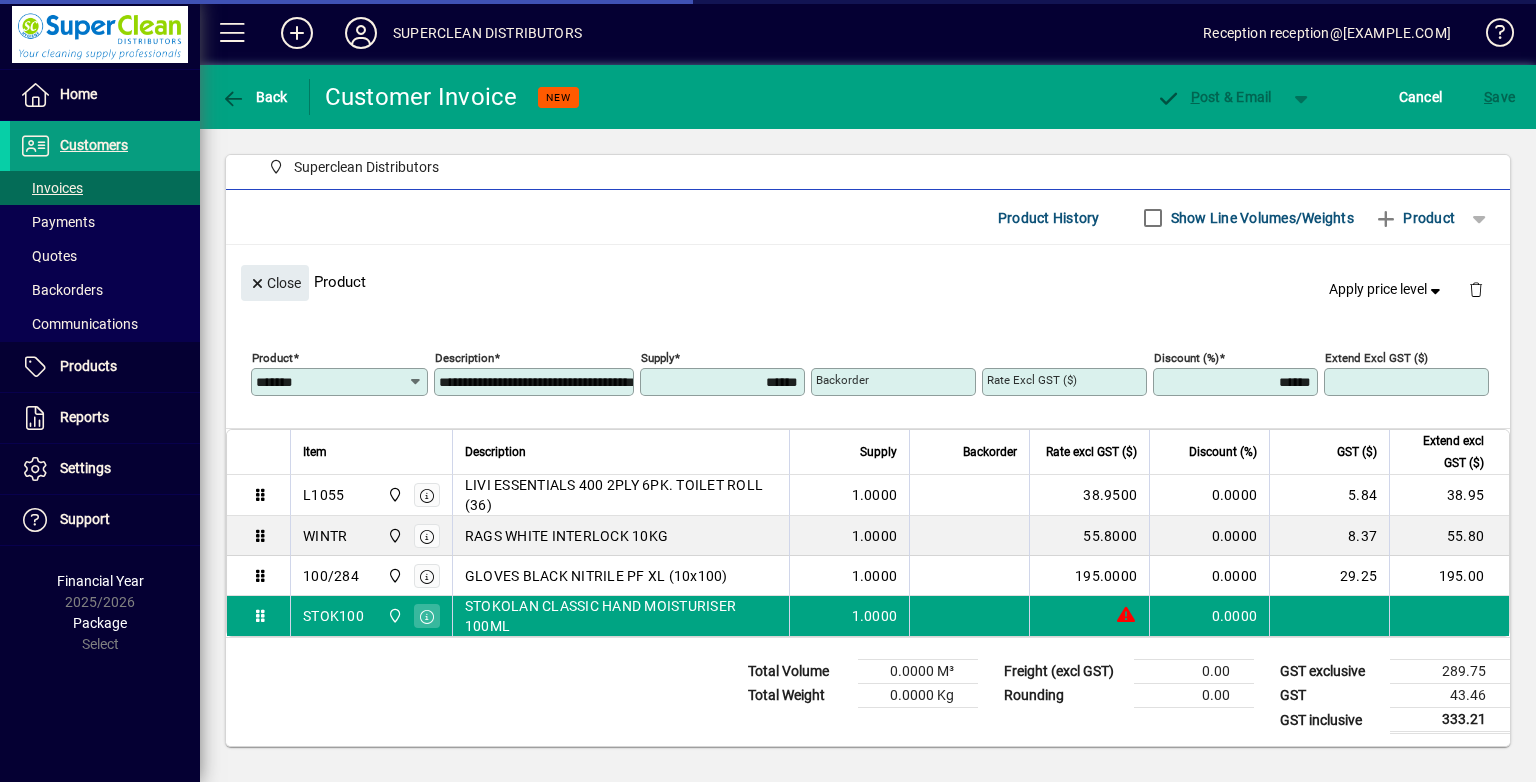 type on "*******" 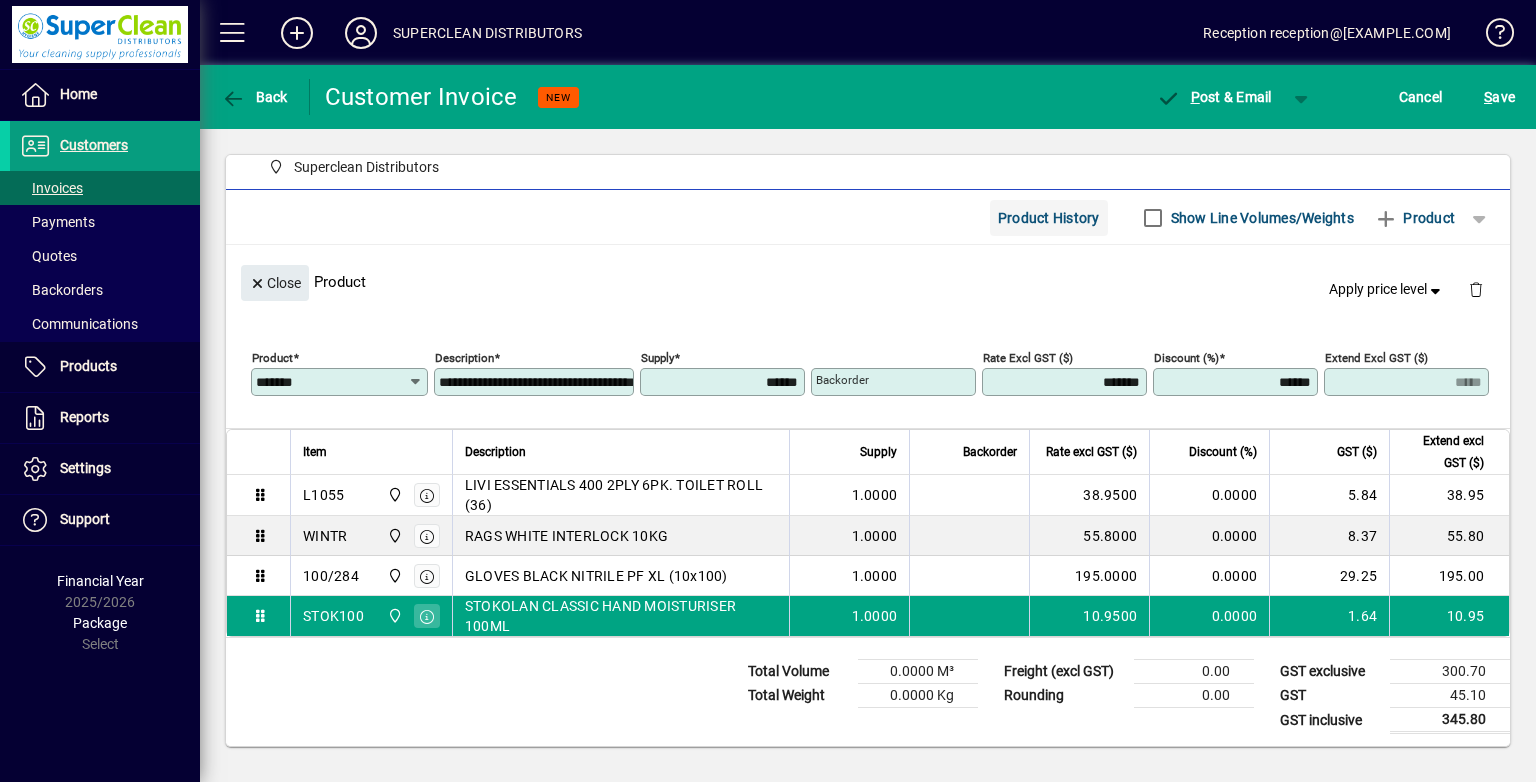 click on "Product History" 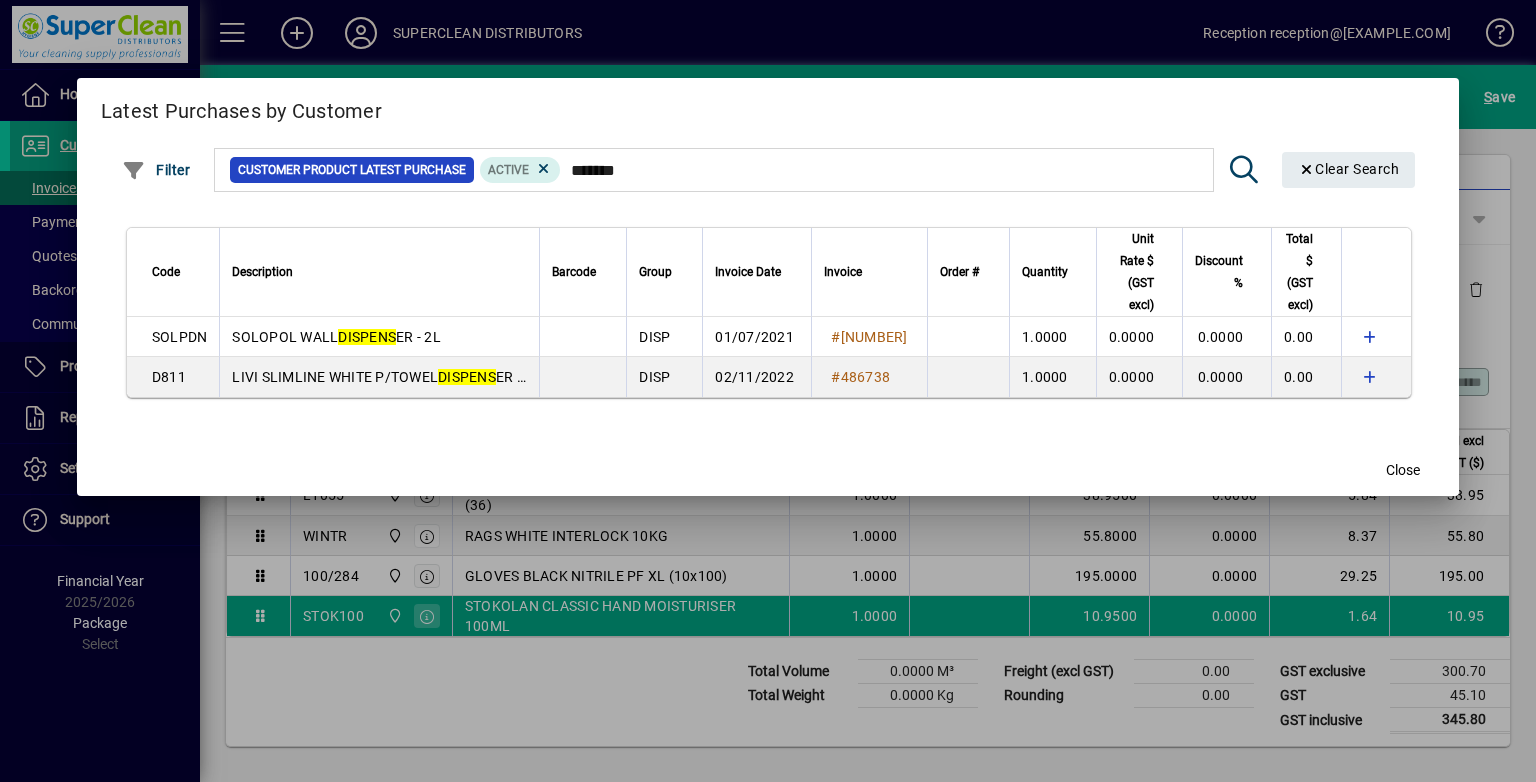 click at bounding box center [543, 169] 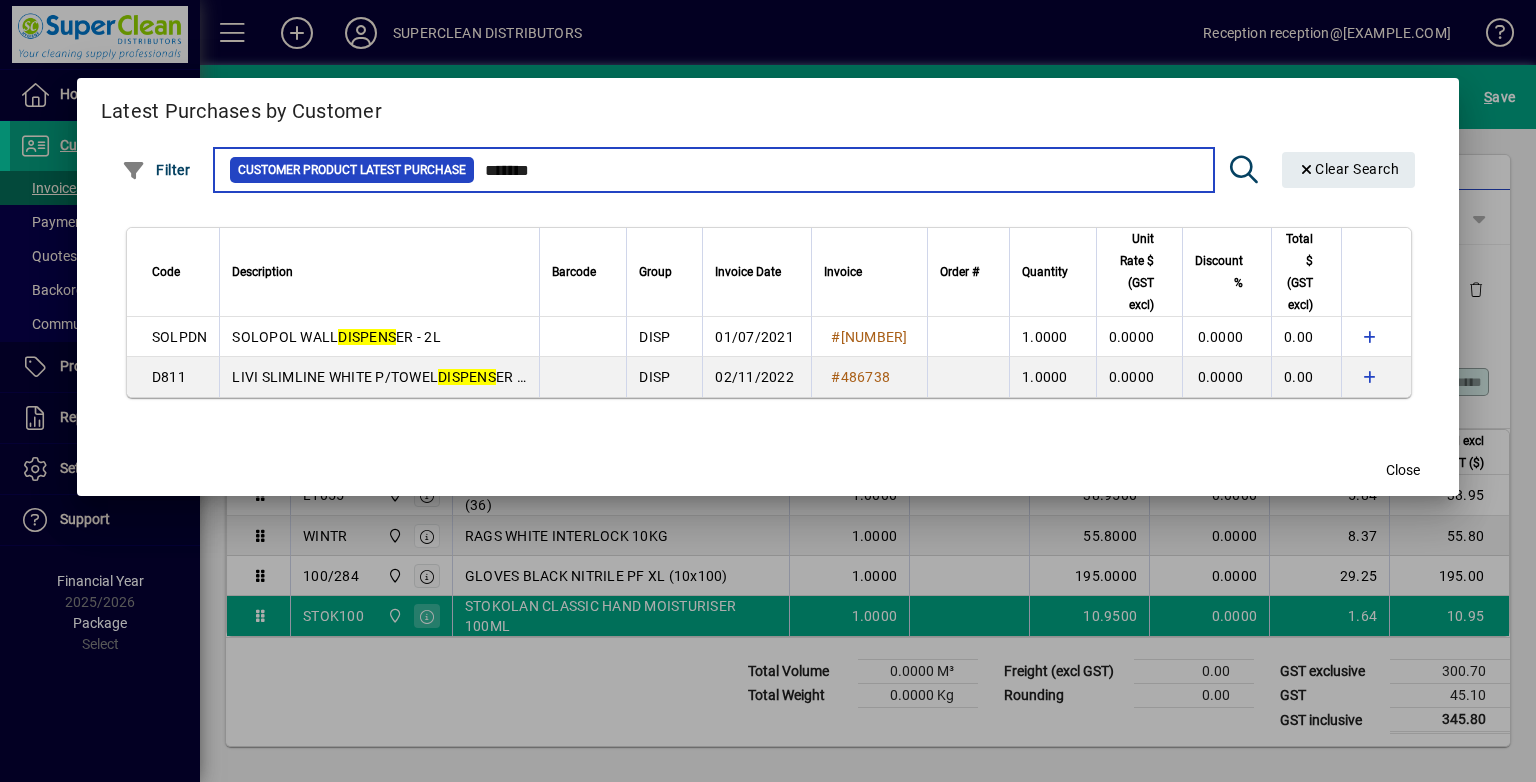drag, startPoint x: 556, startPoint y: 170, endPoint x: 457, endPoint y: 154, distance: 100.28459 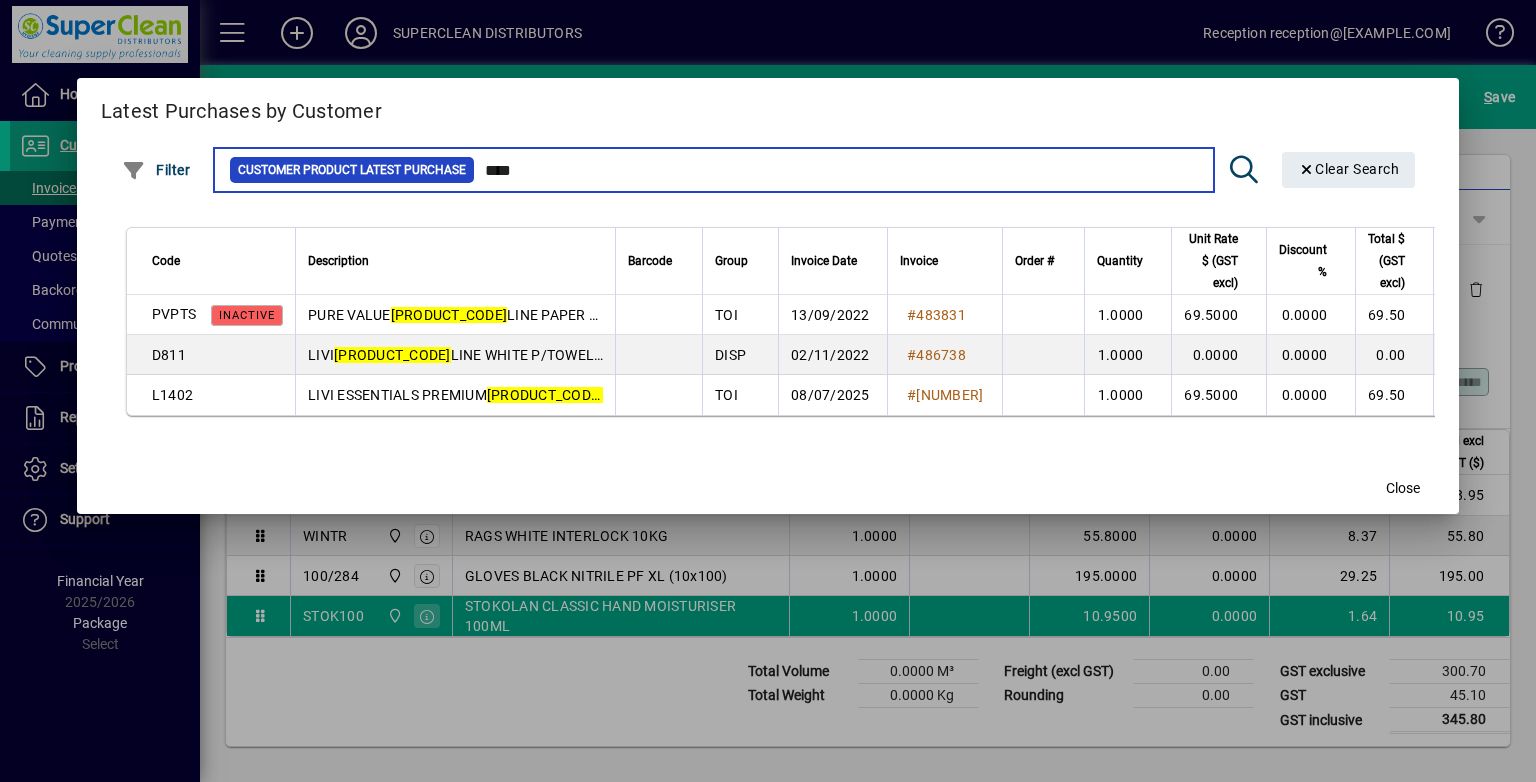 type on "****" 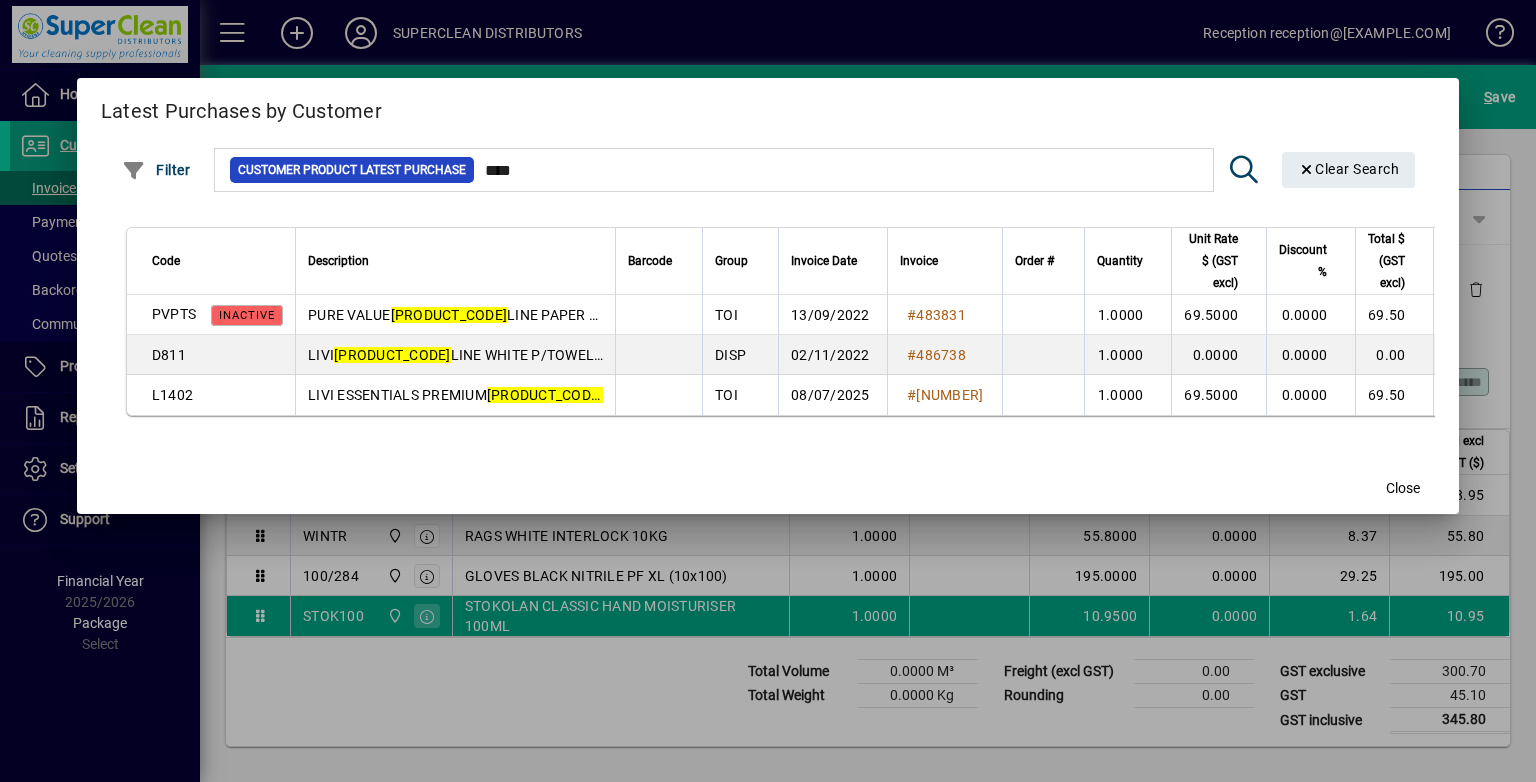 click on "Close" 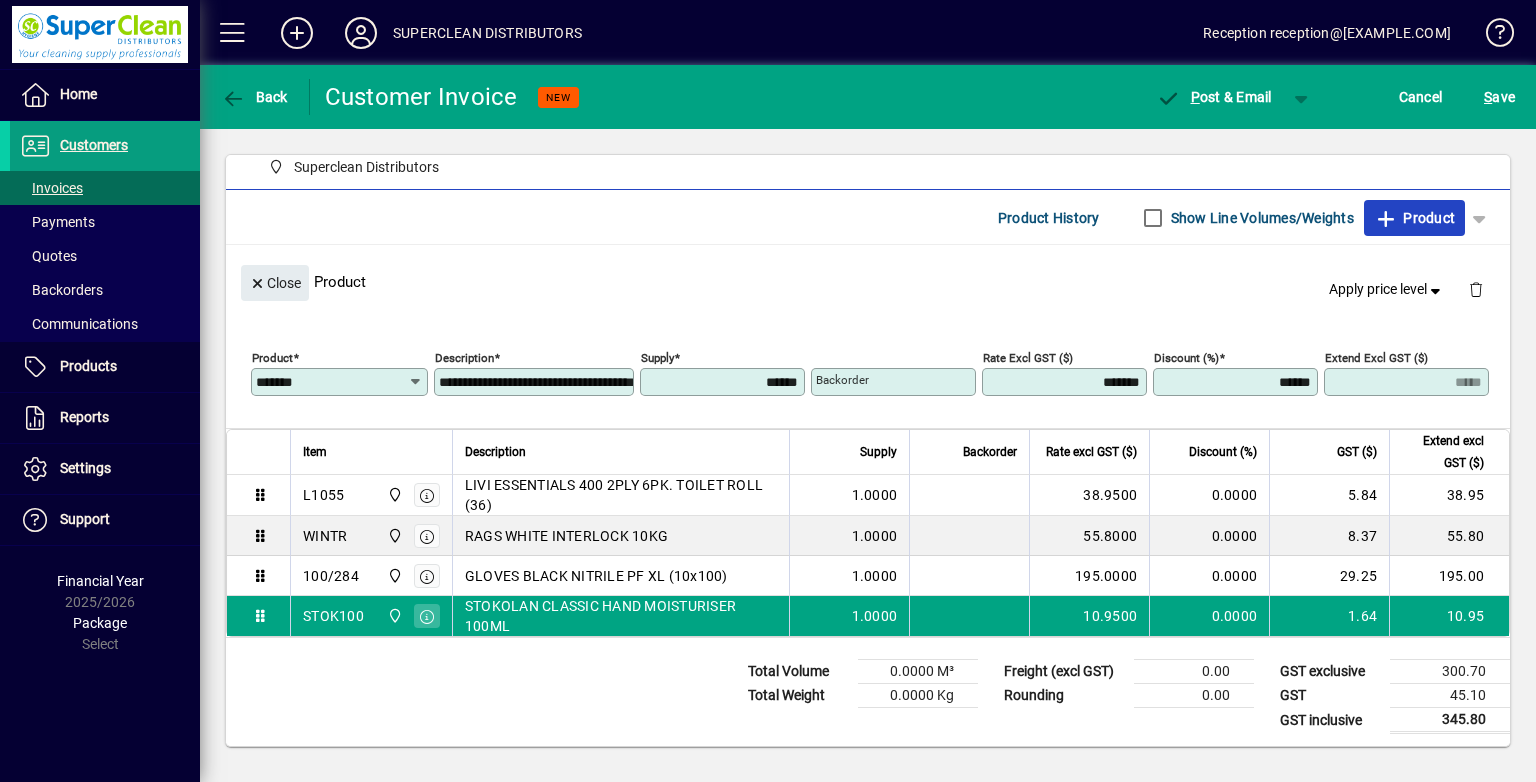 drag, startPoint x: 1402, startPoint y: 219, endPoint x: 1310, endPoint y: 248, distance: 96.462425 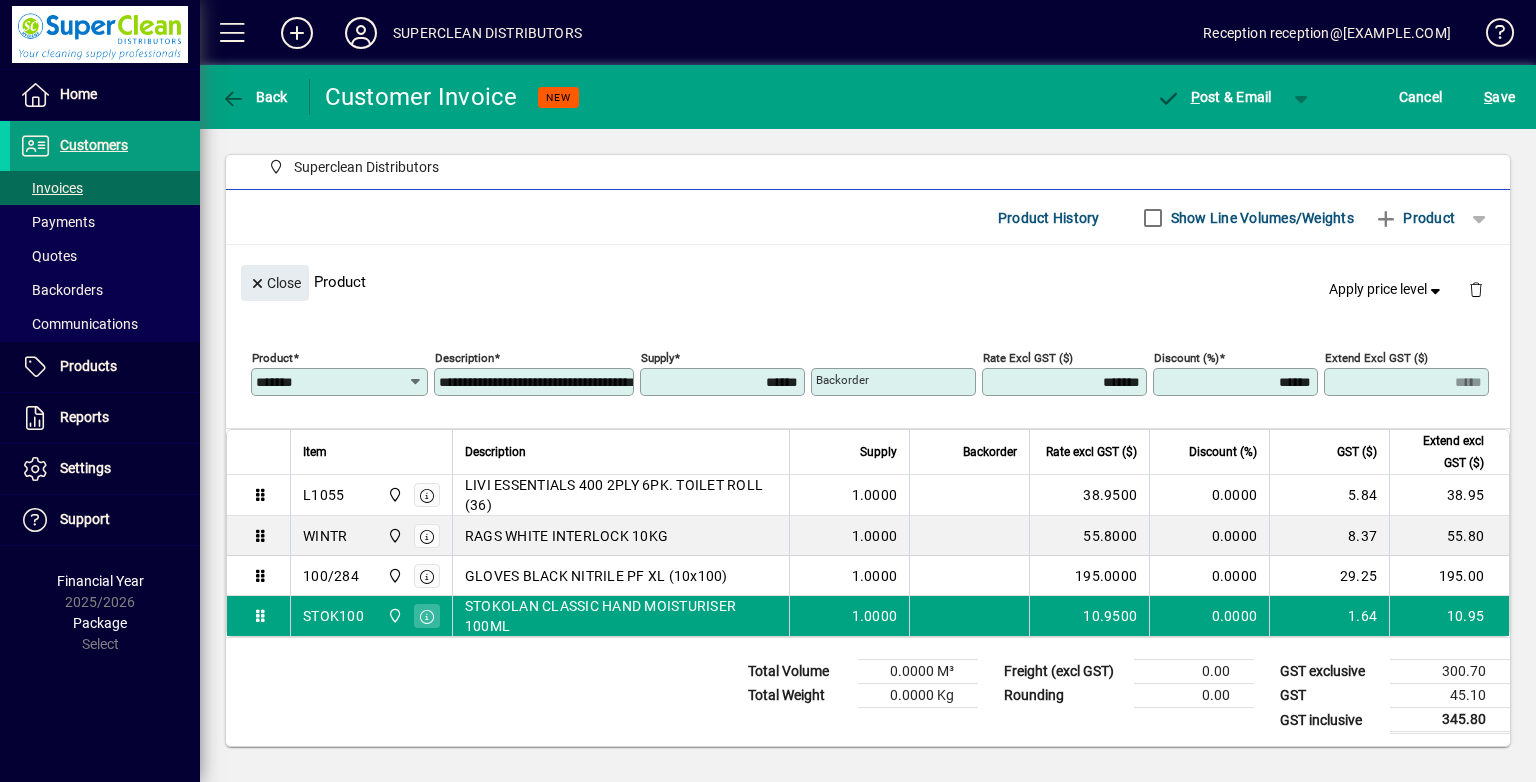 type 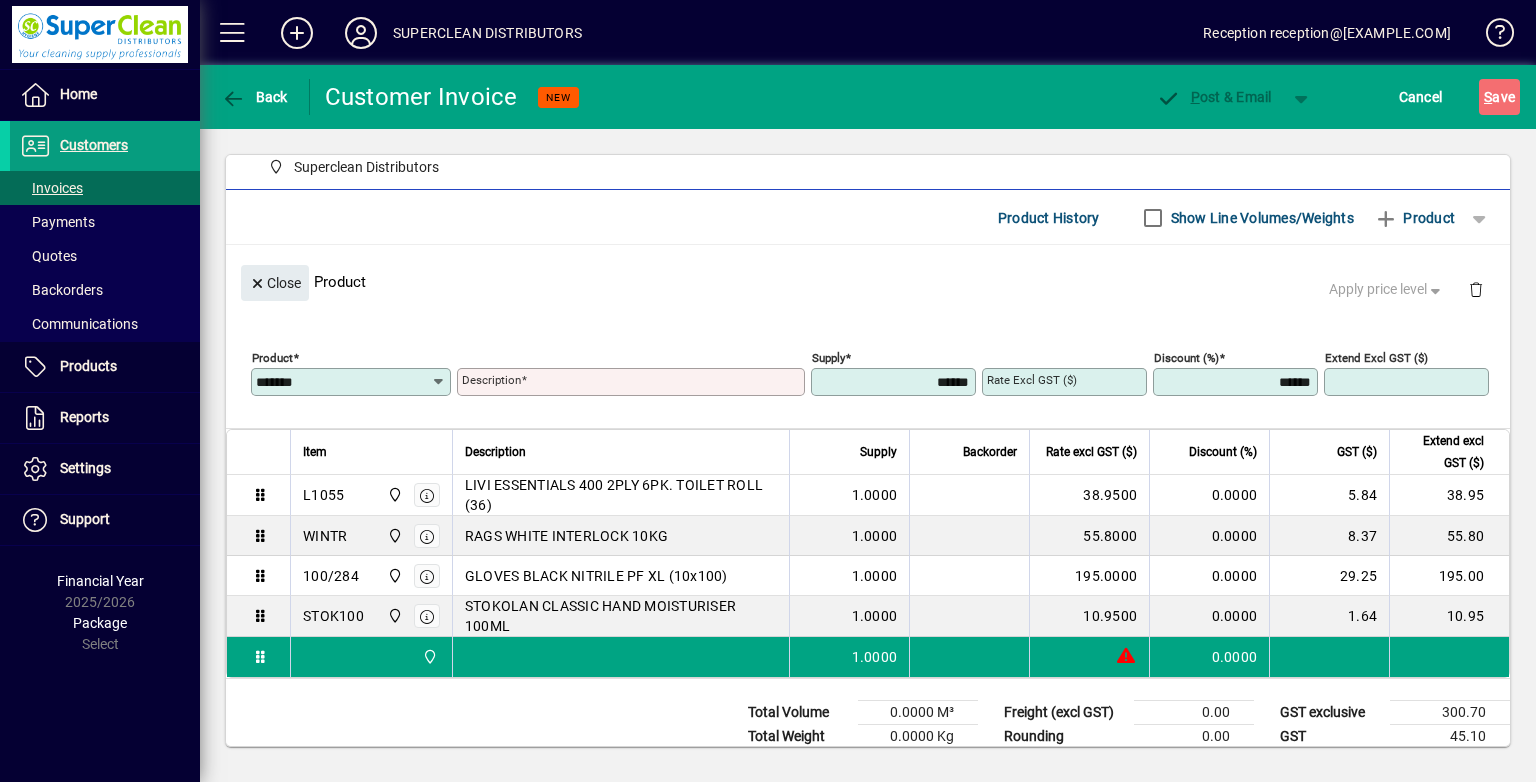 type 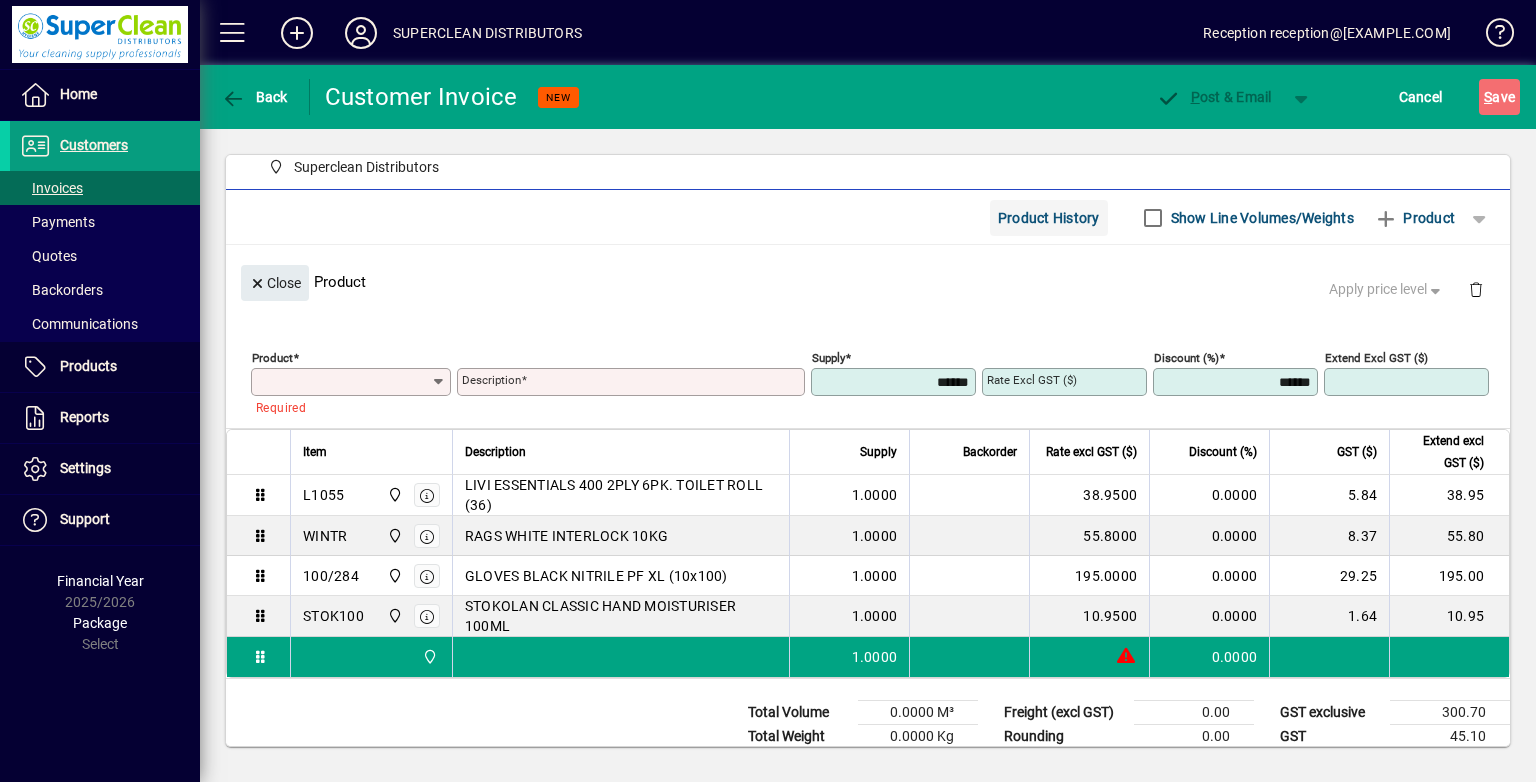 click on "Product History" 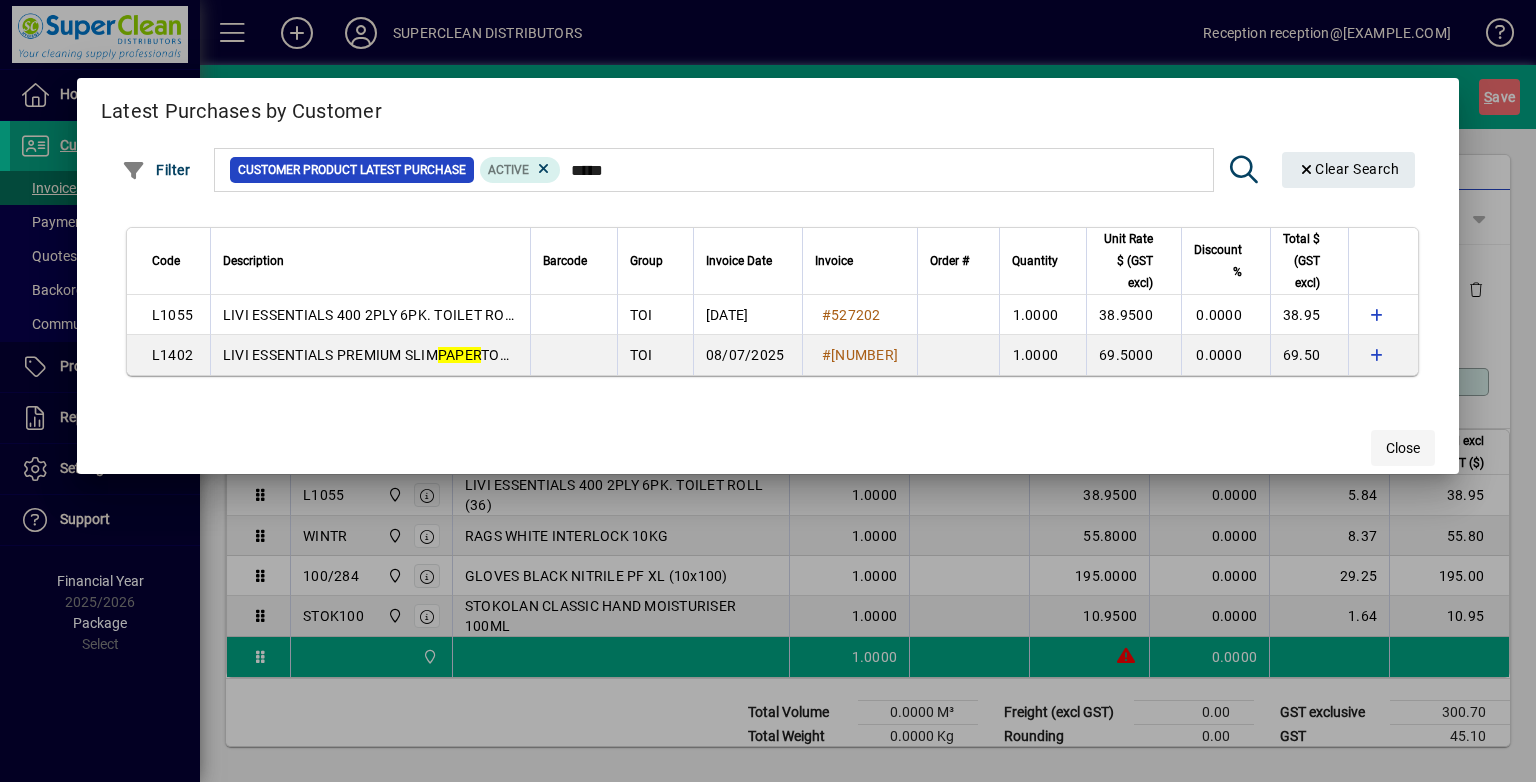 type on "*****" 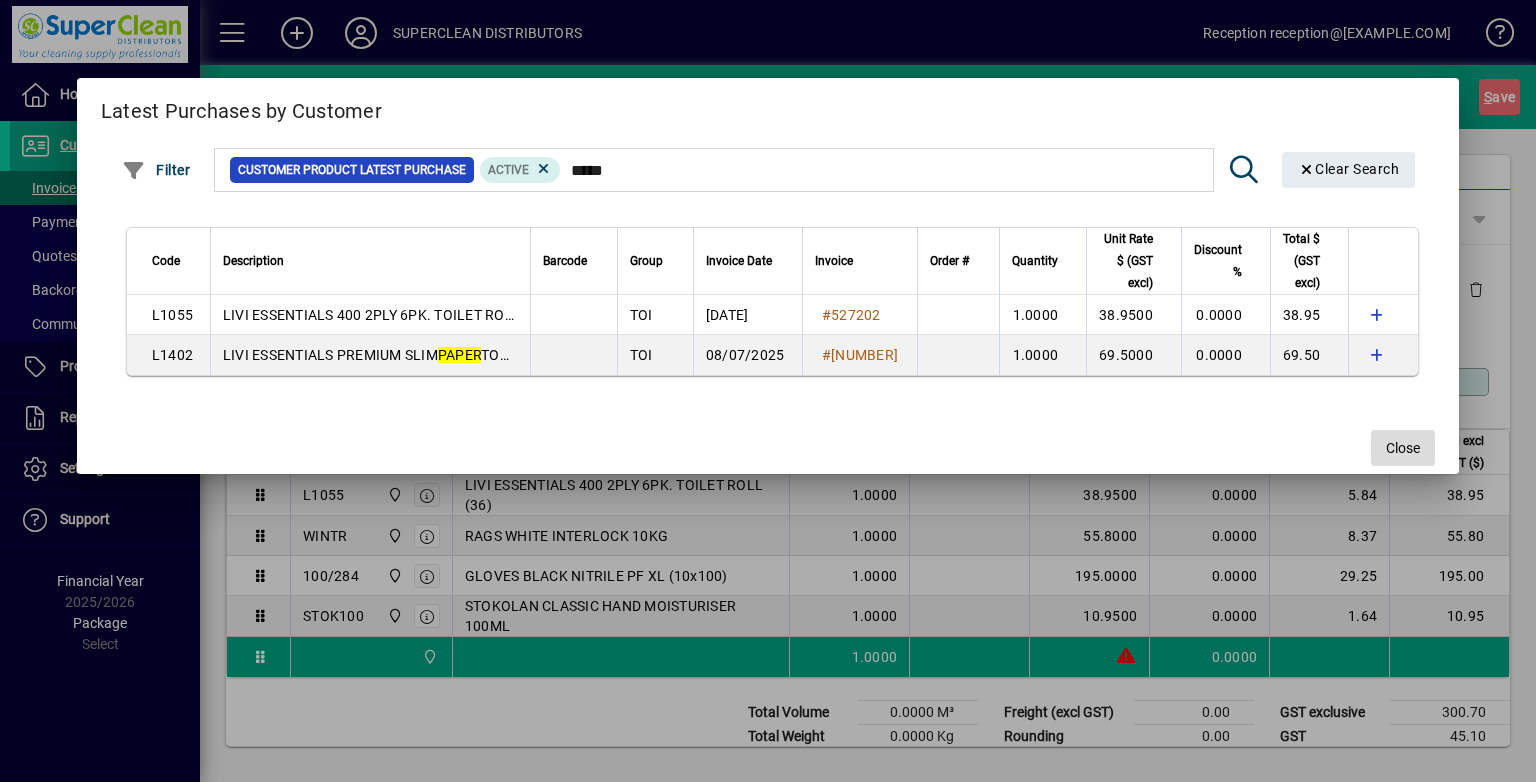 drag, startPoint x: 1411, startPoint y: 451, endPoint x: 1394, endPoint y: 448, distance: 17.262676 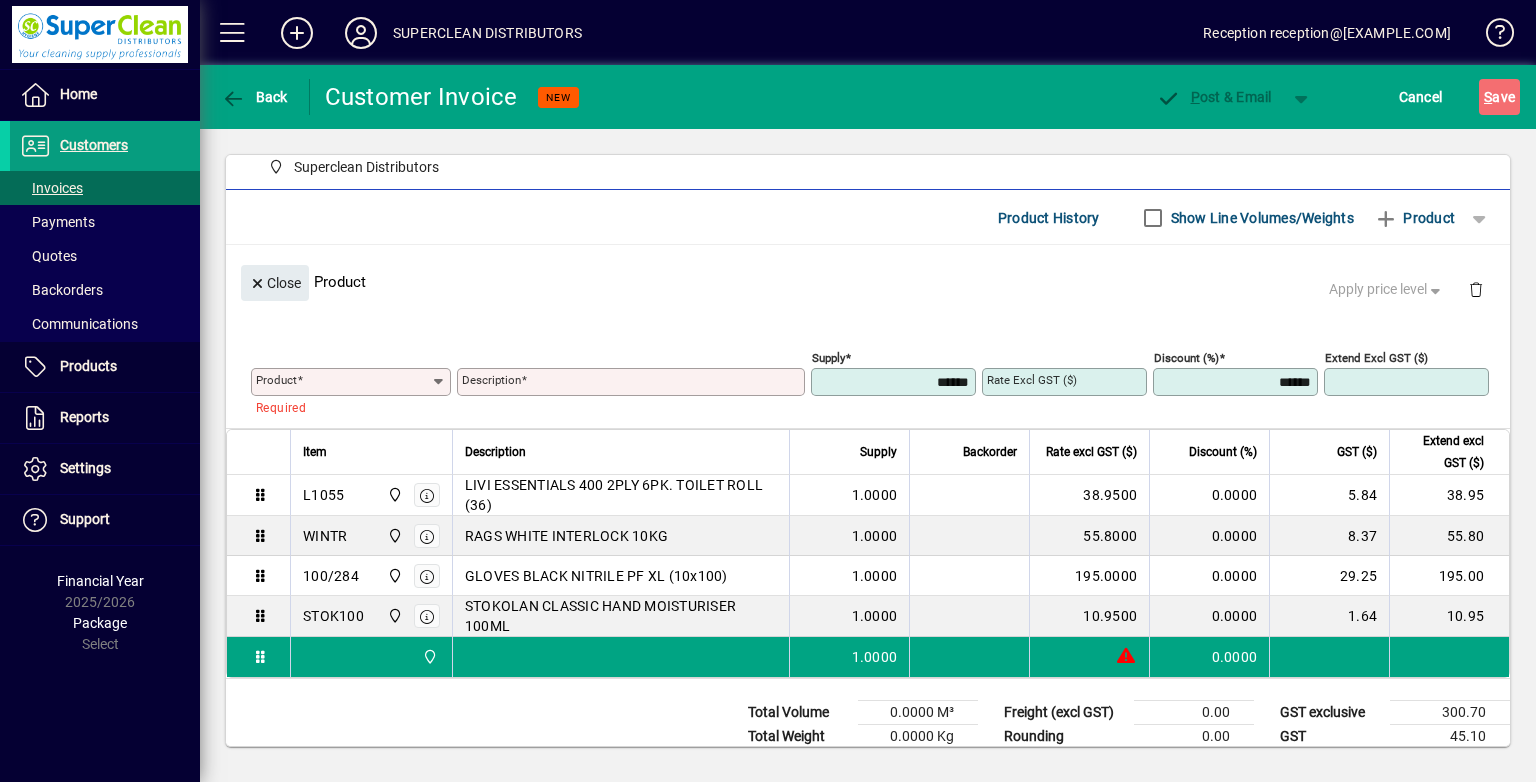 click on "Product" at bounding box center [343, 382] 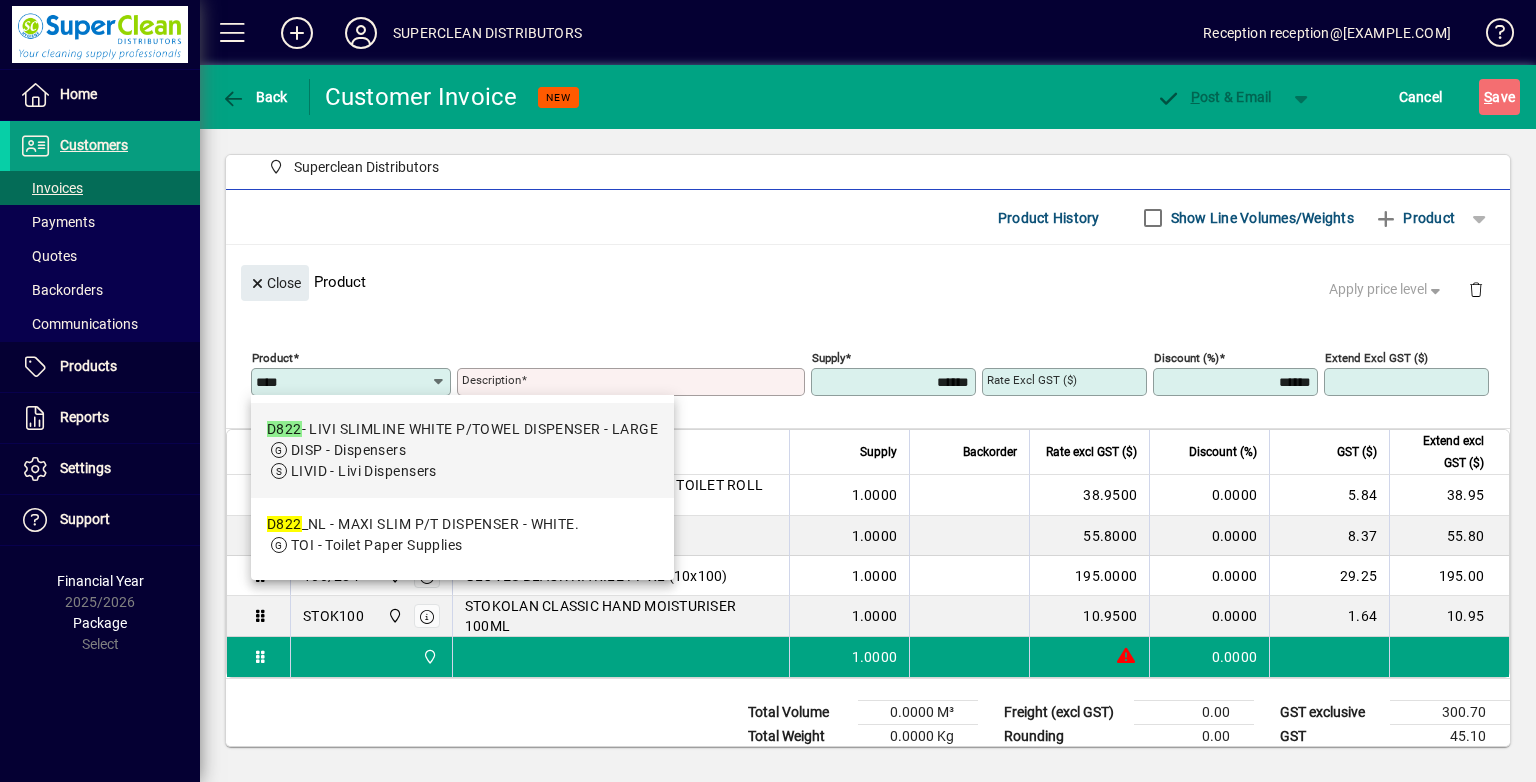 click on "DISP - Dispensers" at bounding box center (348, 450) 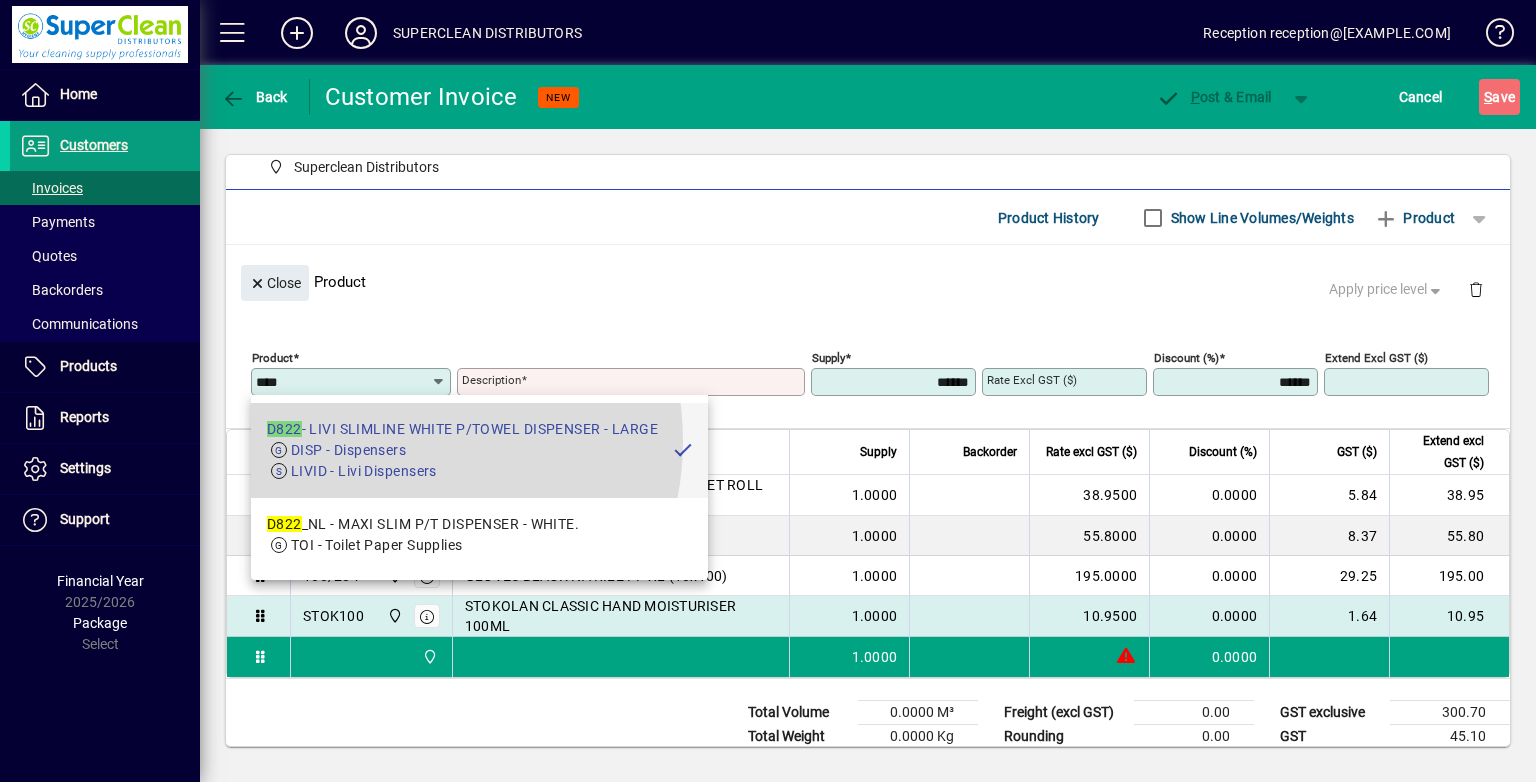 type on "**********" 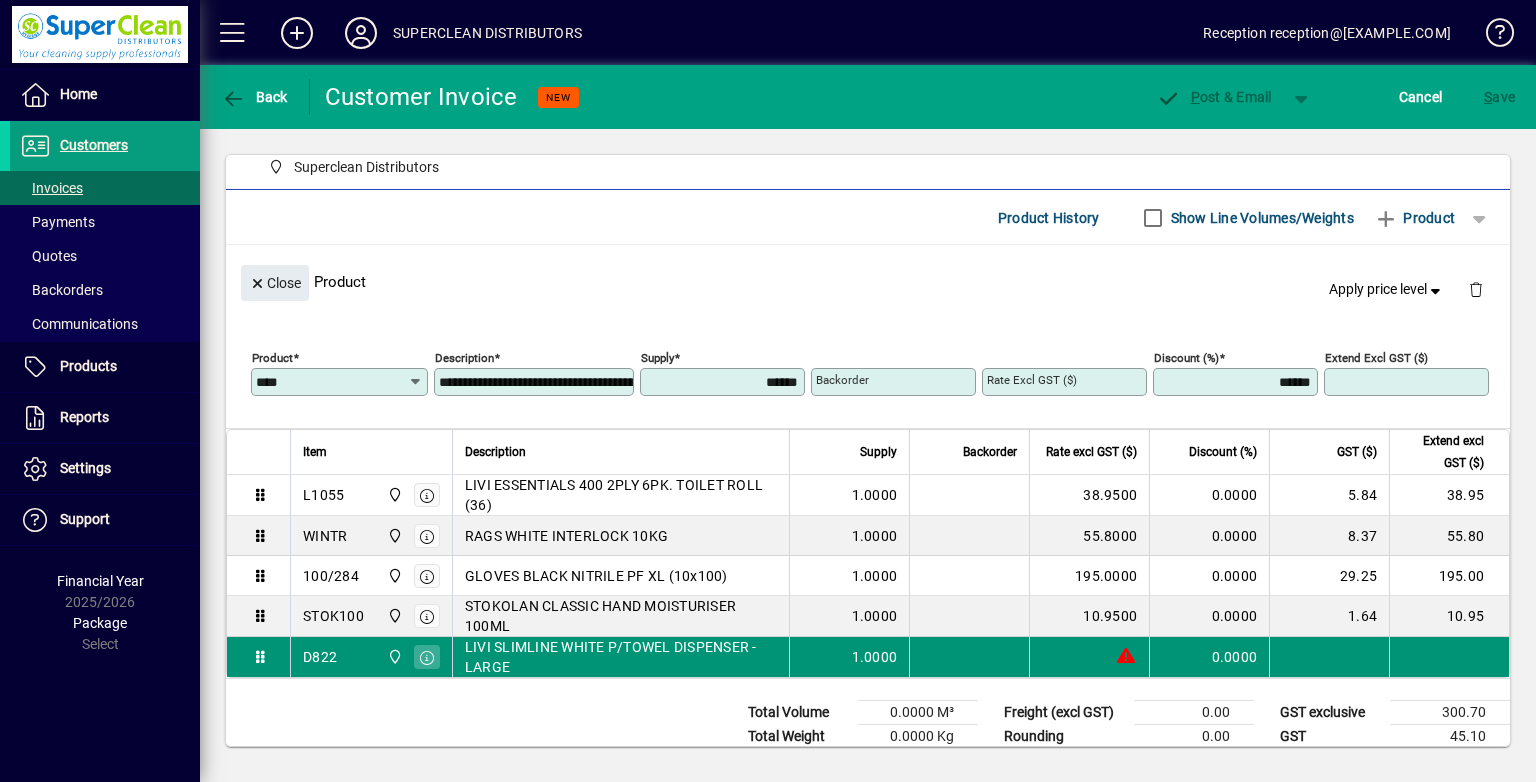 type on "******" 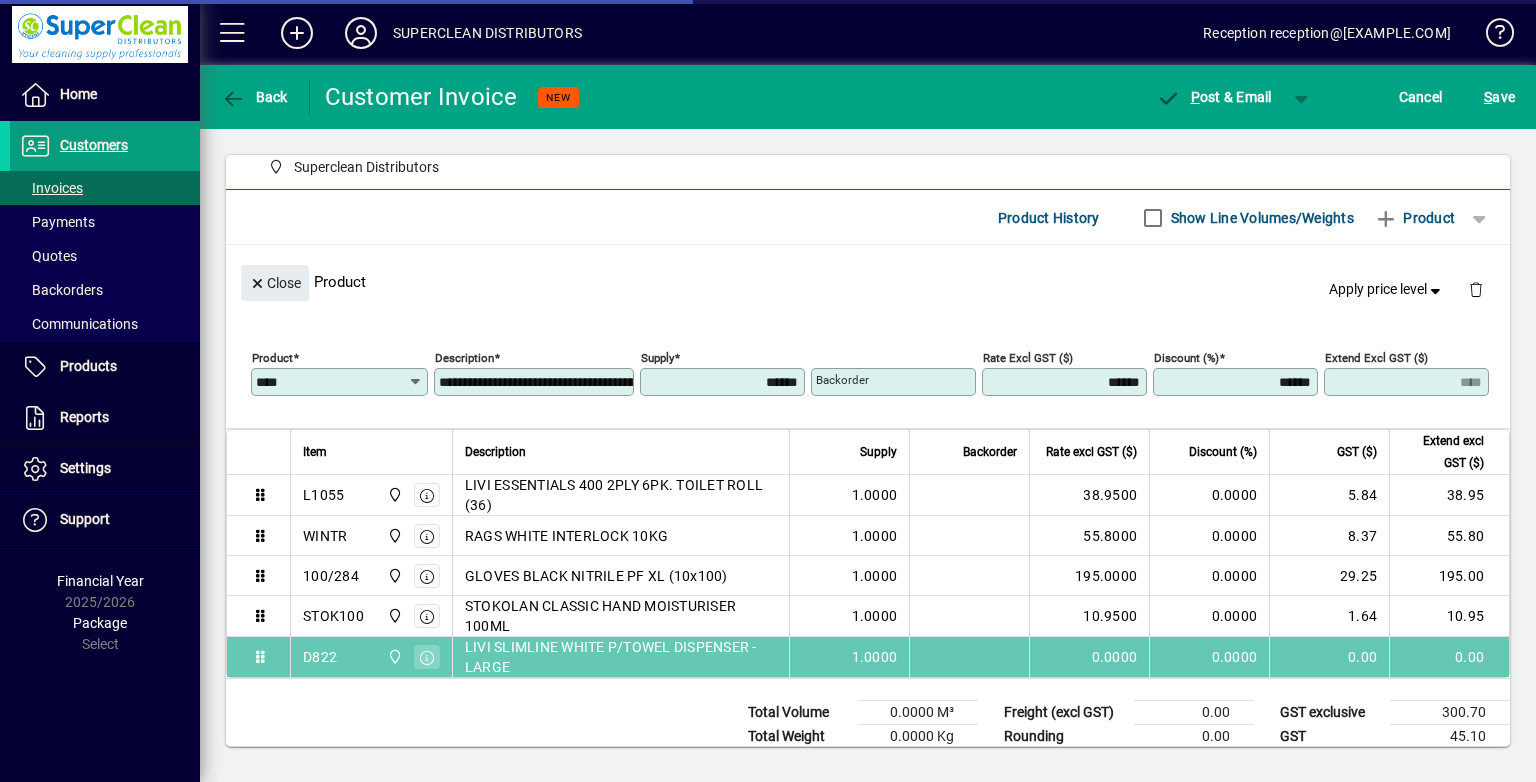 drag, startPoint x: 546, startPoint y: 646, endPoint x: 535, endPoint y: 614, distance: 33.83785 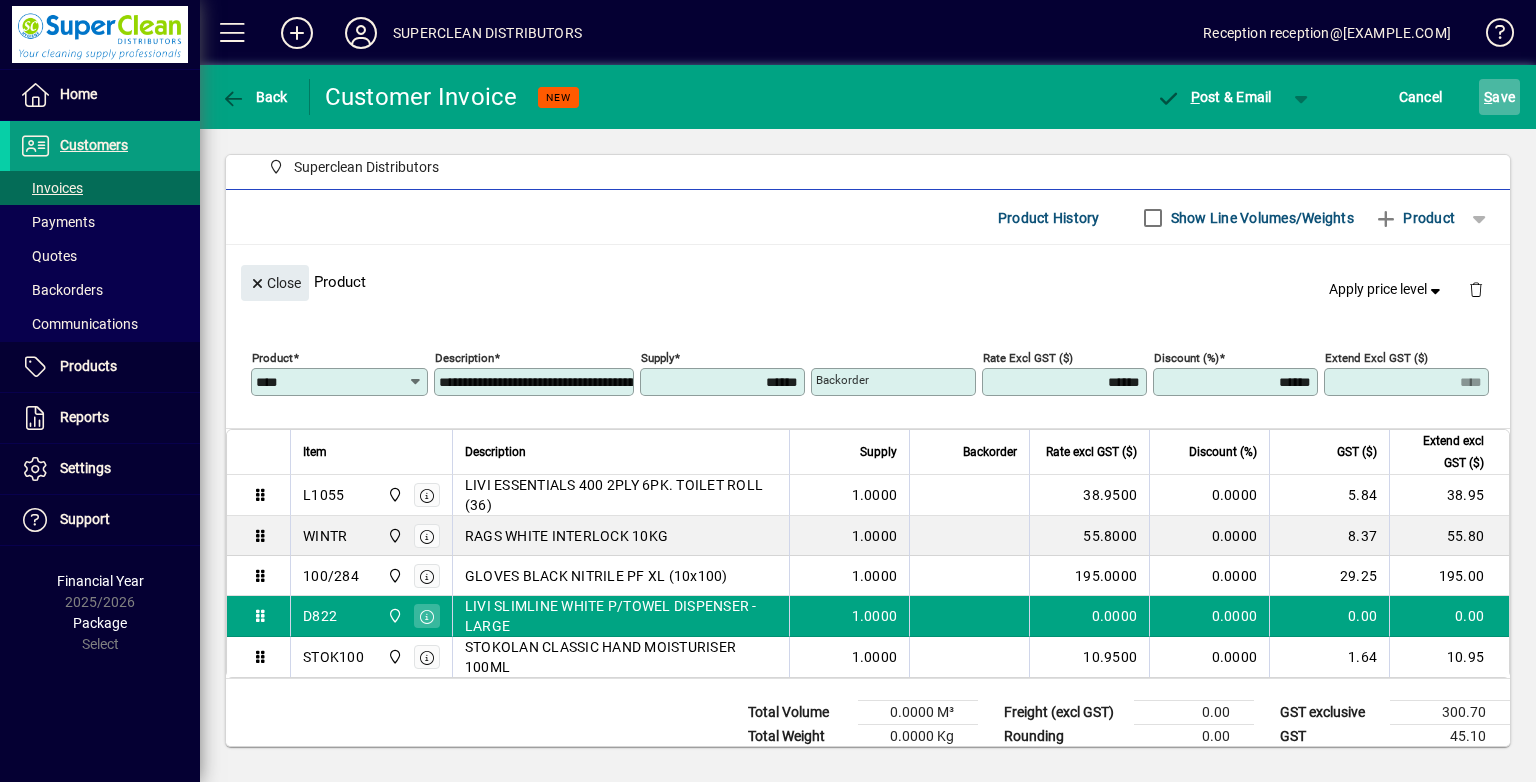 click on "S ave" 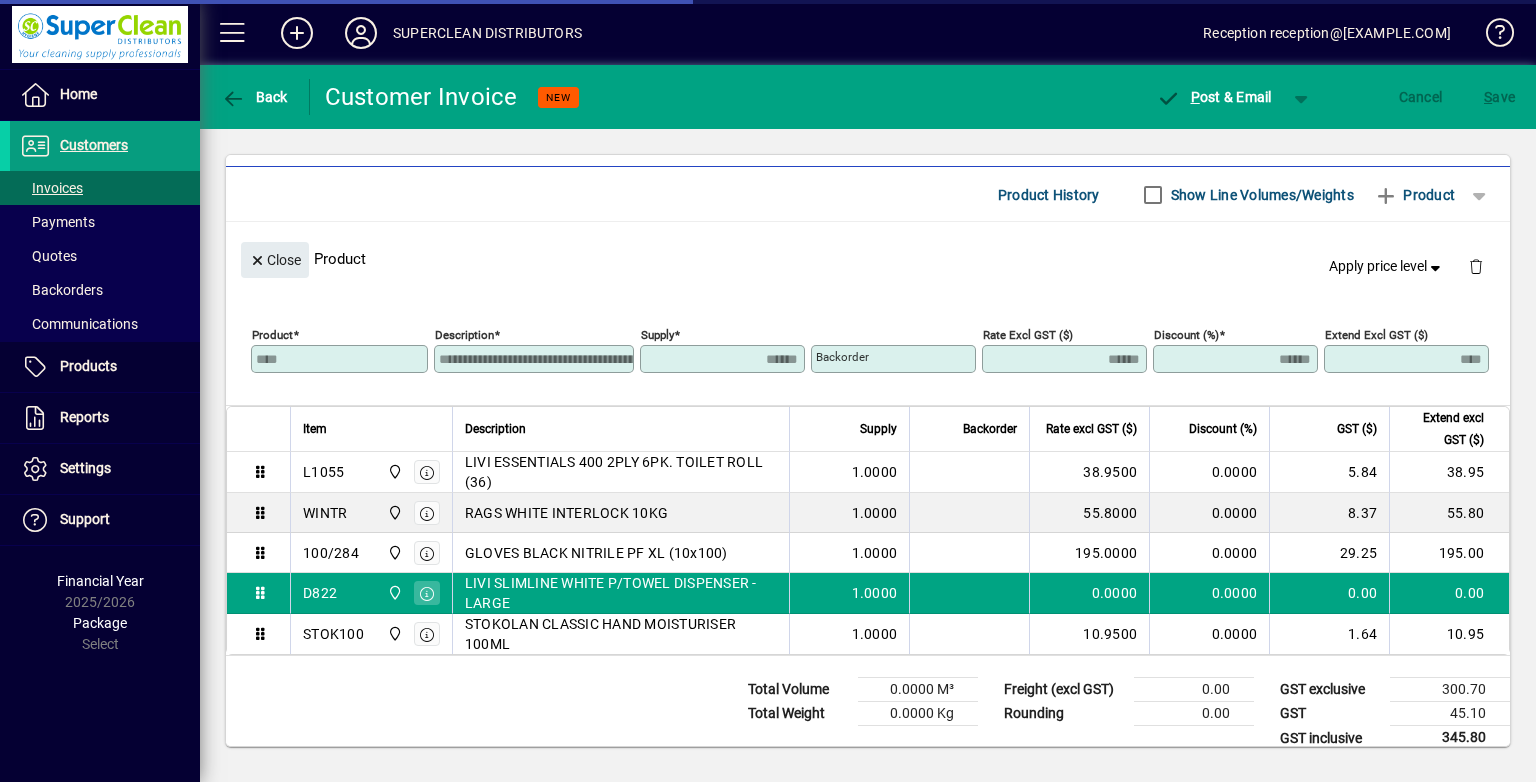 scroll, scrollTop: 205, scrollLeft: 0, axis: vertical 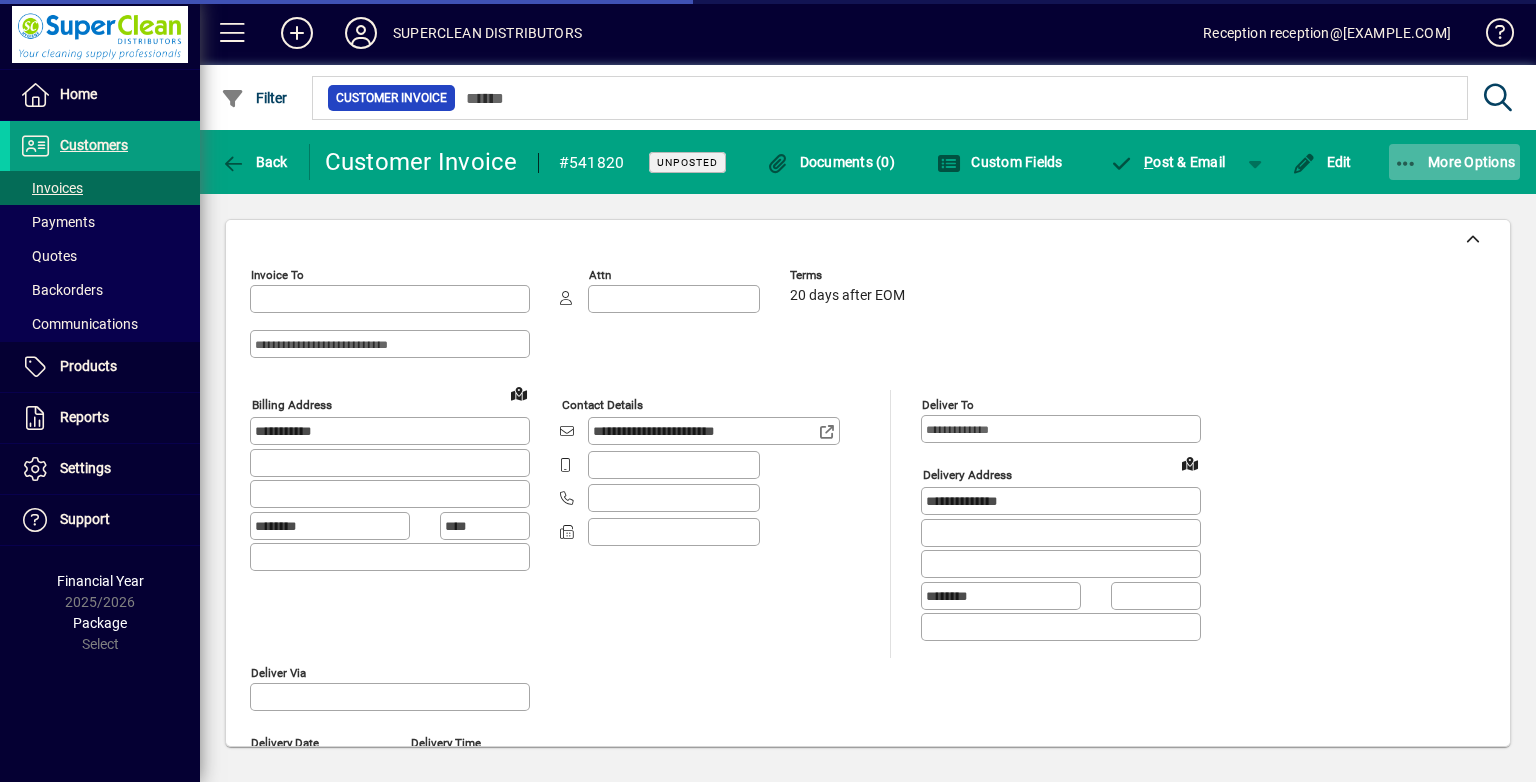 type on "**********" 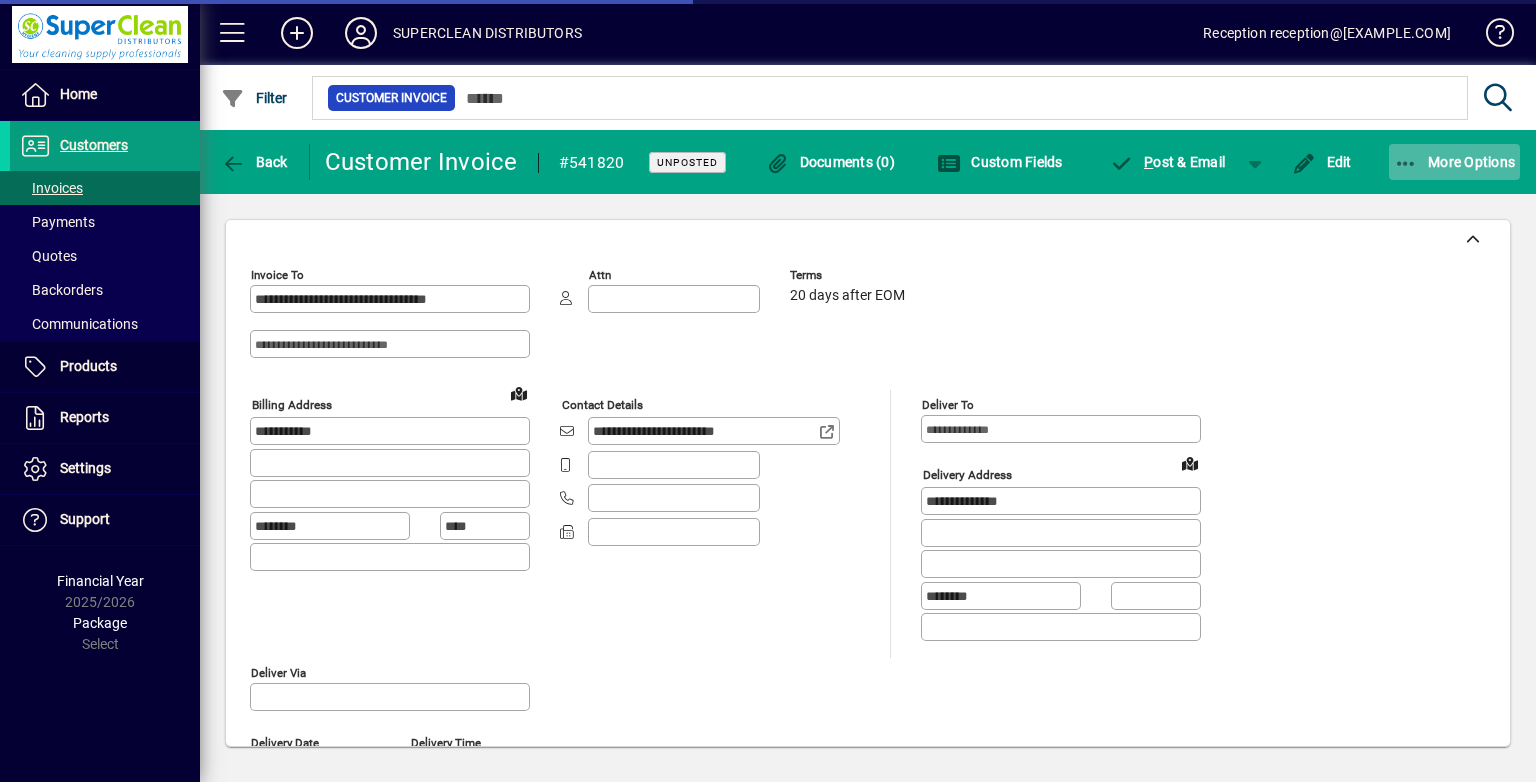 click on "More Options" 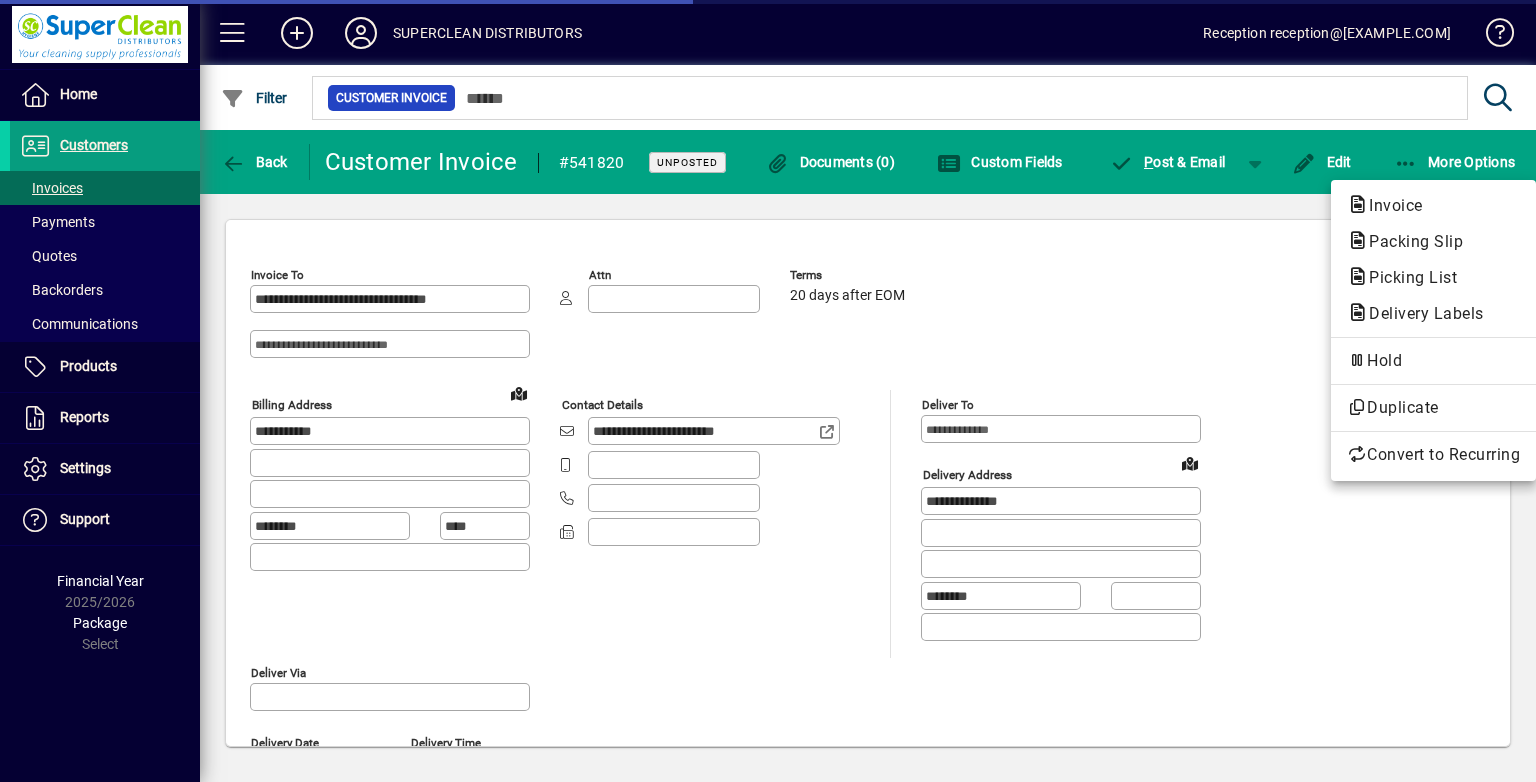 click on "Packing Slip" at bounding box center [1407, 277] 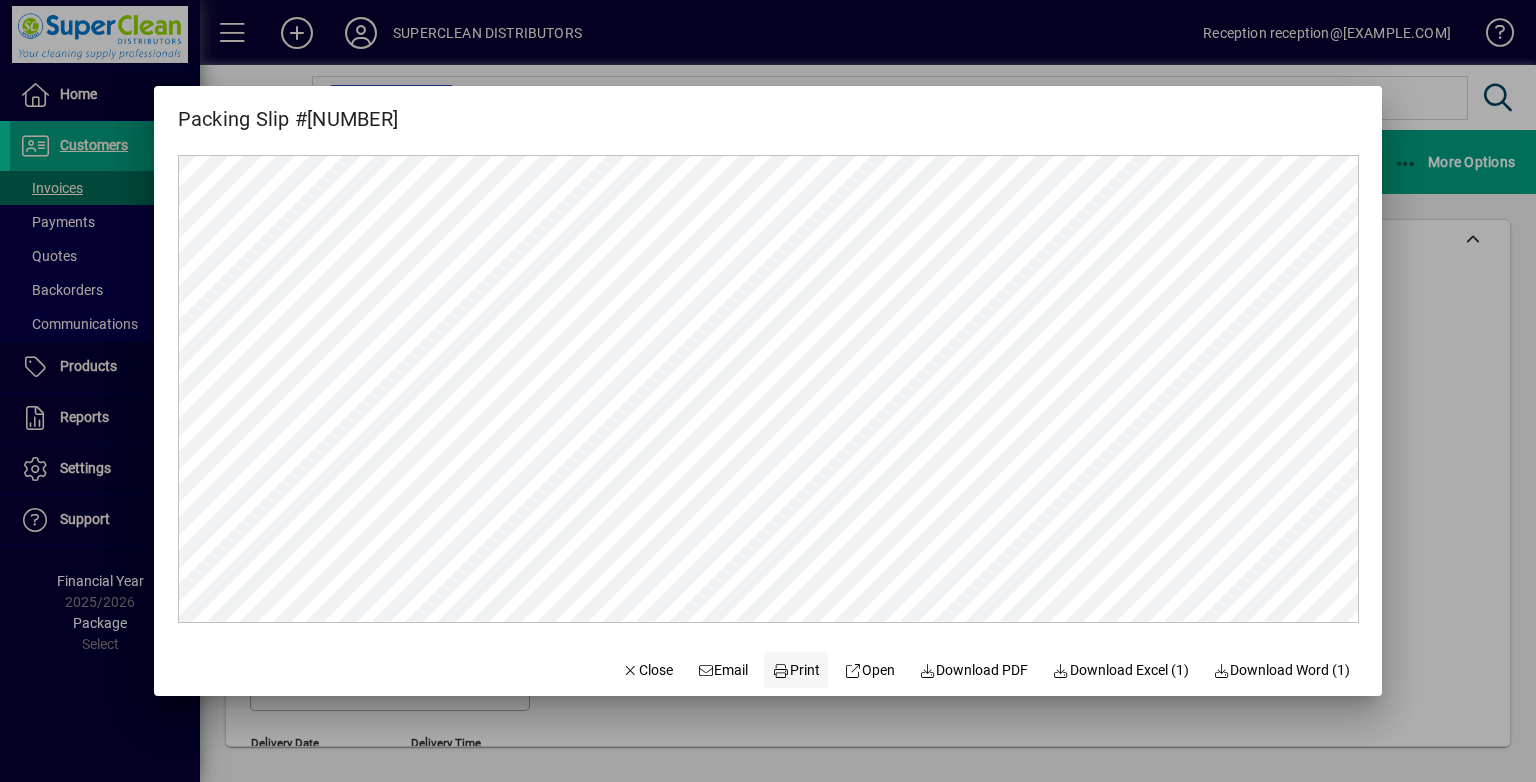 scroll, scrollTop: 0, scrollLeft: 0, axis: both 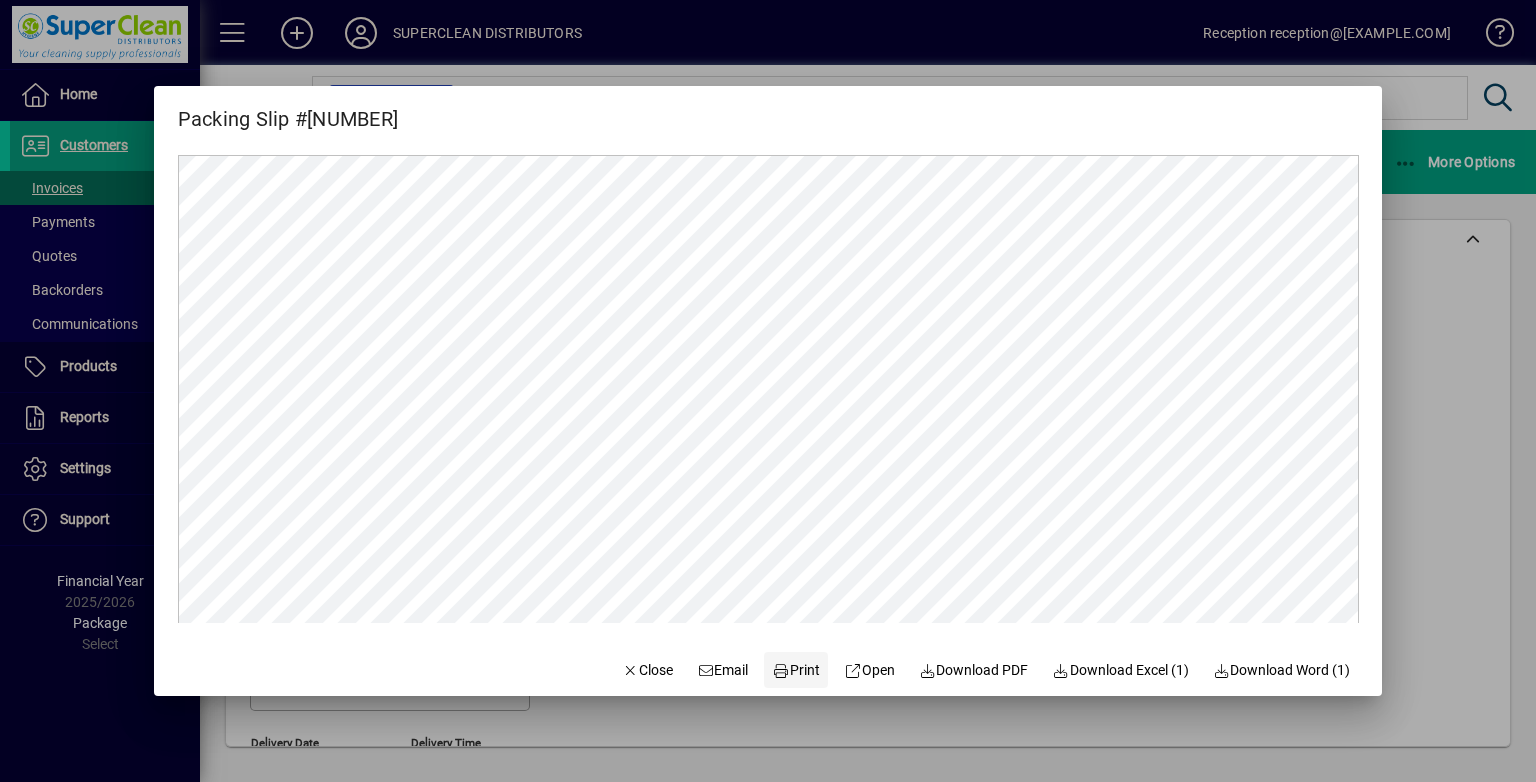 click 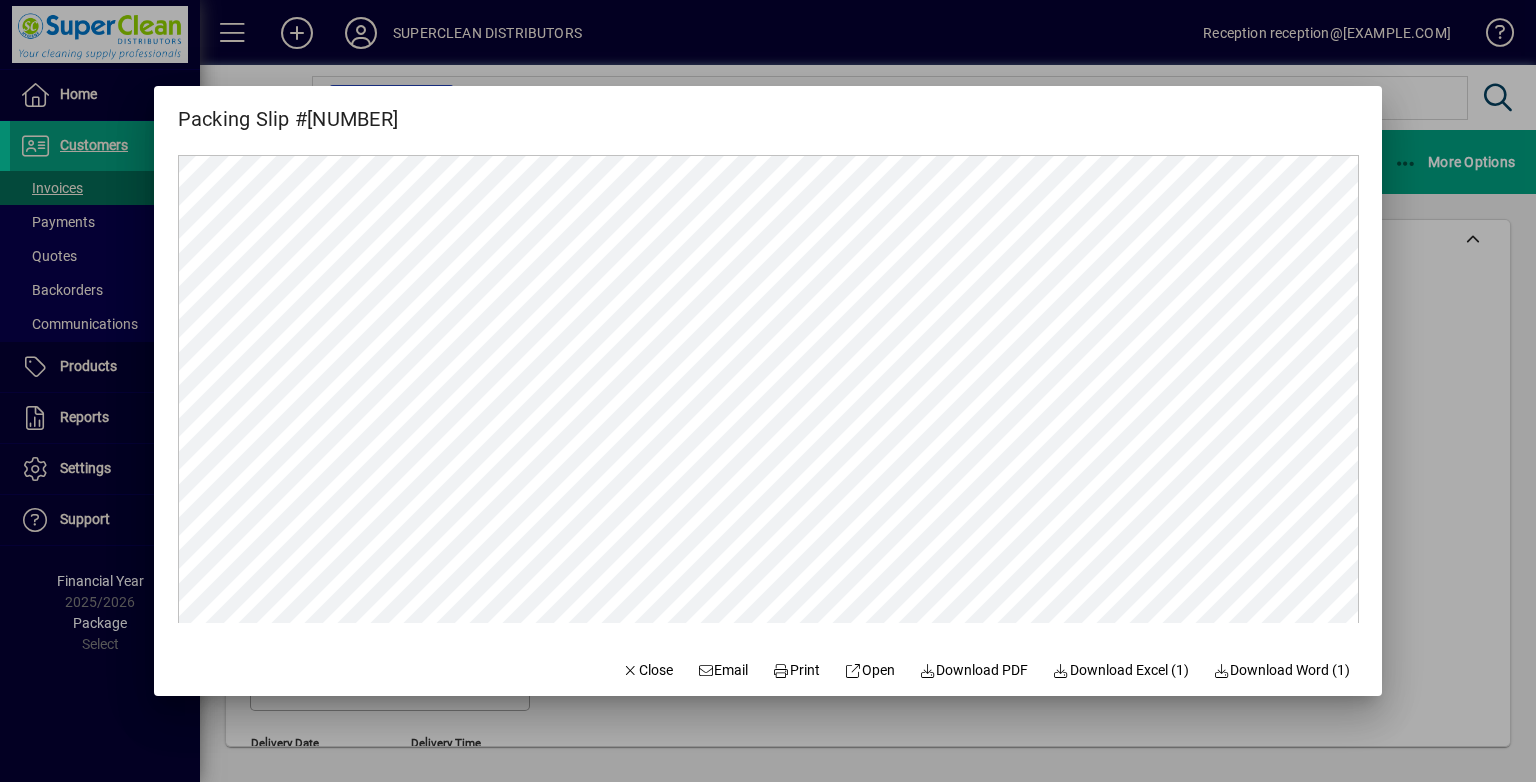 drag, startPoint x: 622, startPoint y: 666, endPoint x: 576, endPoint y: 626, distance: 60.959003 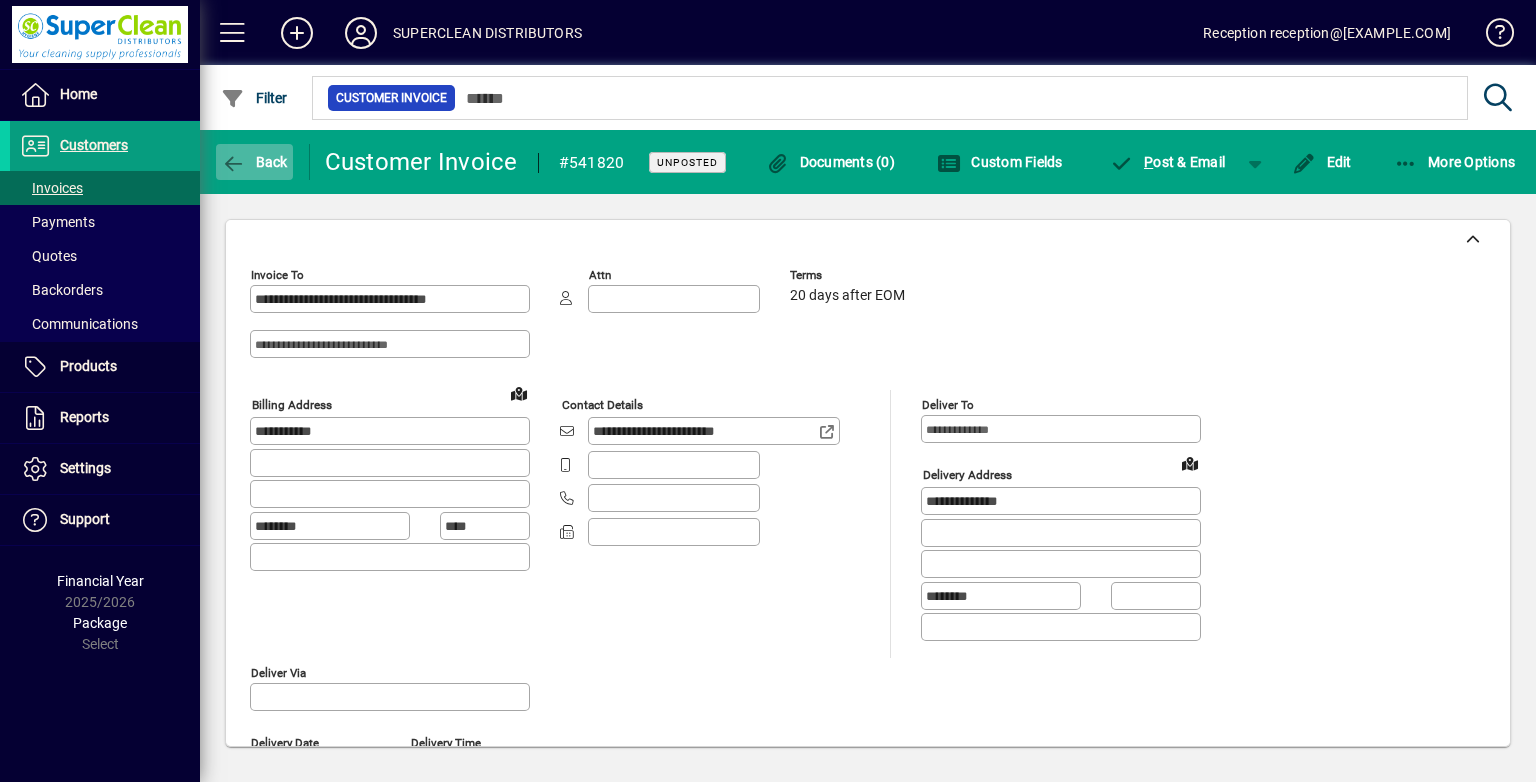 click 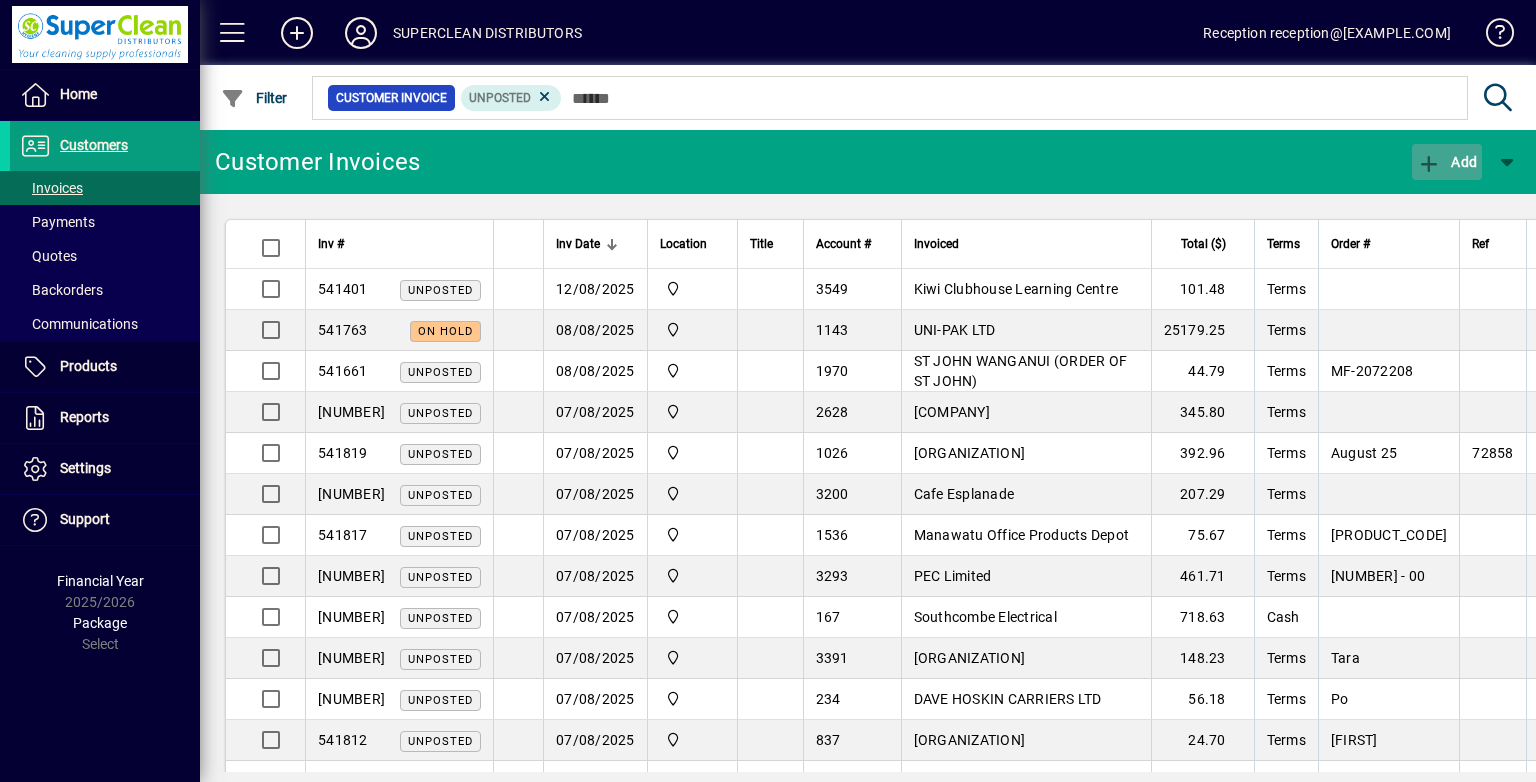 click 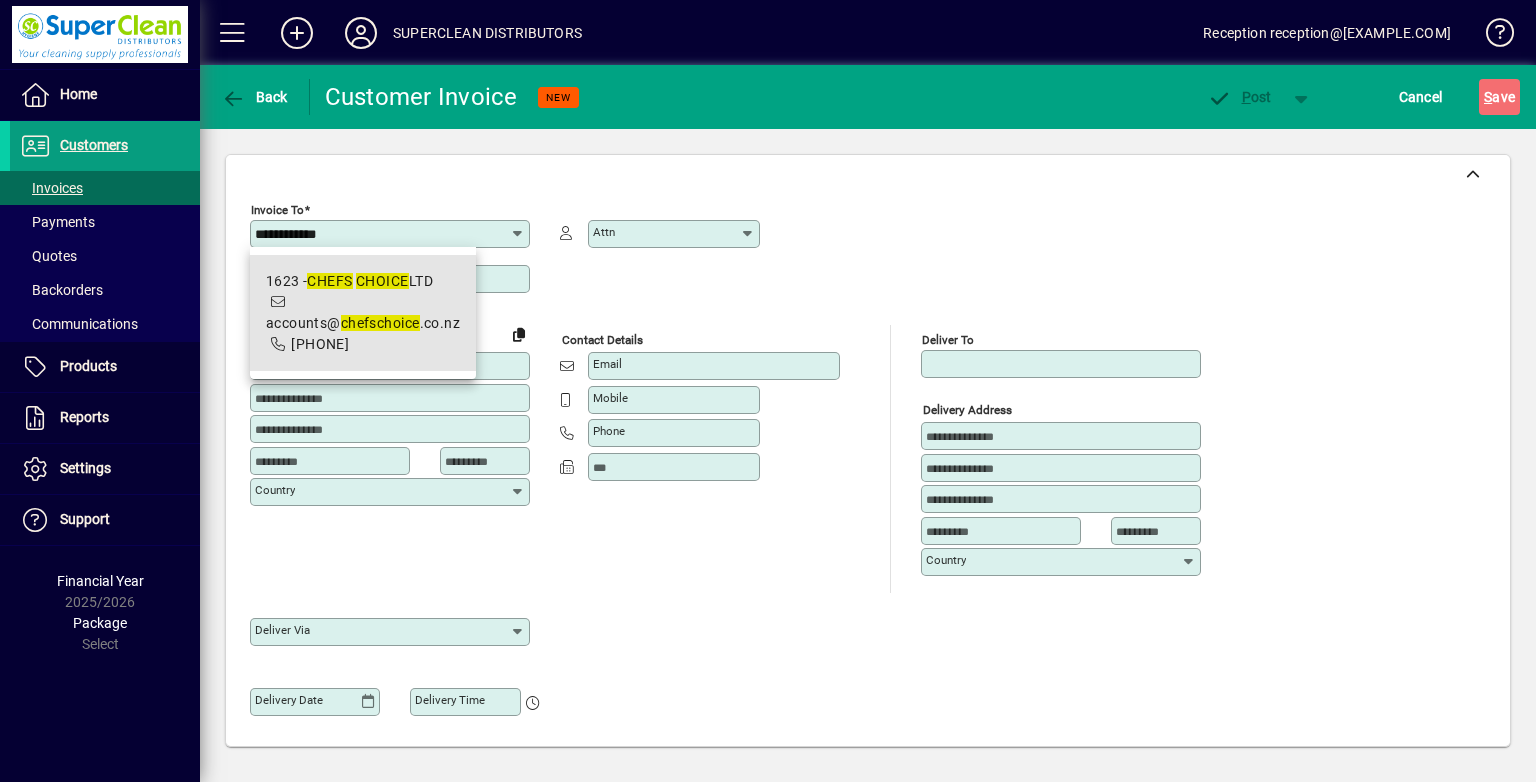 click on "1623 -  CHEFS   CHOICE  LTD accounts@ chefs choice .co.nz 06 343 3361" at bounding box center [363, 313] 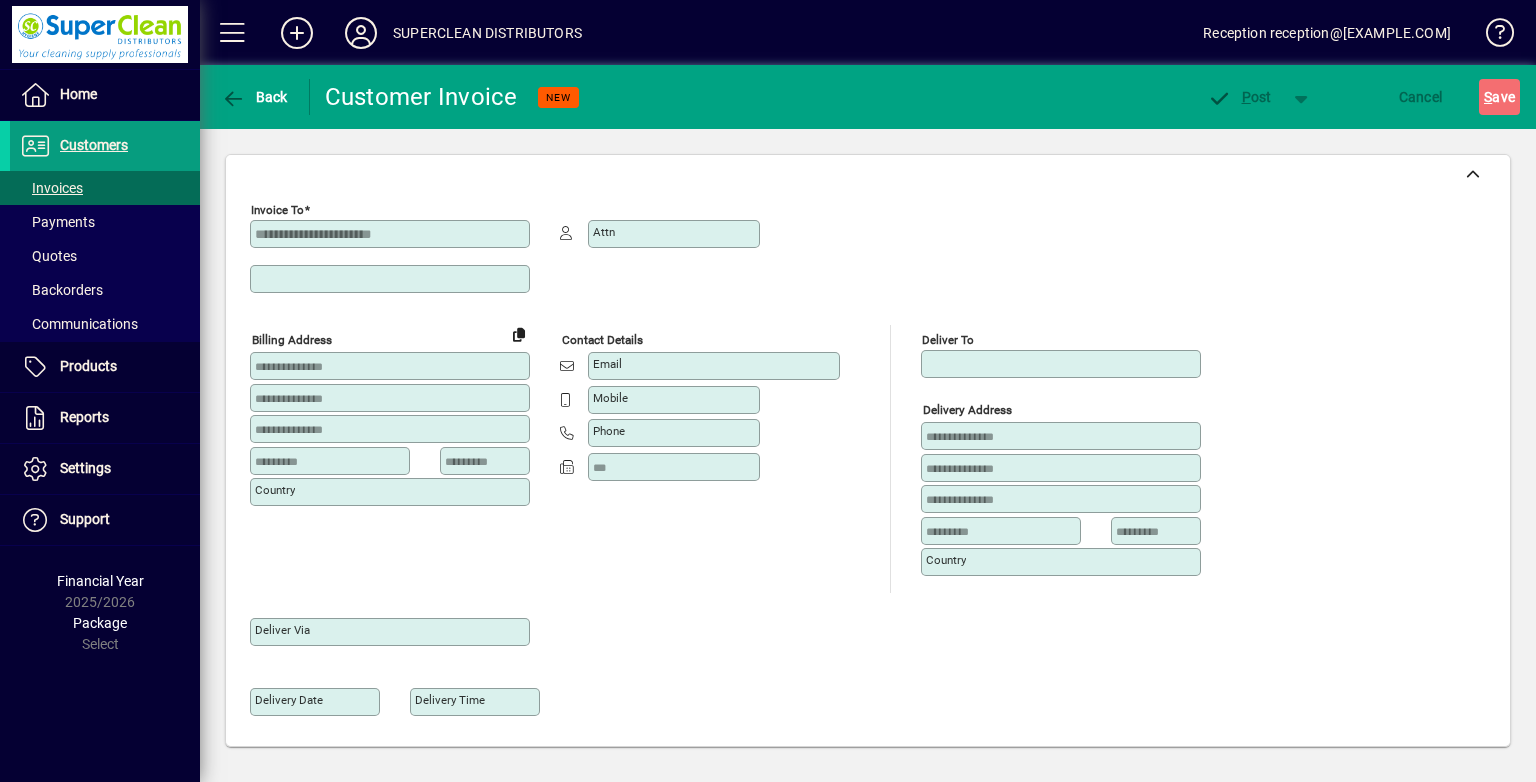 type on "**********" 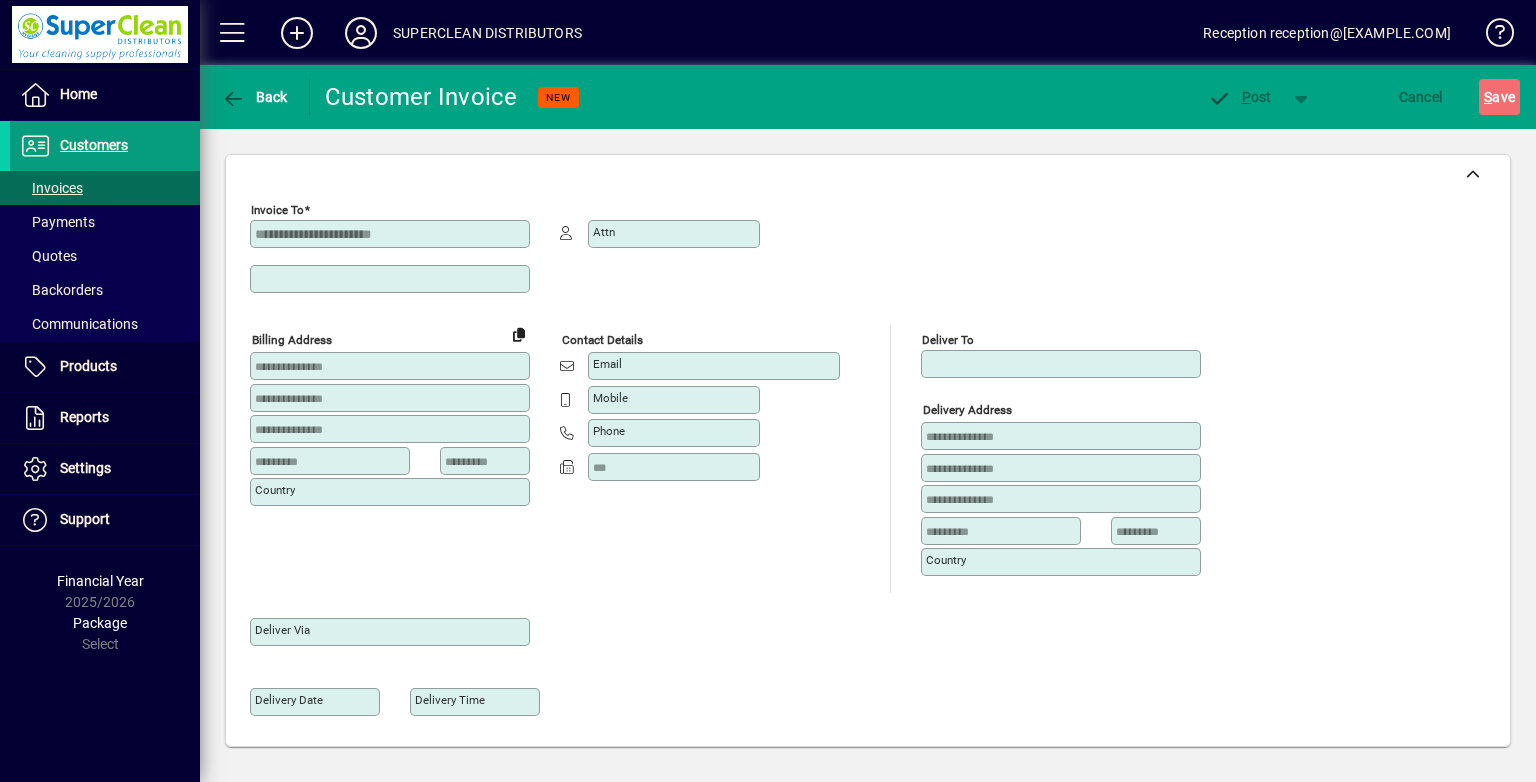 type on "**********" 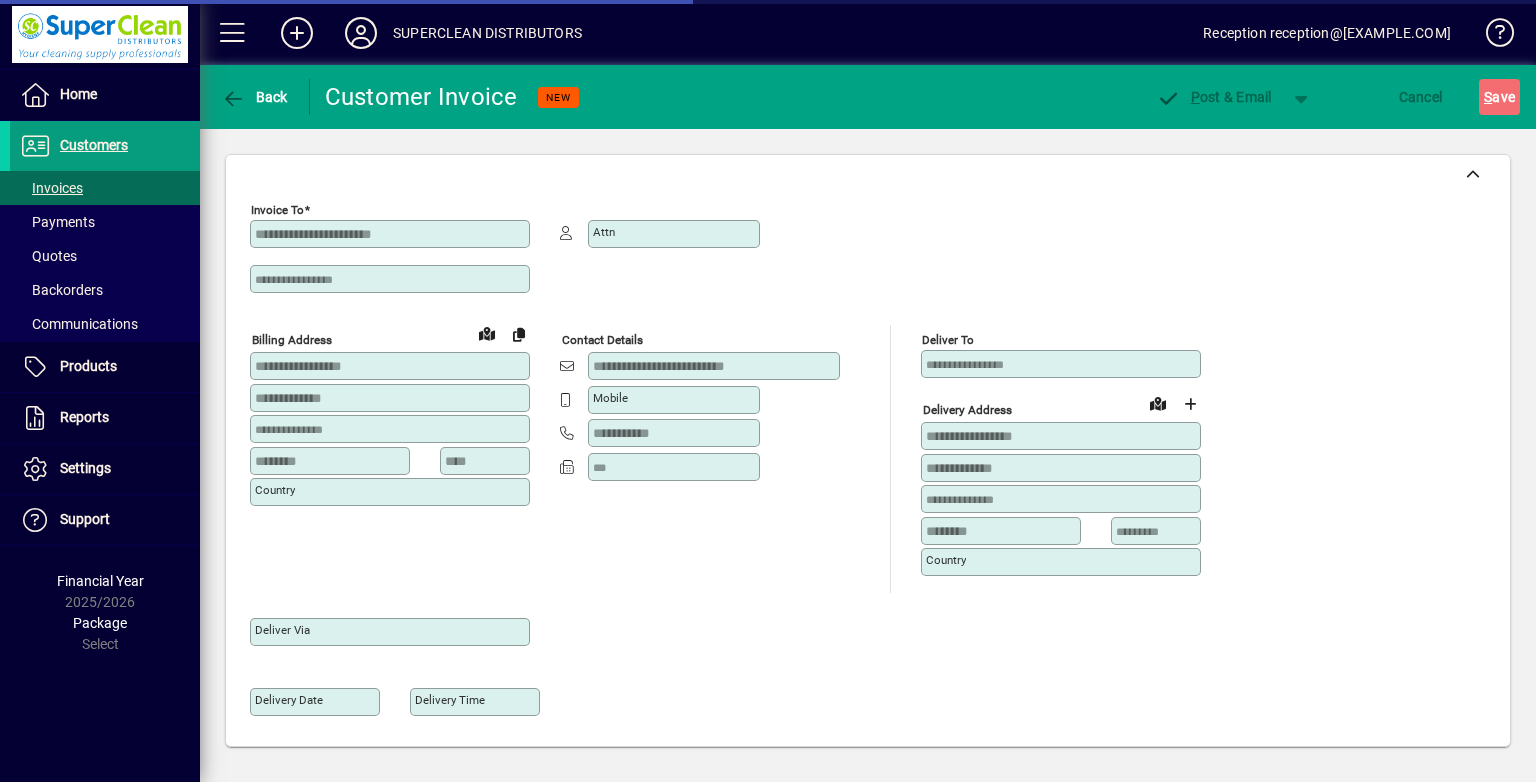 type on "**********" 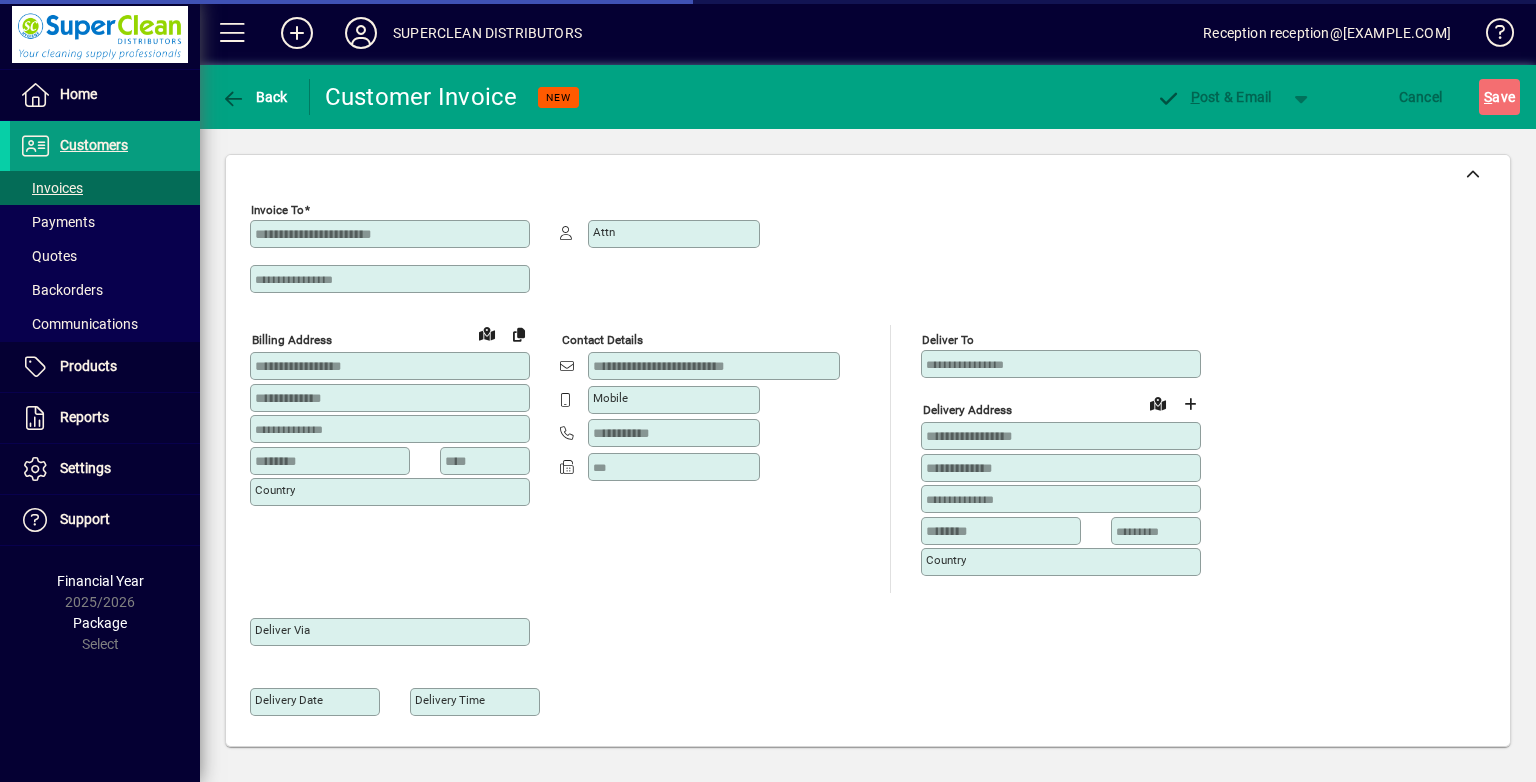 type on "**********" 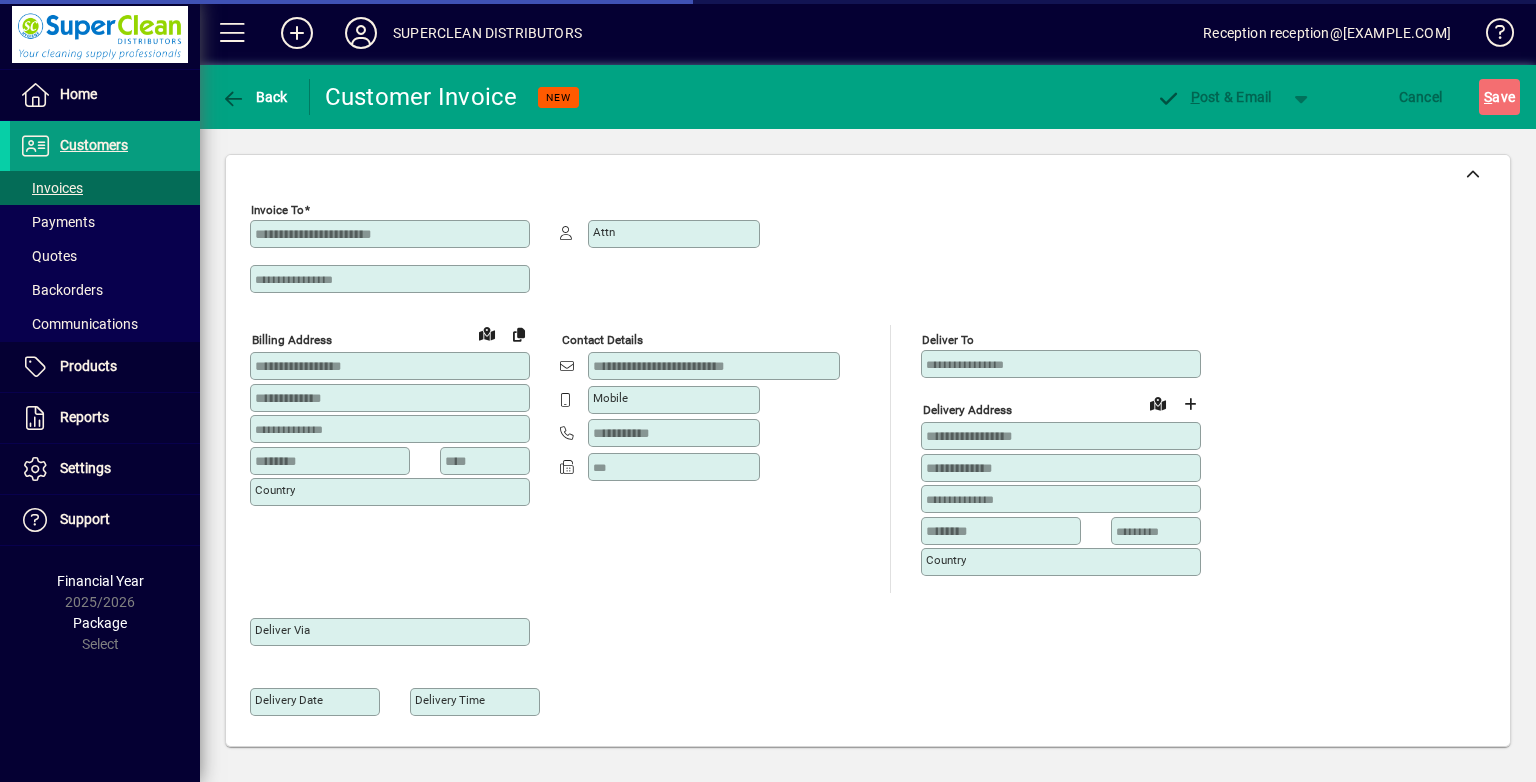 type on "**********" 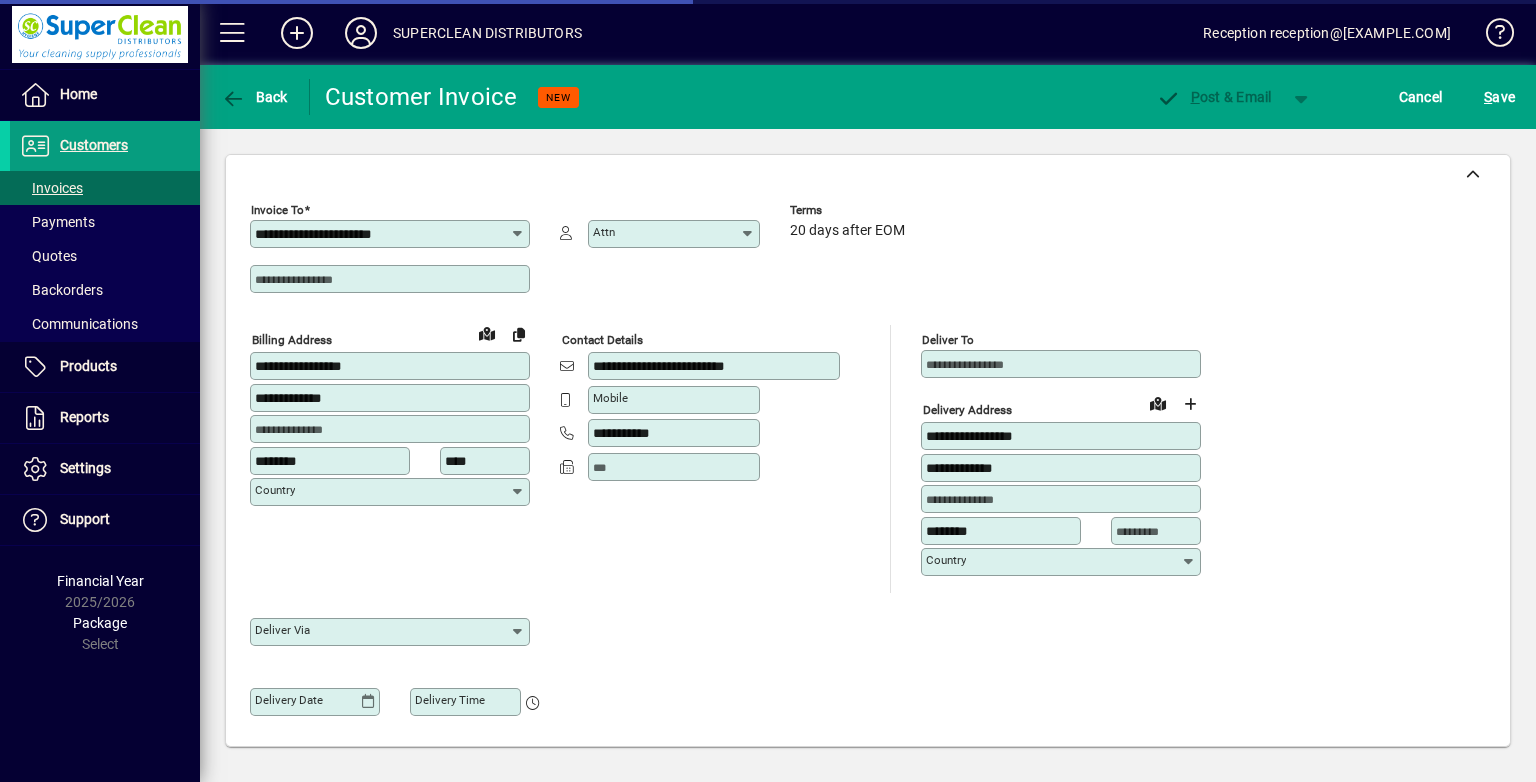 scroll, scrollTop: 300, scrollLeft: 0, axis: vertical 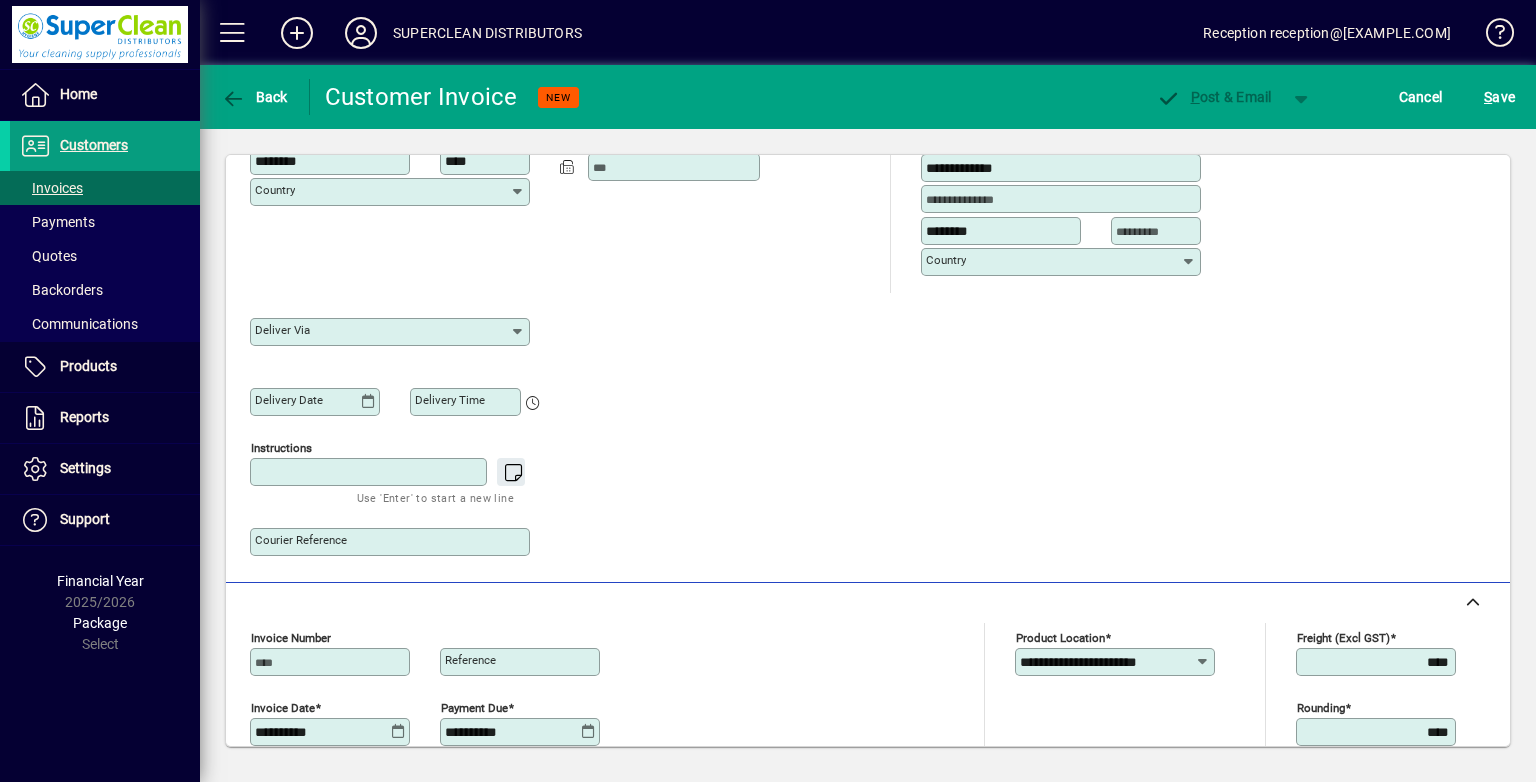 click on "Instructions" at bounding box center [370, 472] 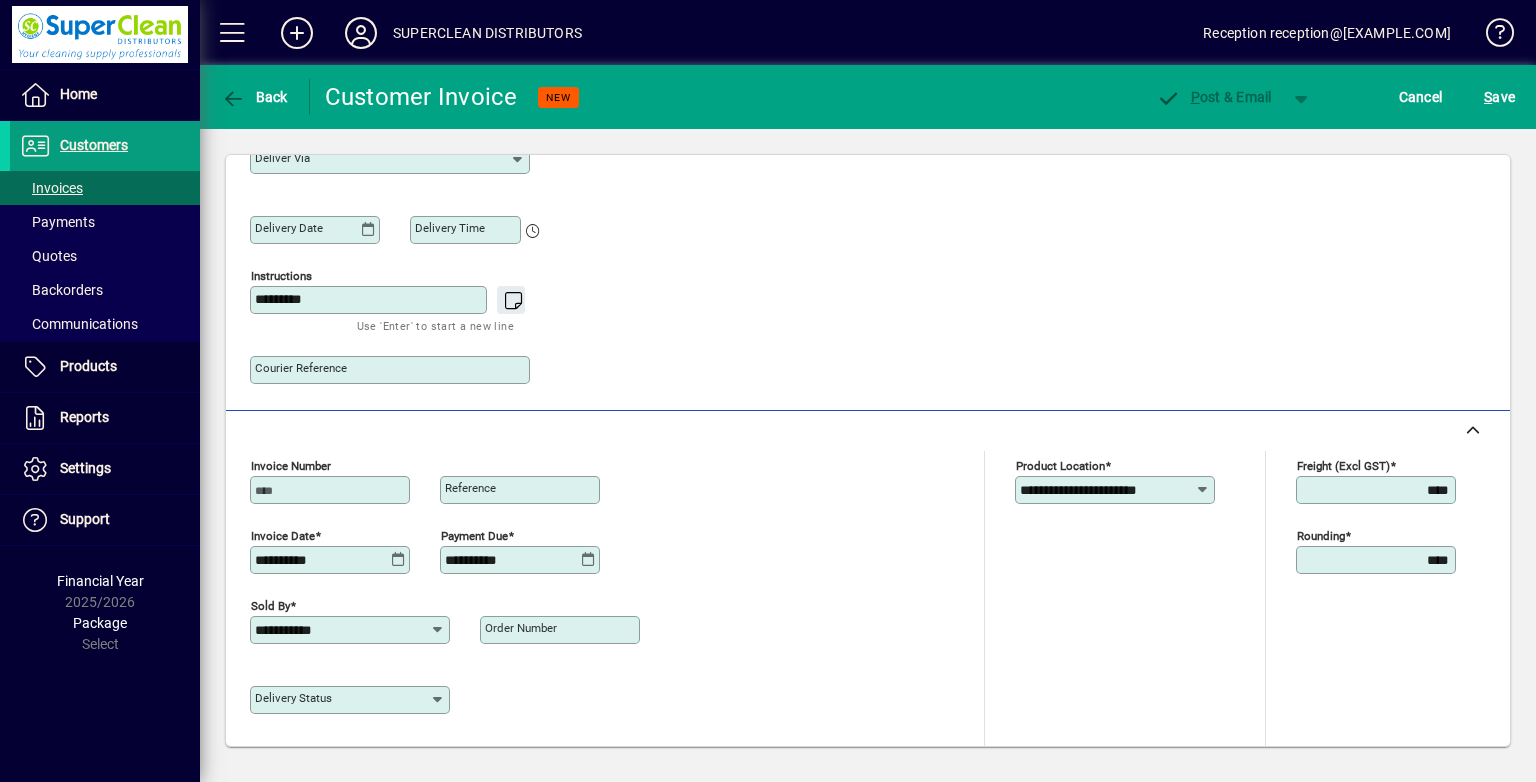 scroll, scrollTop: 600, scrollLeft: 0, axis: vertical 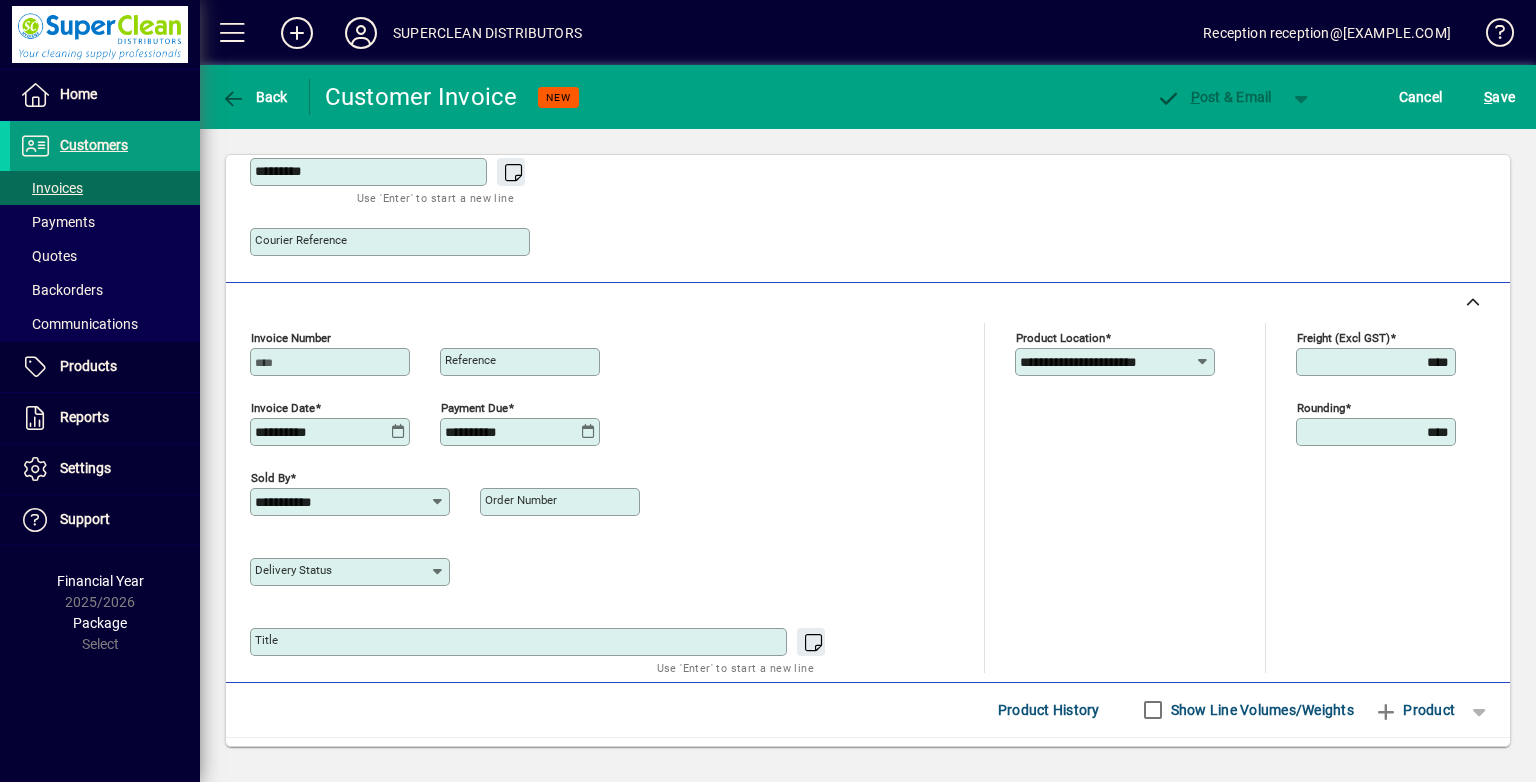 type on "*********" 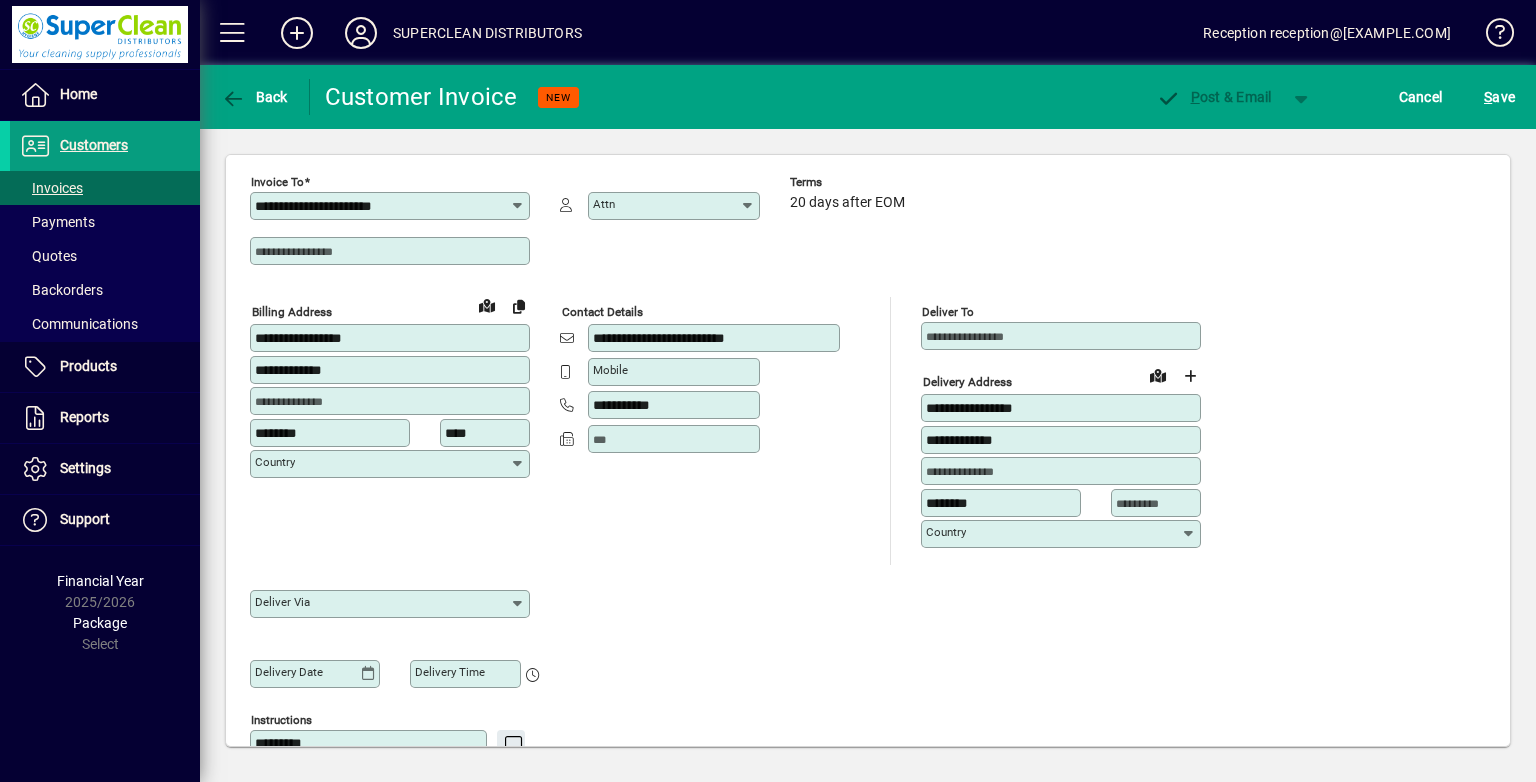 scroll, scrollTop: 0, scrollLeft: 0, axis: both 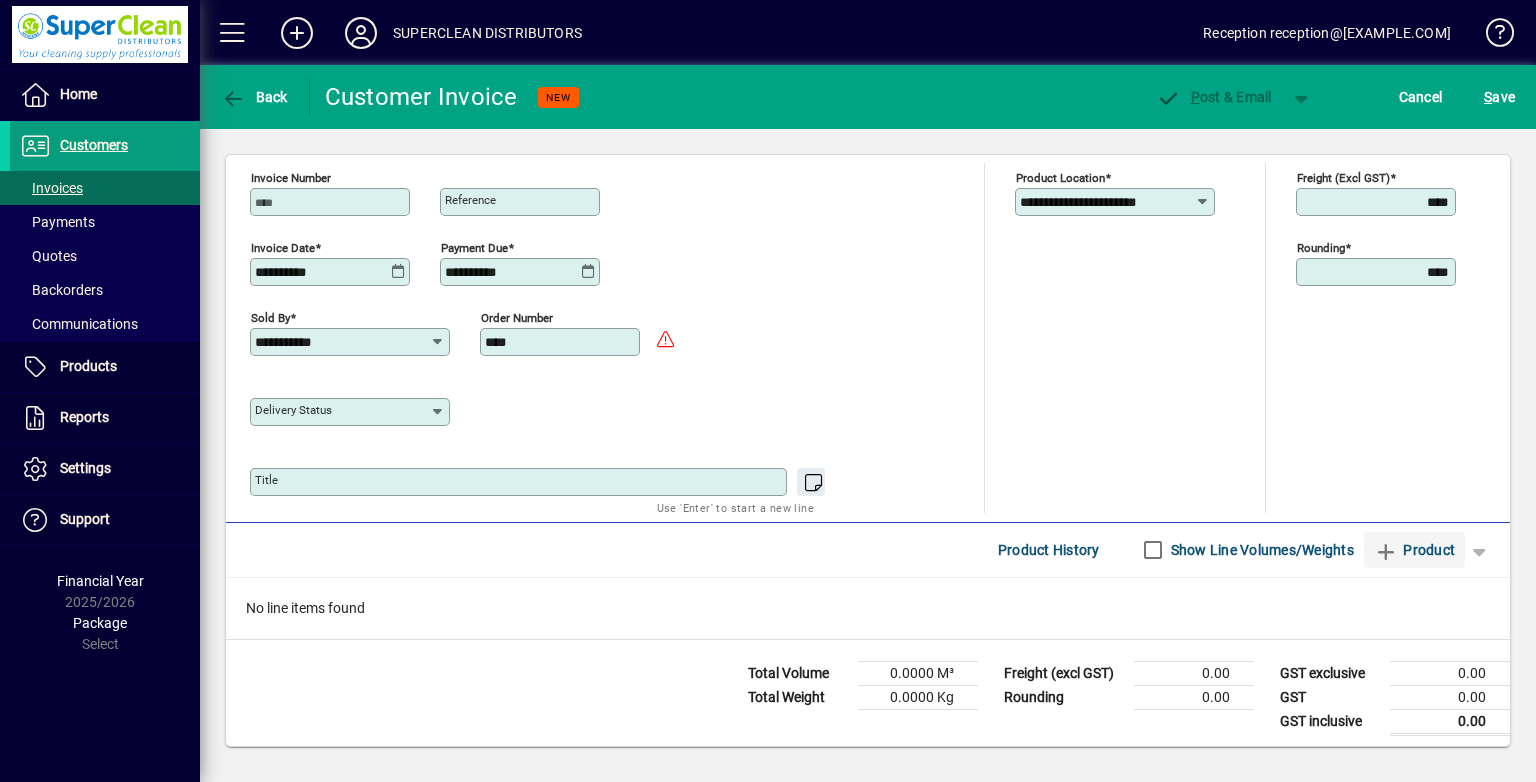 type on "****" 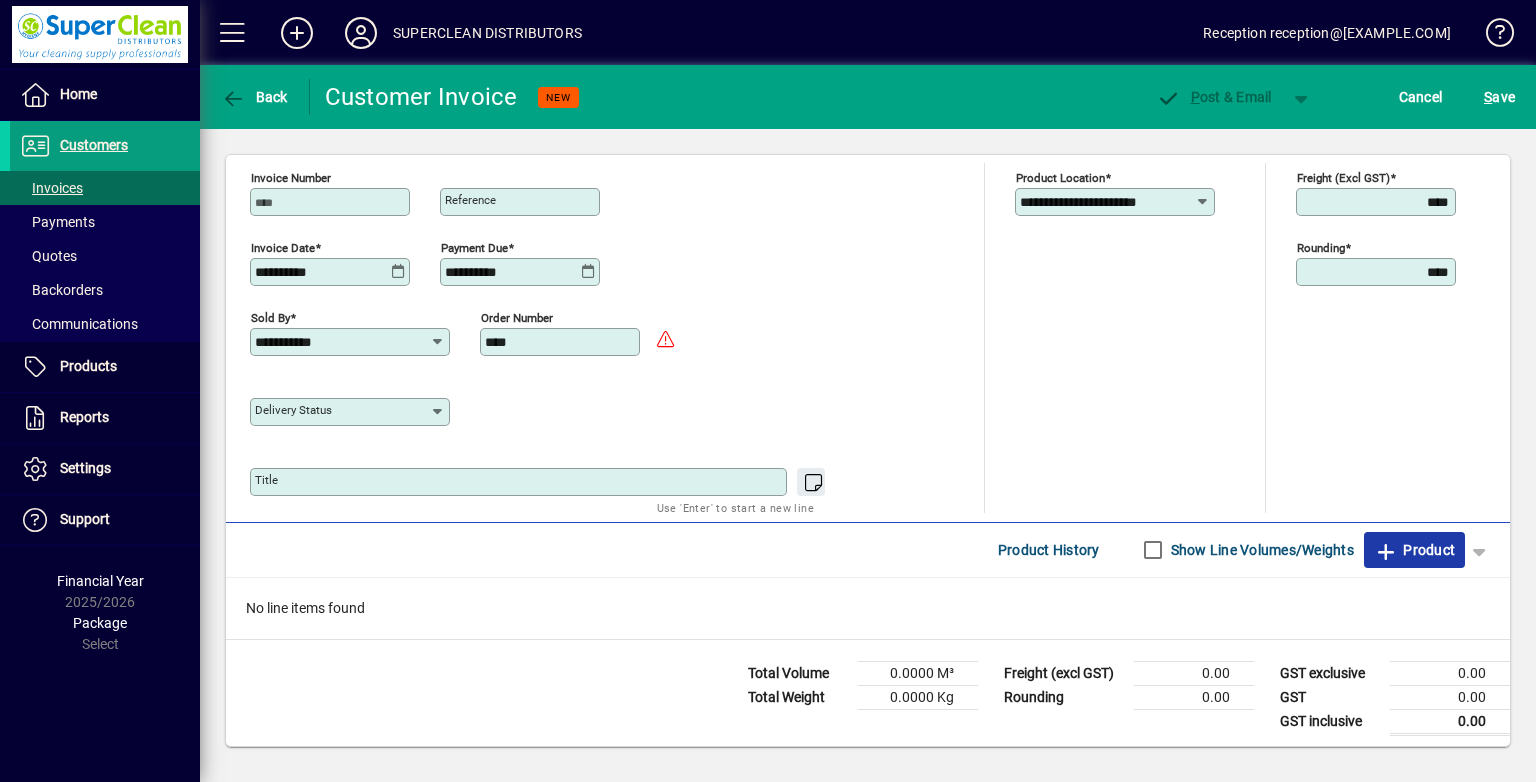 click on "Product" 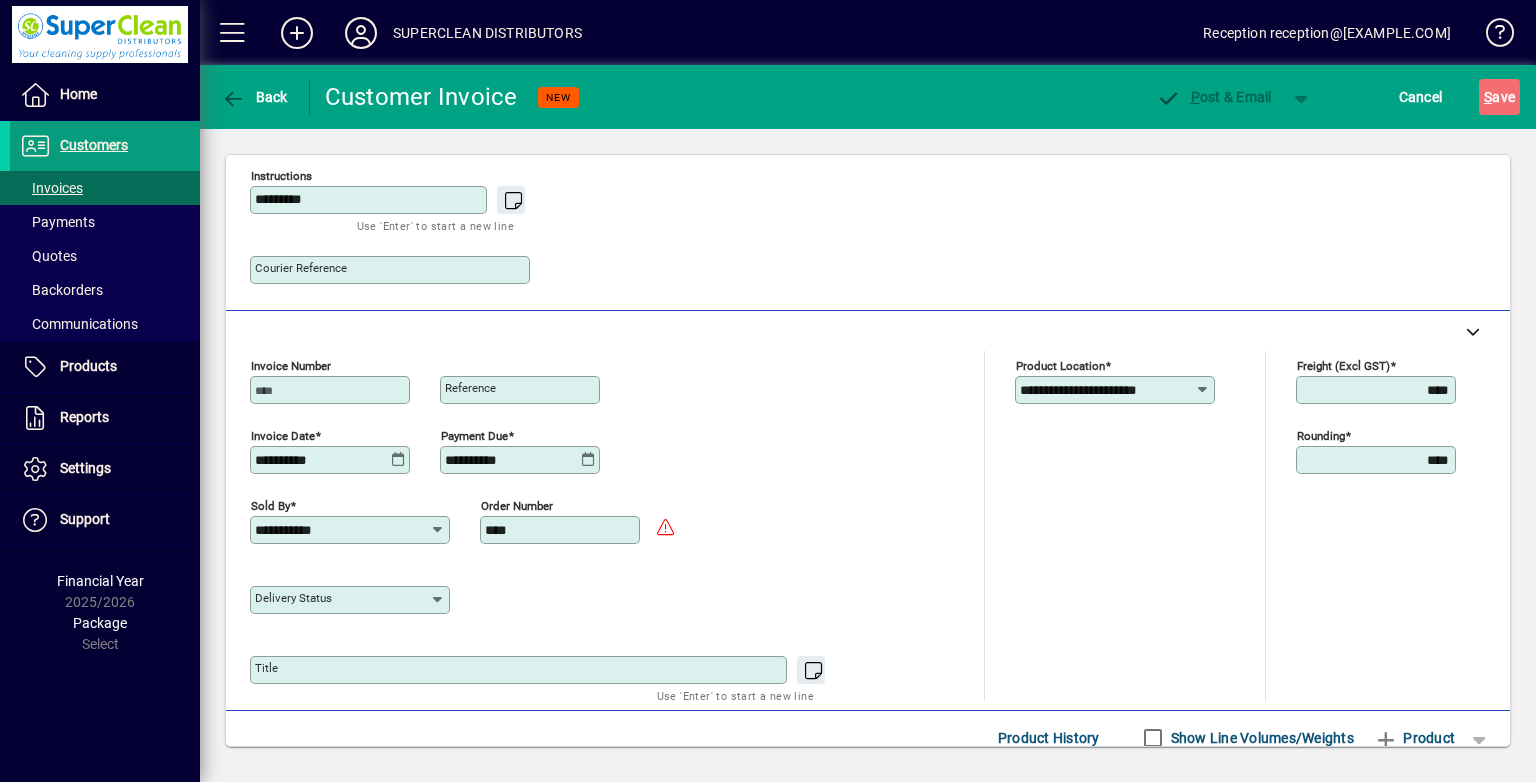 scroll, scrollTop: 44, scrollLeft: 0, axis: vertical 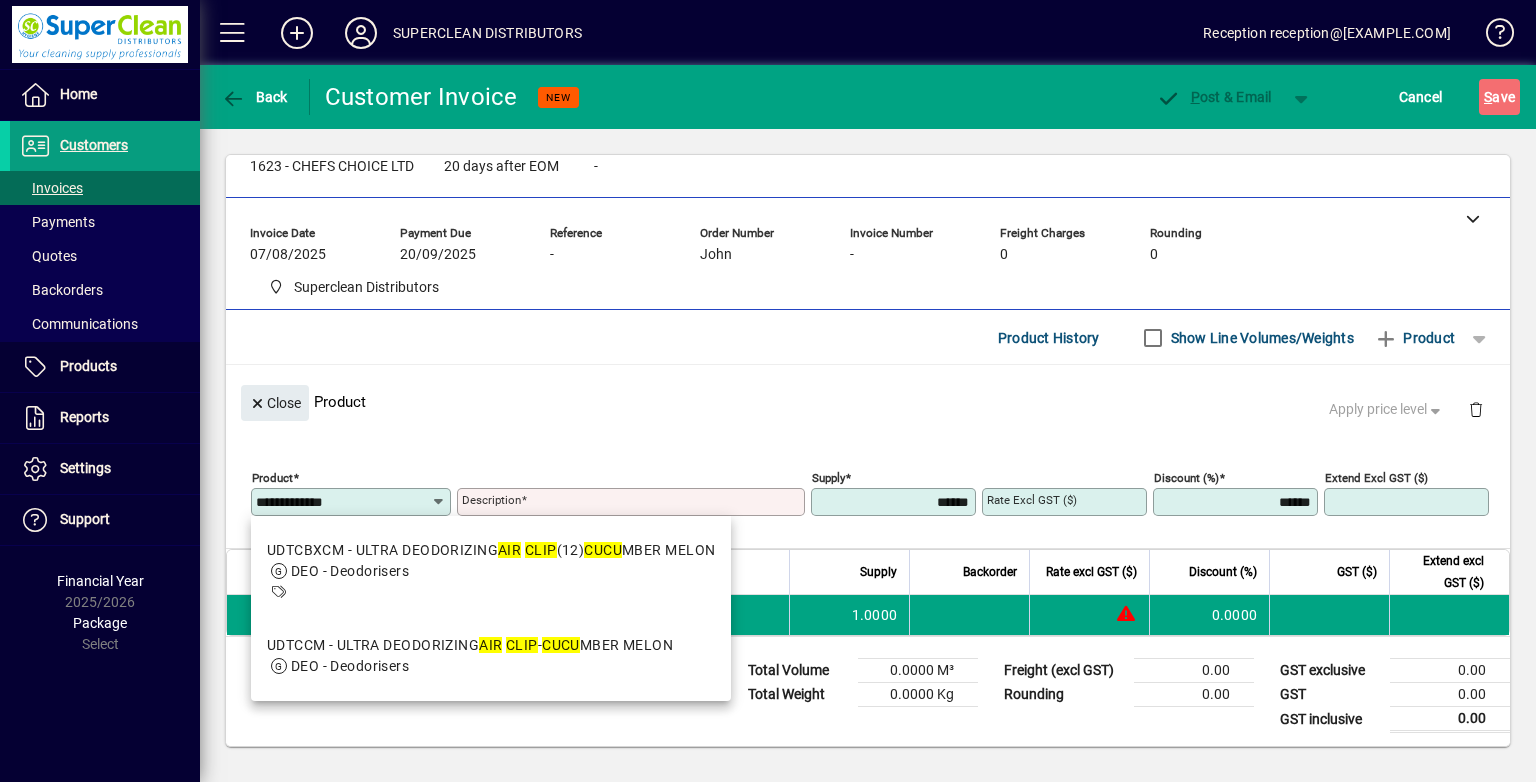 drag, startPoint x: 661, startPoint y: 647, endPoint x: 622, endPoint y: 350, distance: 299.54965 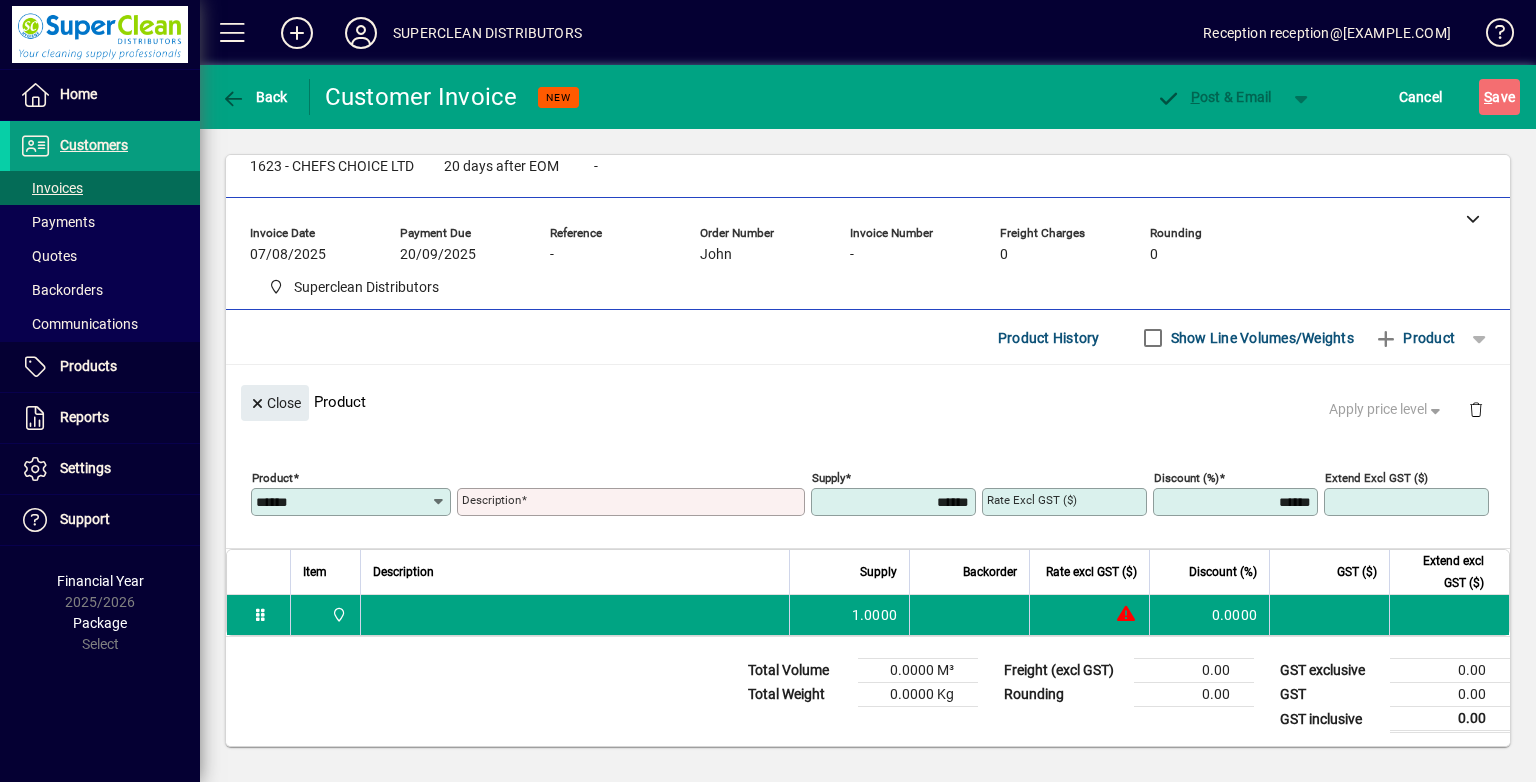 type on "**********" 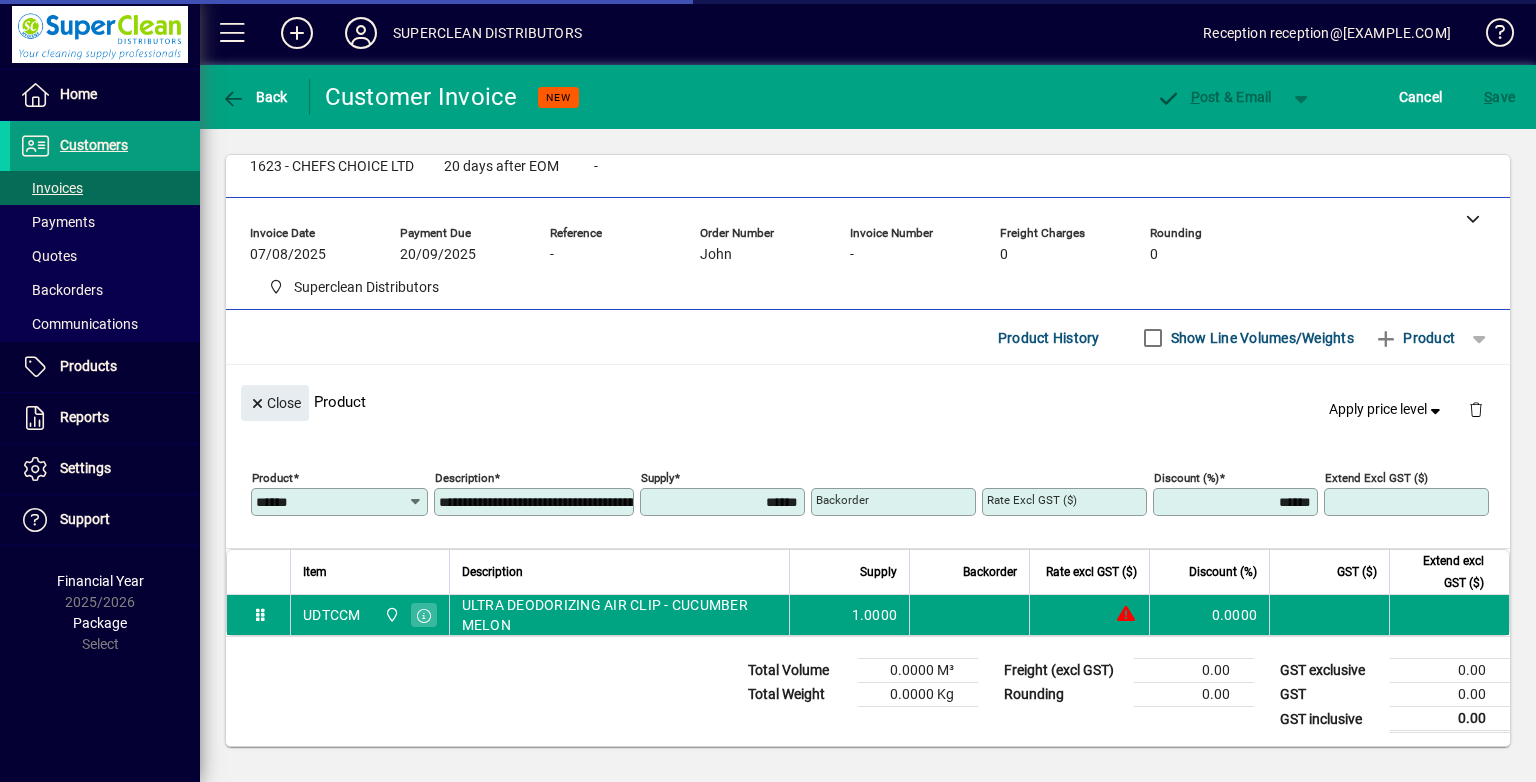 type on "******" 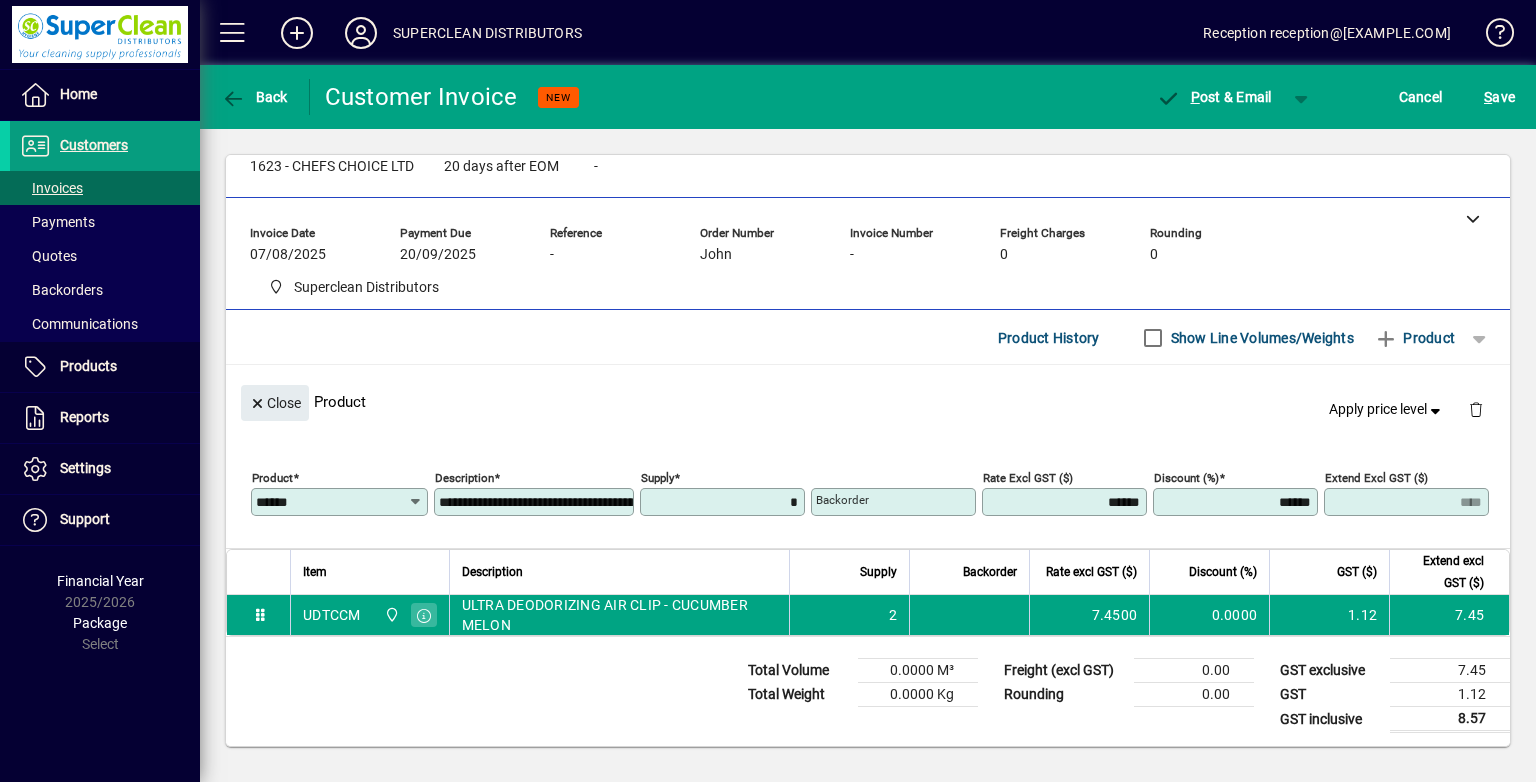 type on "******" 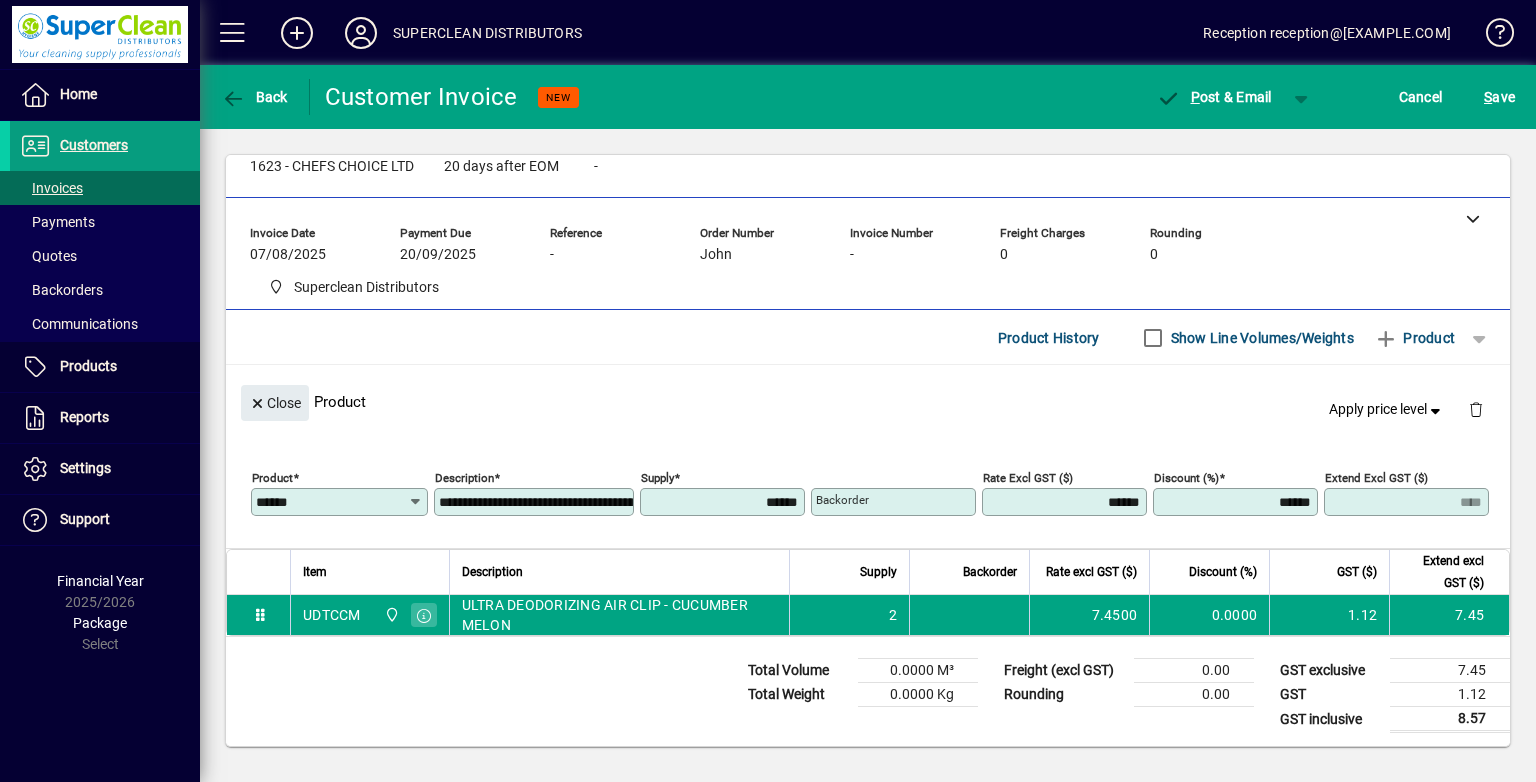 type on "*****" 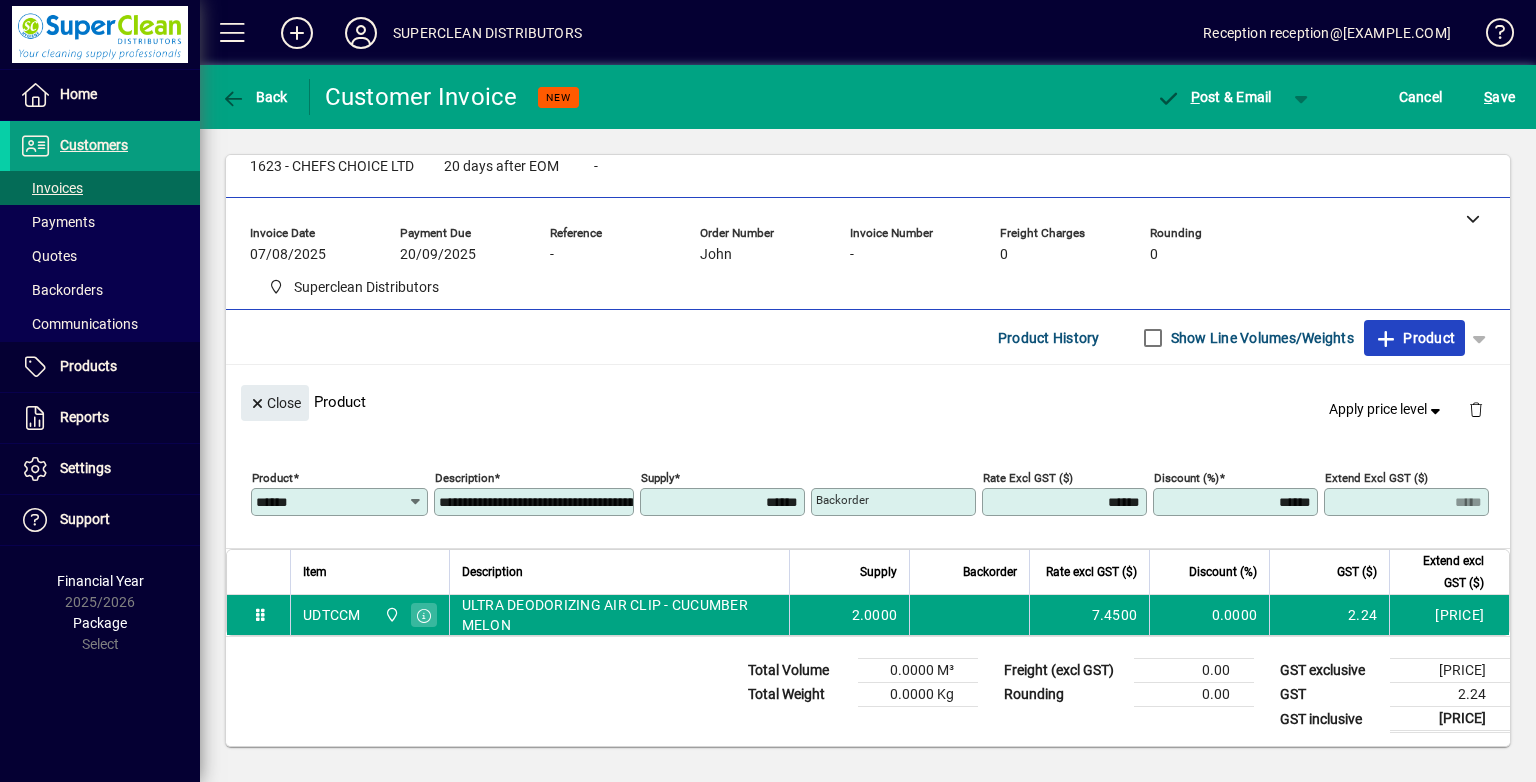 type 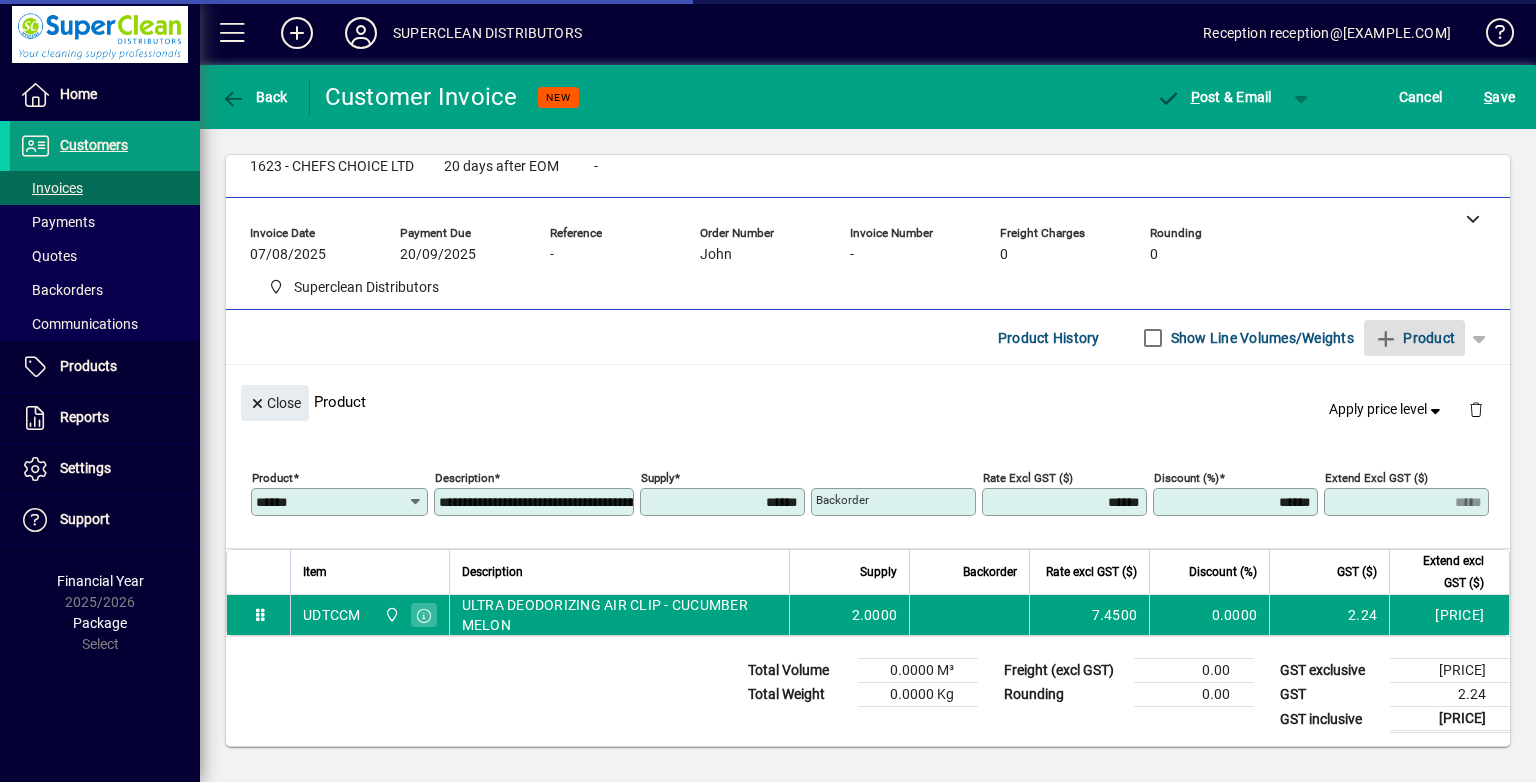 type 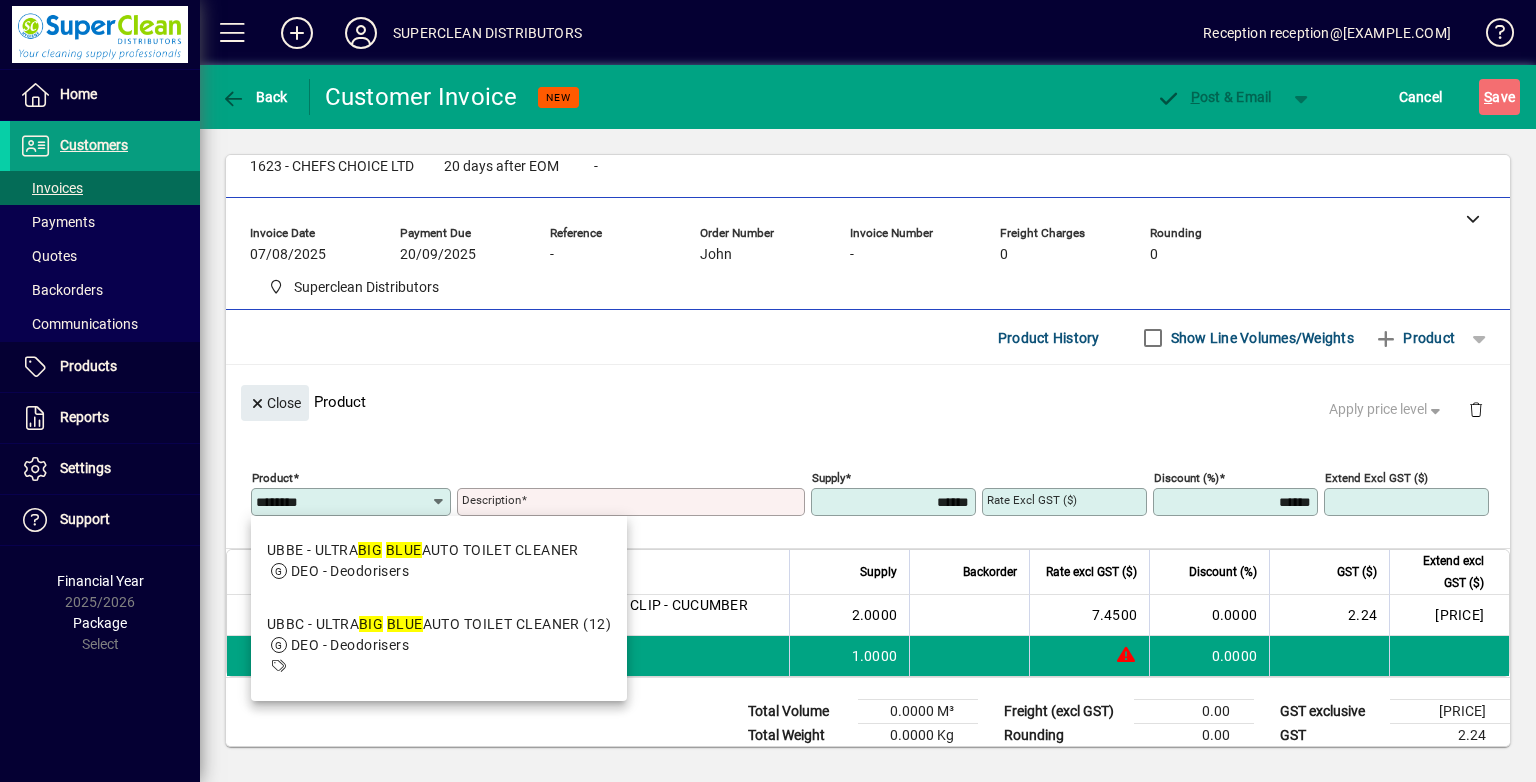 click on "DEO - Deodorisers" at bounding box center [423, 571] 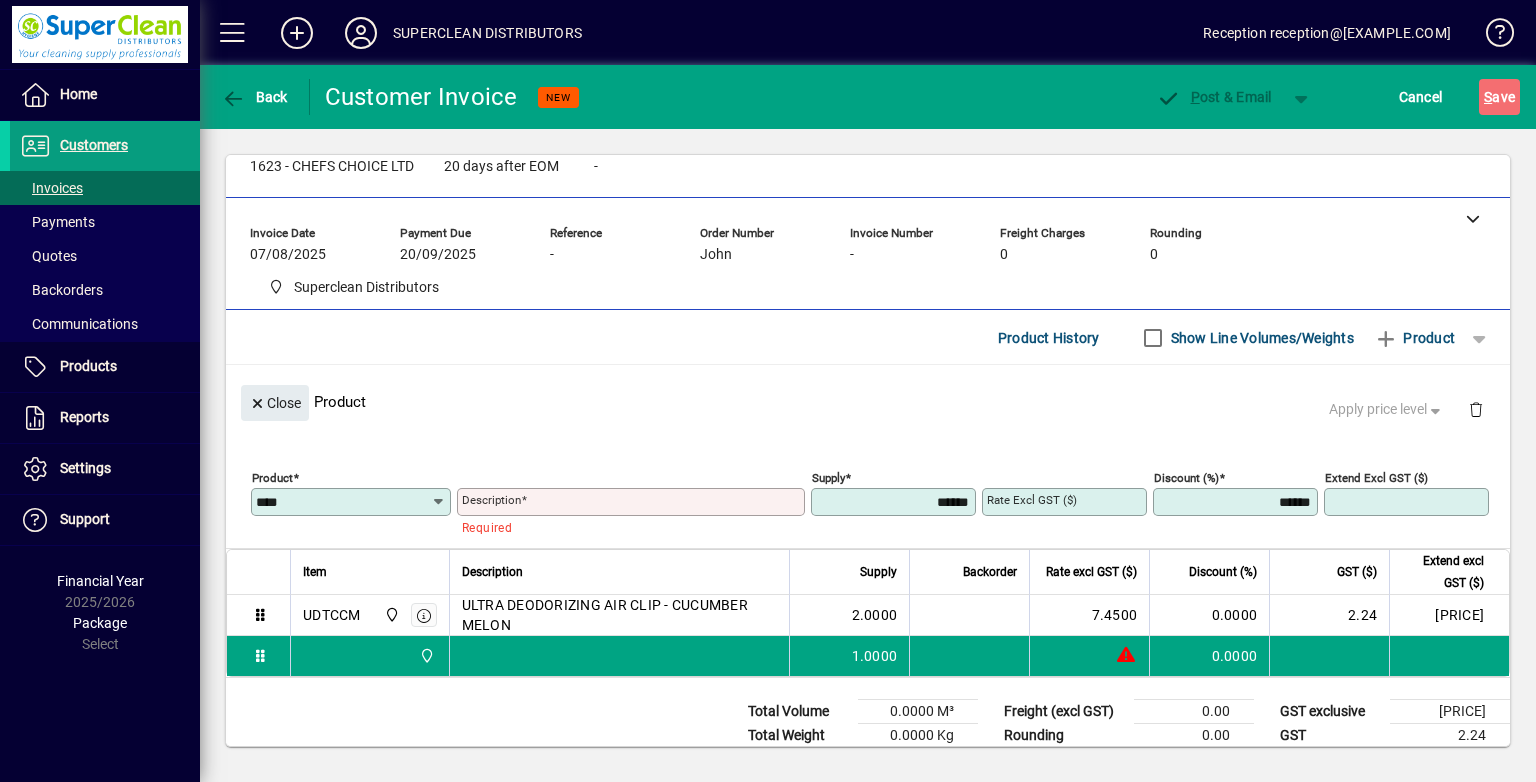 type on "**********" 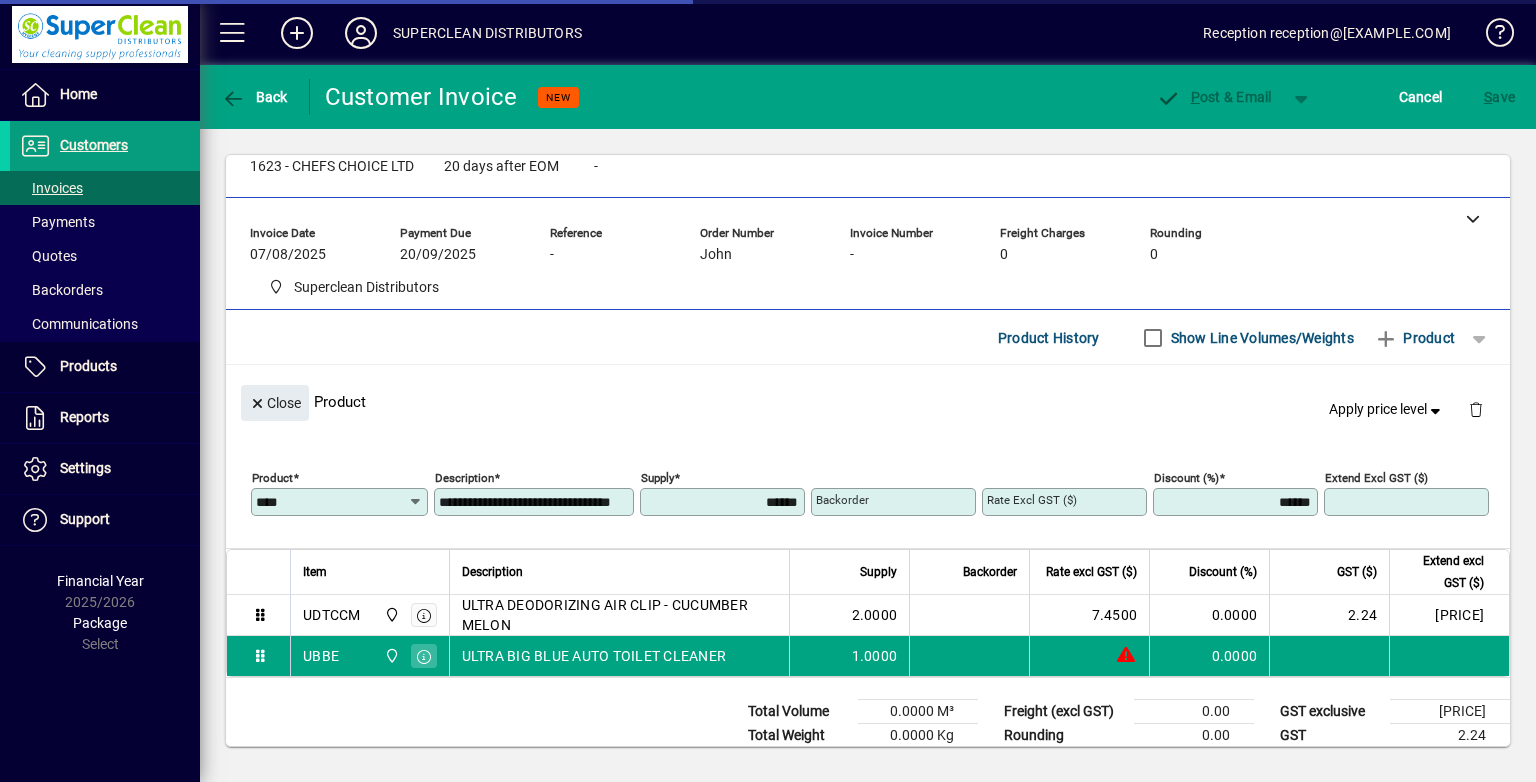 type on "******" 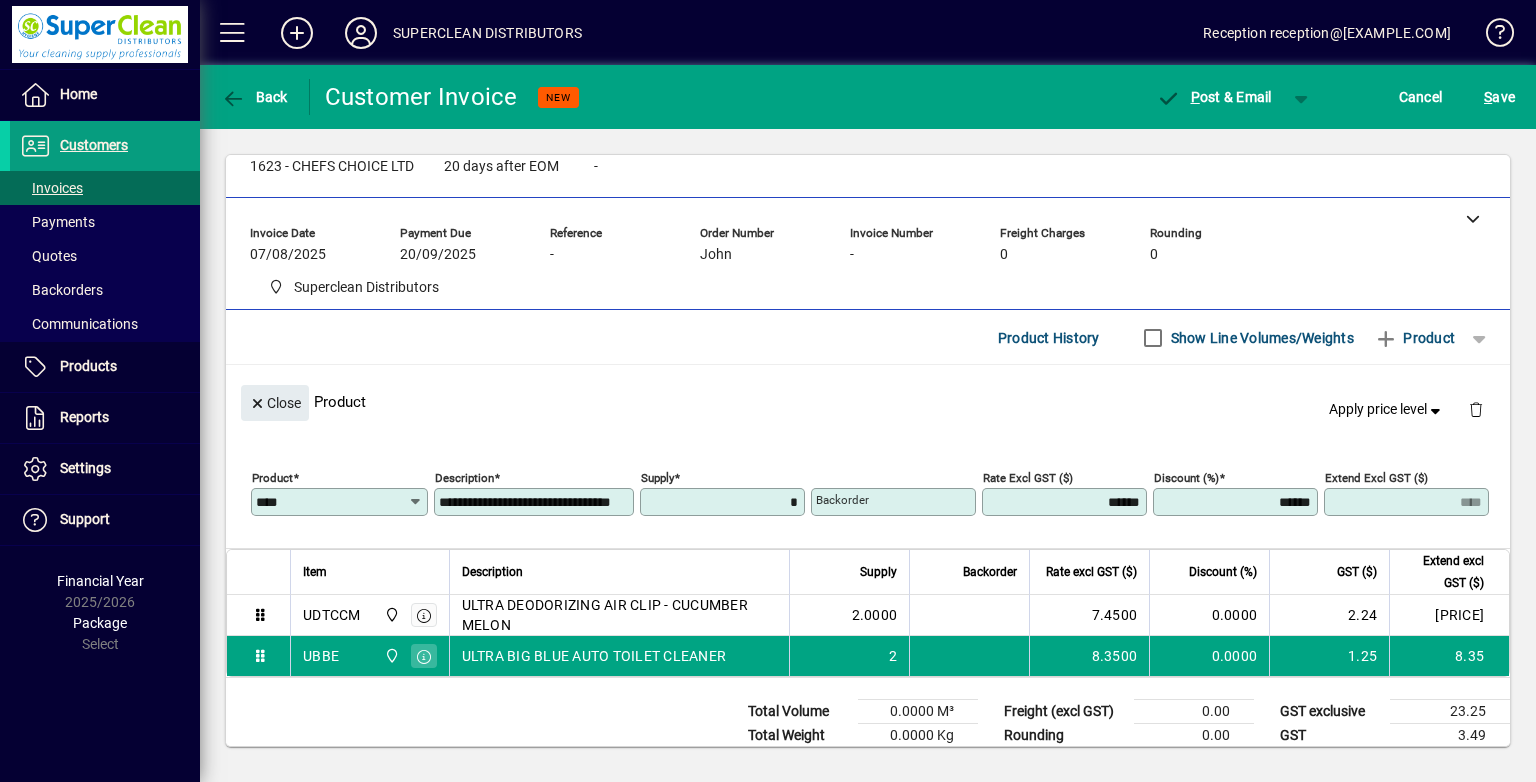 type on "******" 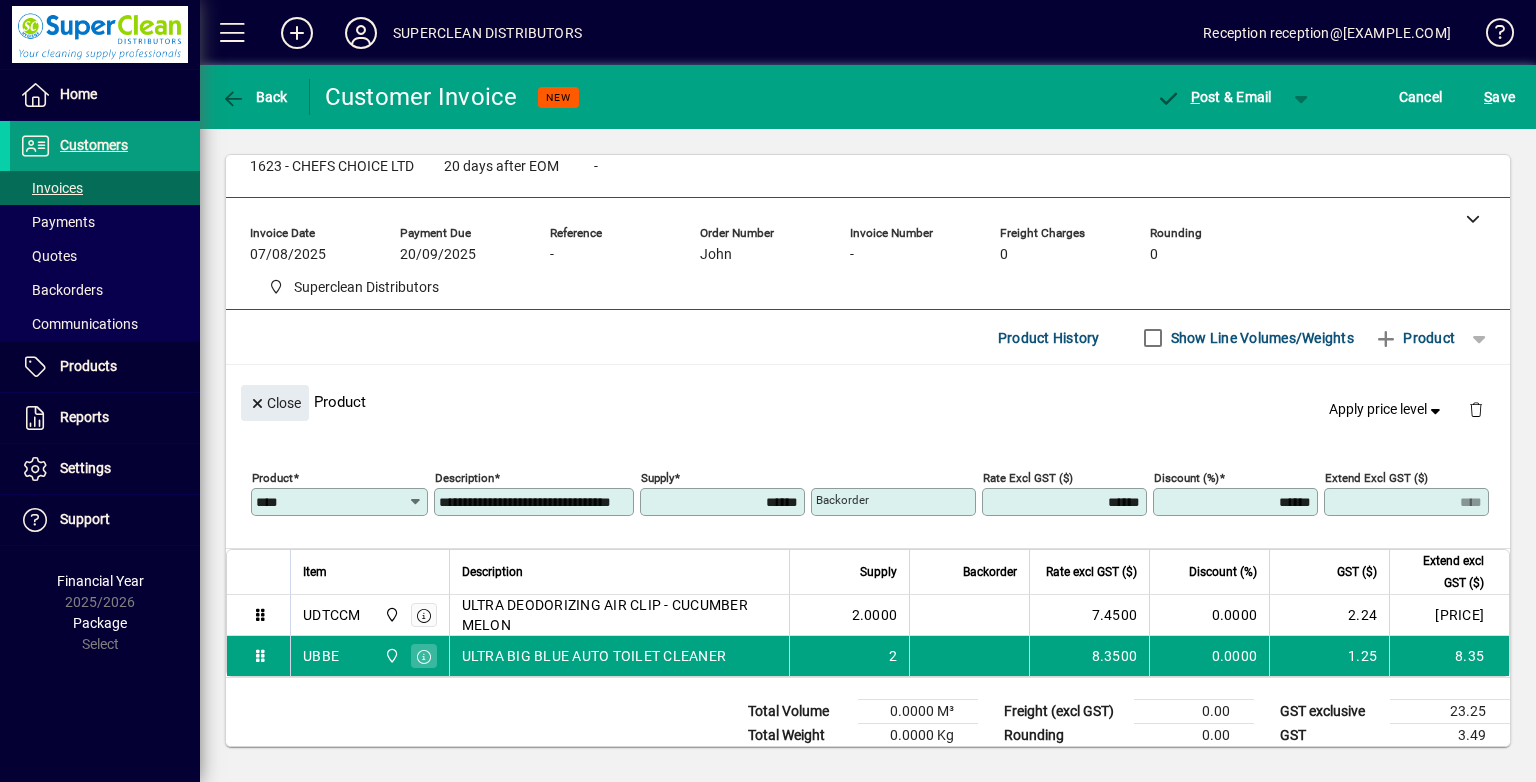 type on "*****" 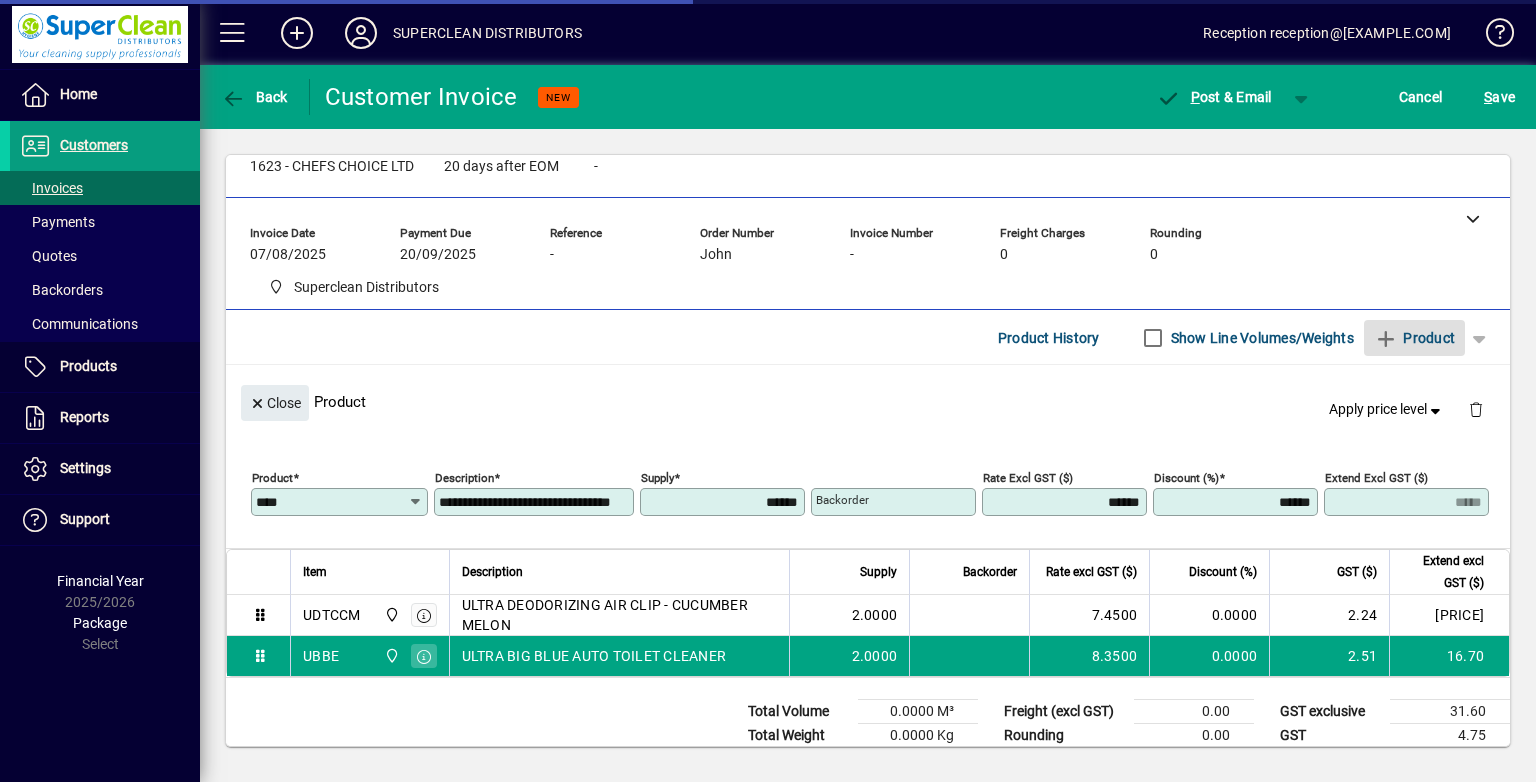 type 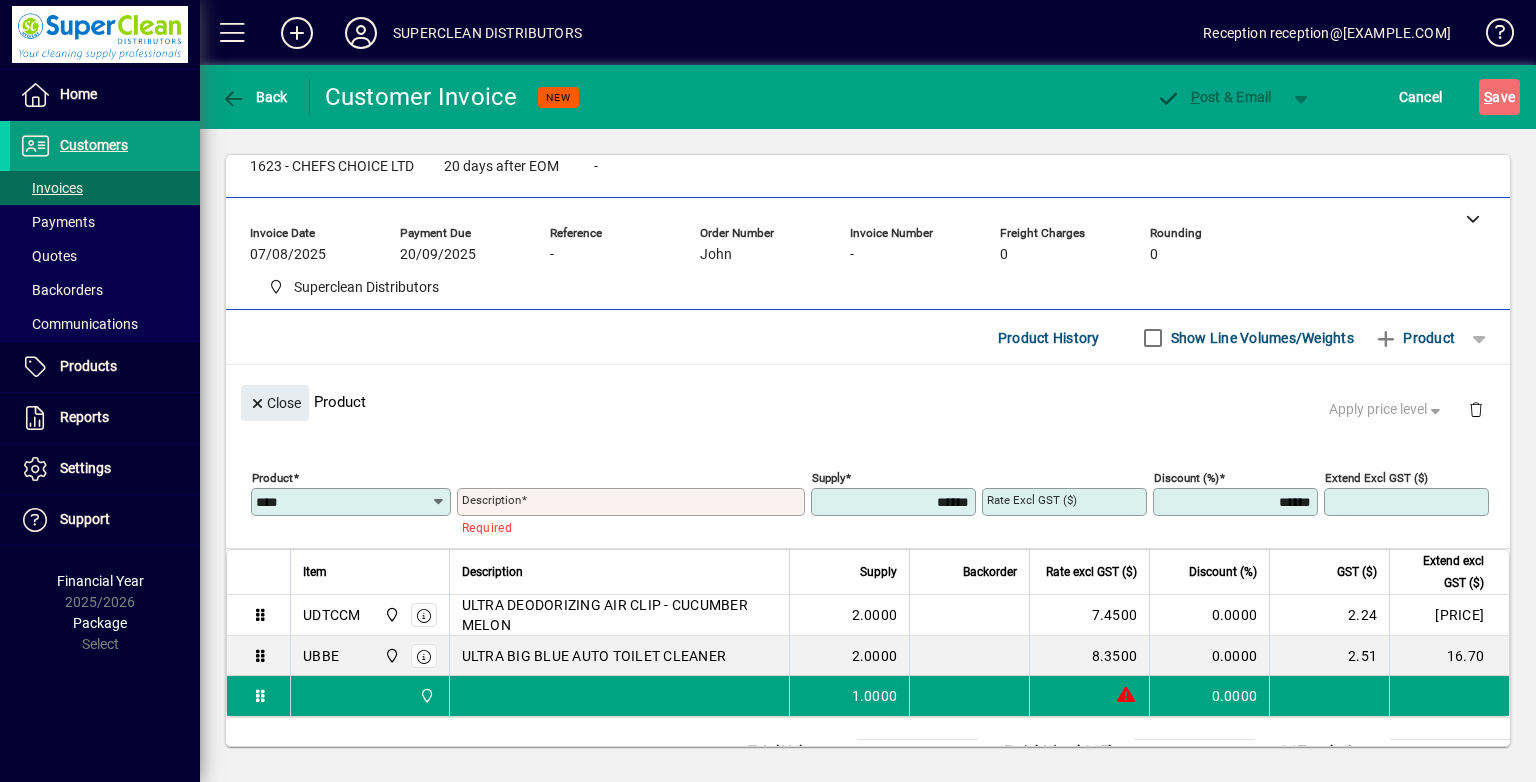 type 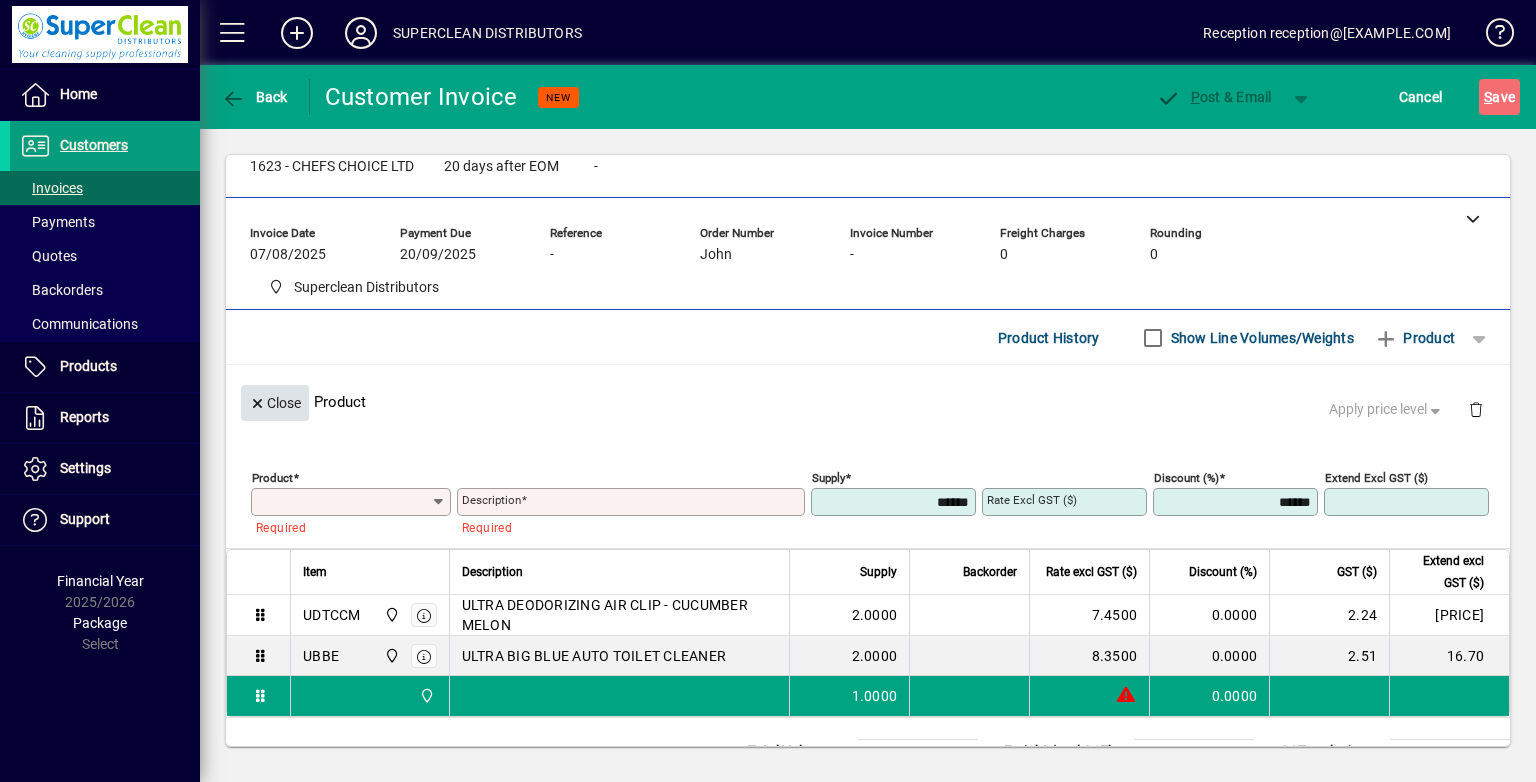 click on "Close" 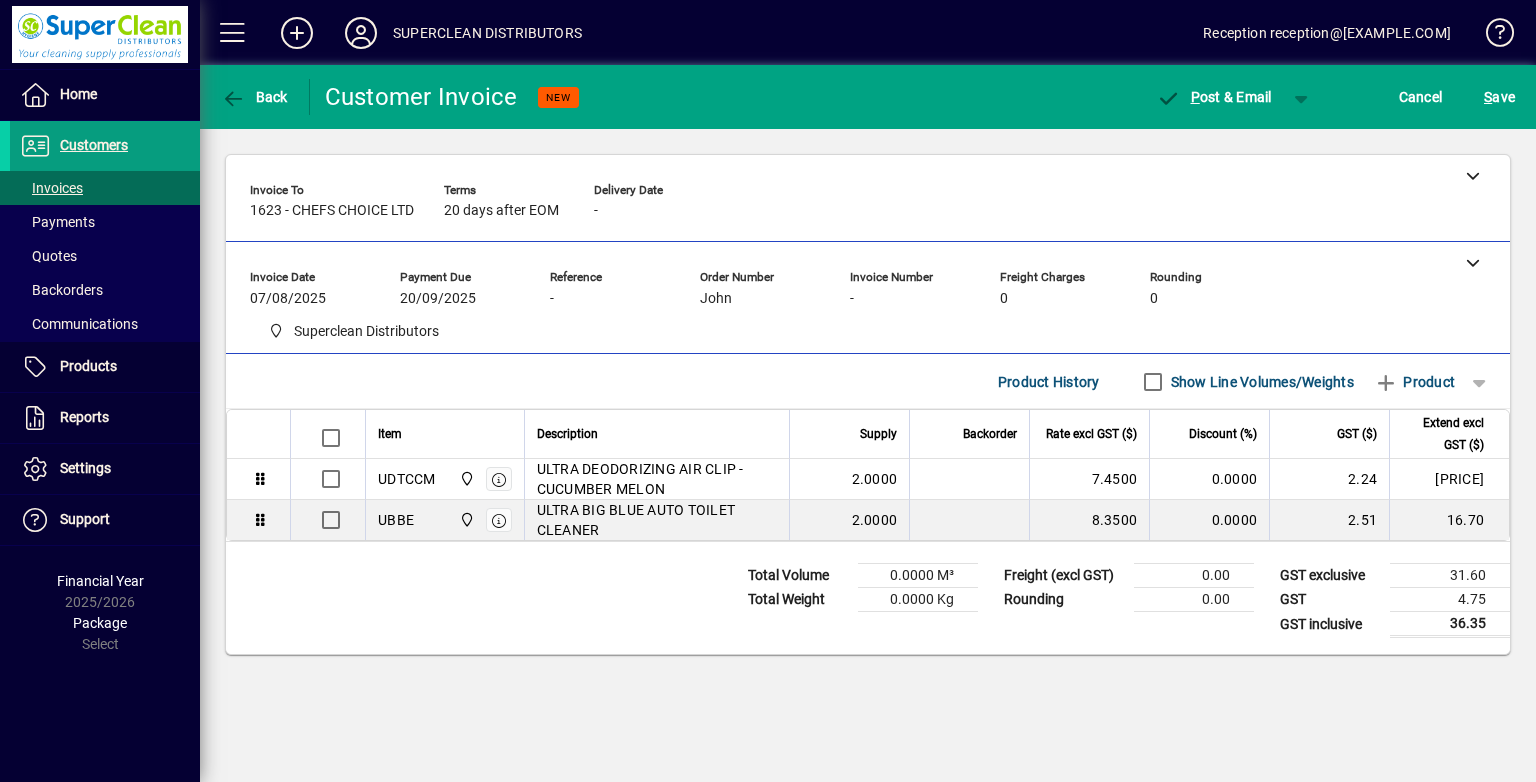 scroll, scrollTop: 0, scrollLeft: 0, axis: both 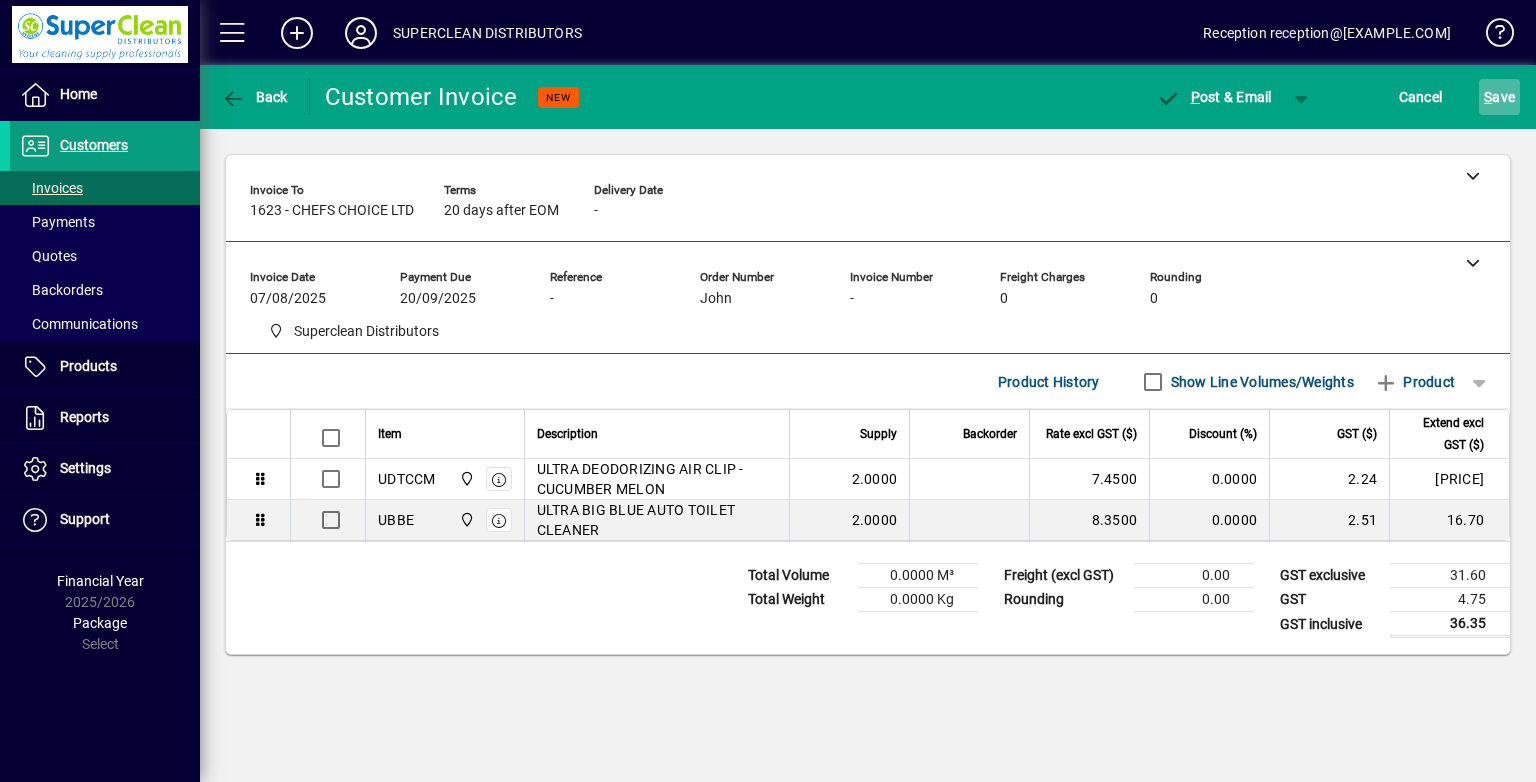 click on "S ave" 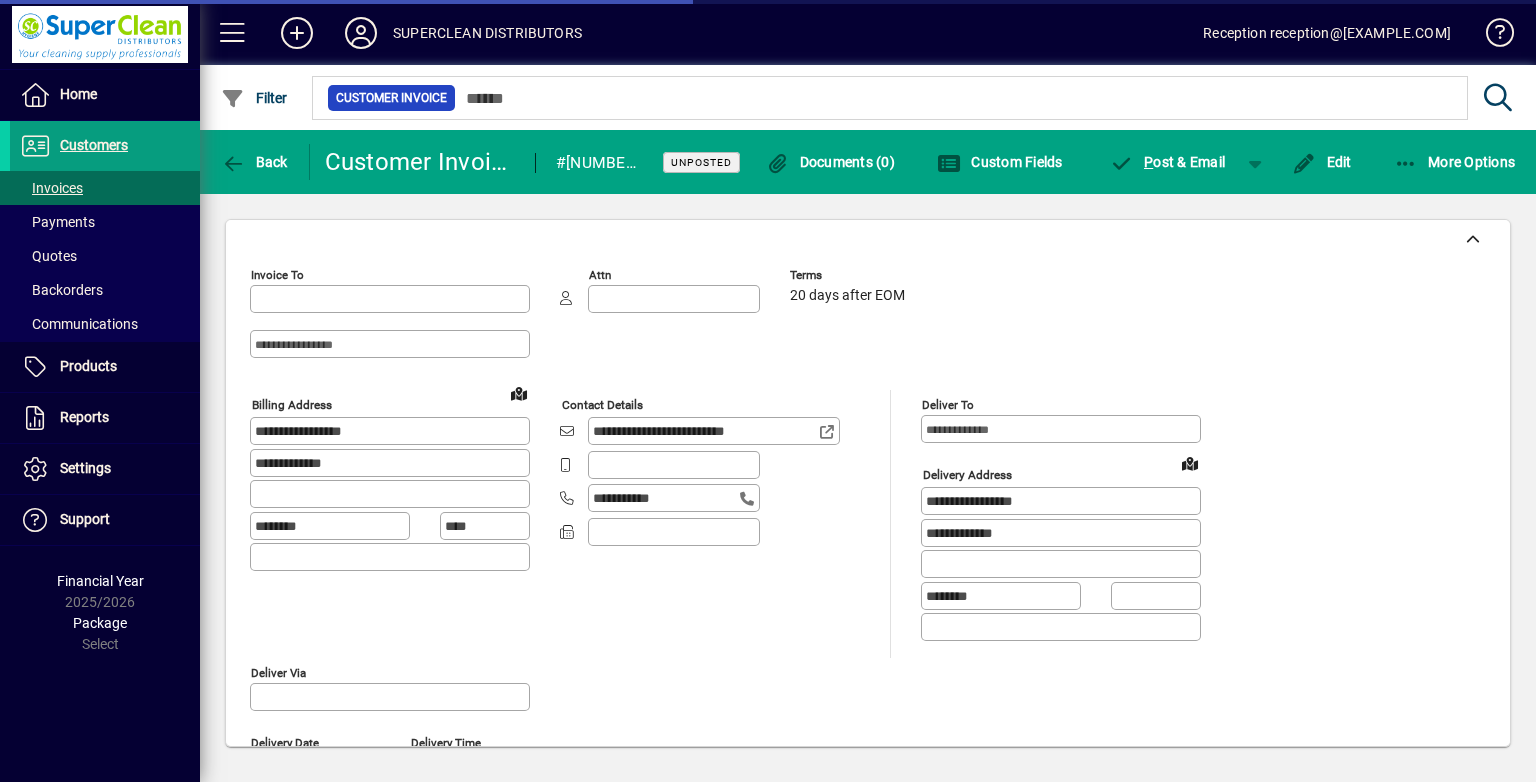 type on "**********" 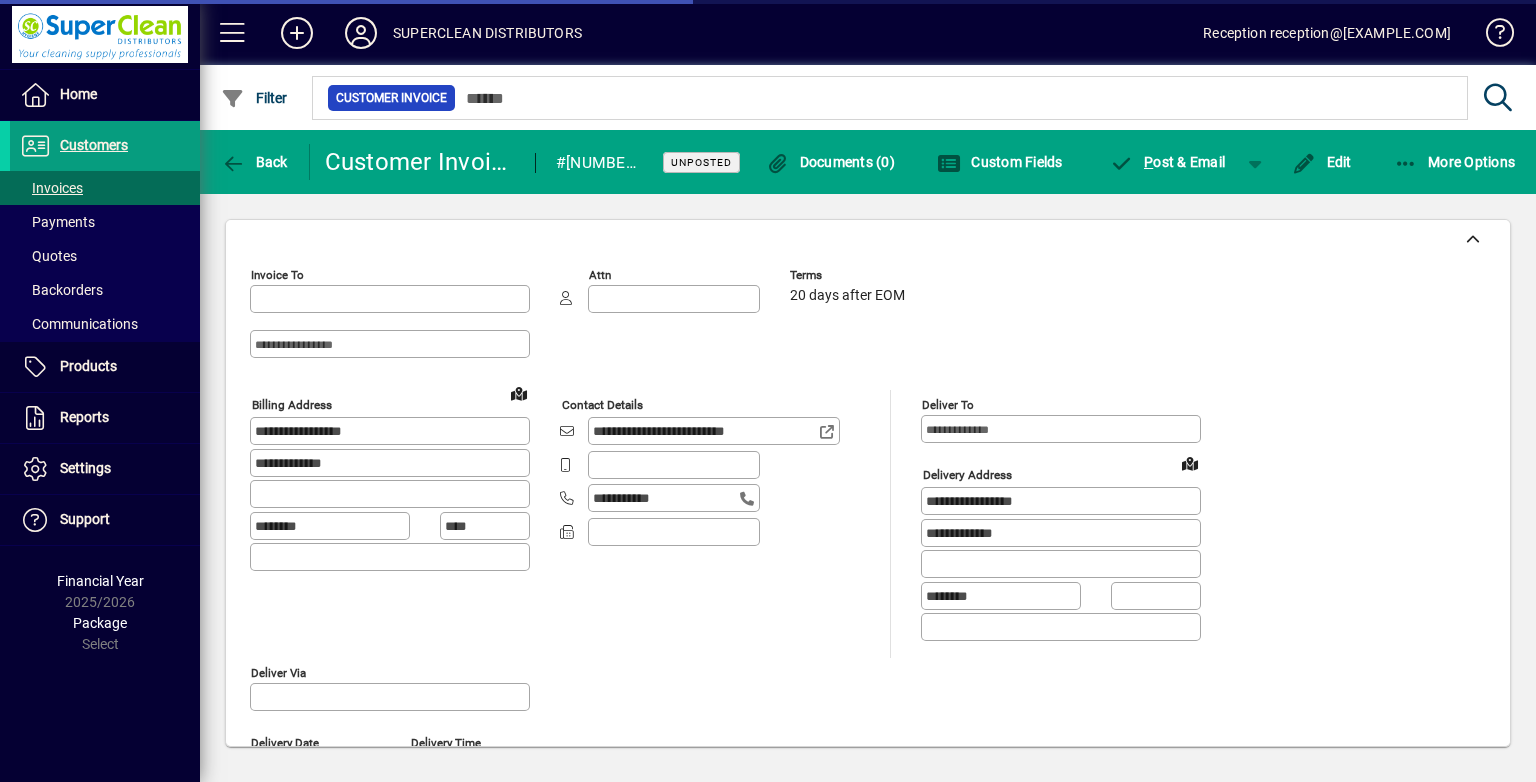 type on "**********" 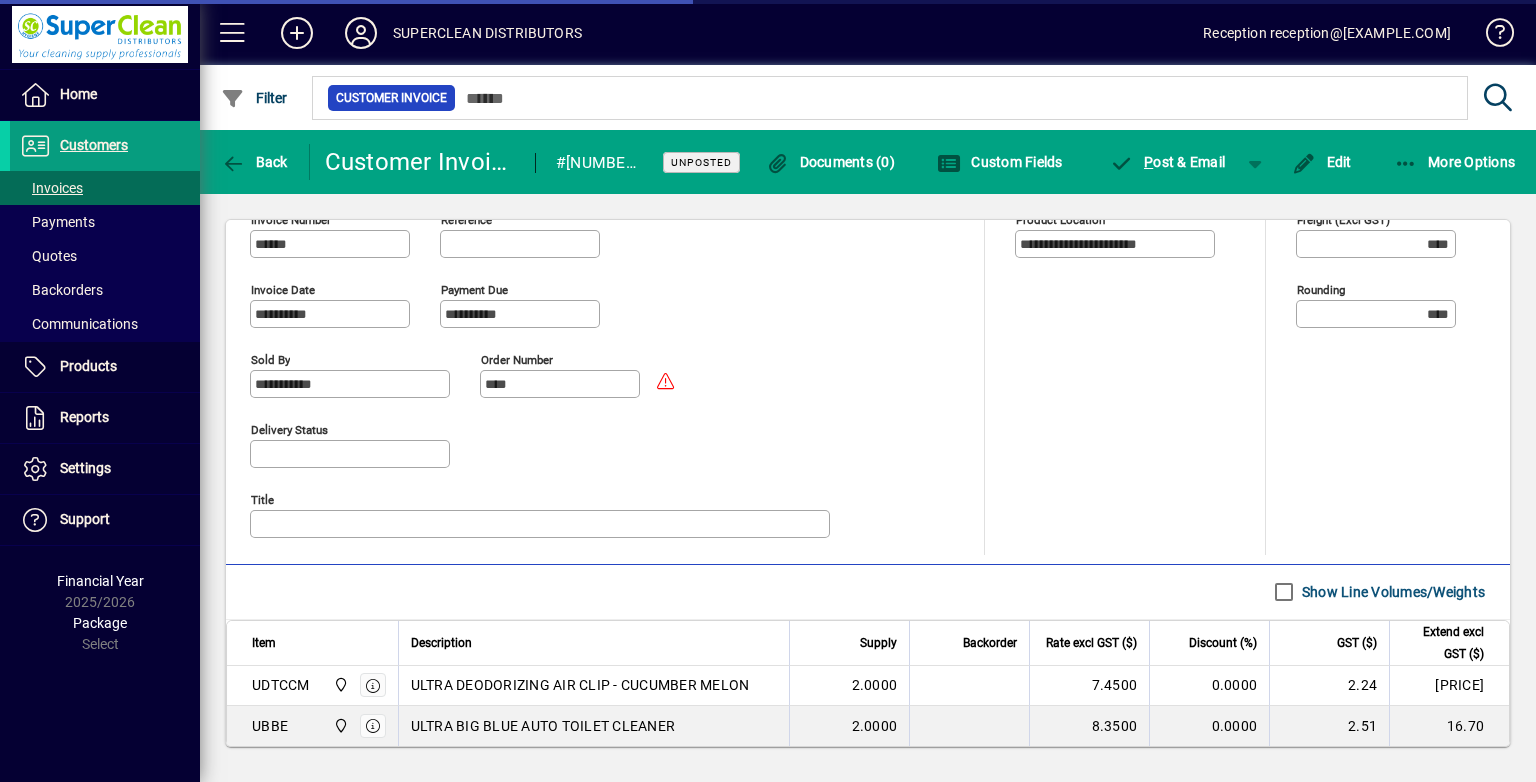 scroll, scrollTop: 891, scrollLeft: 0, axis: vertical 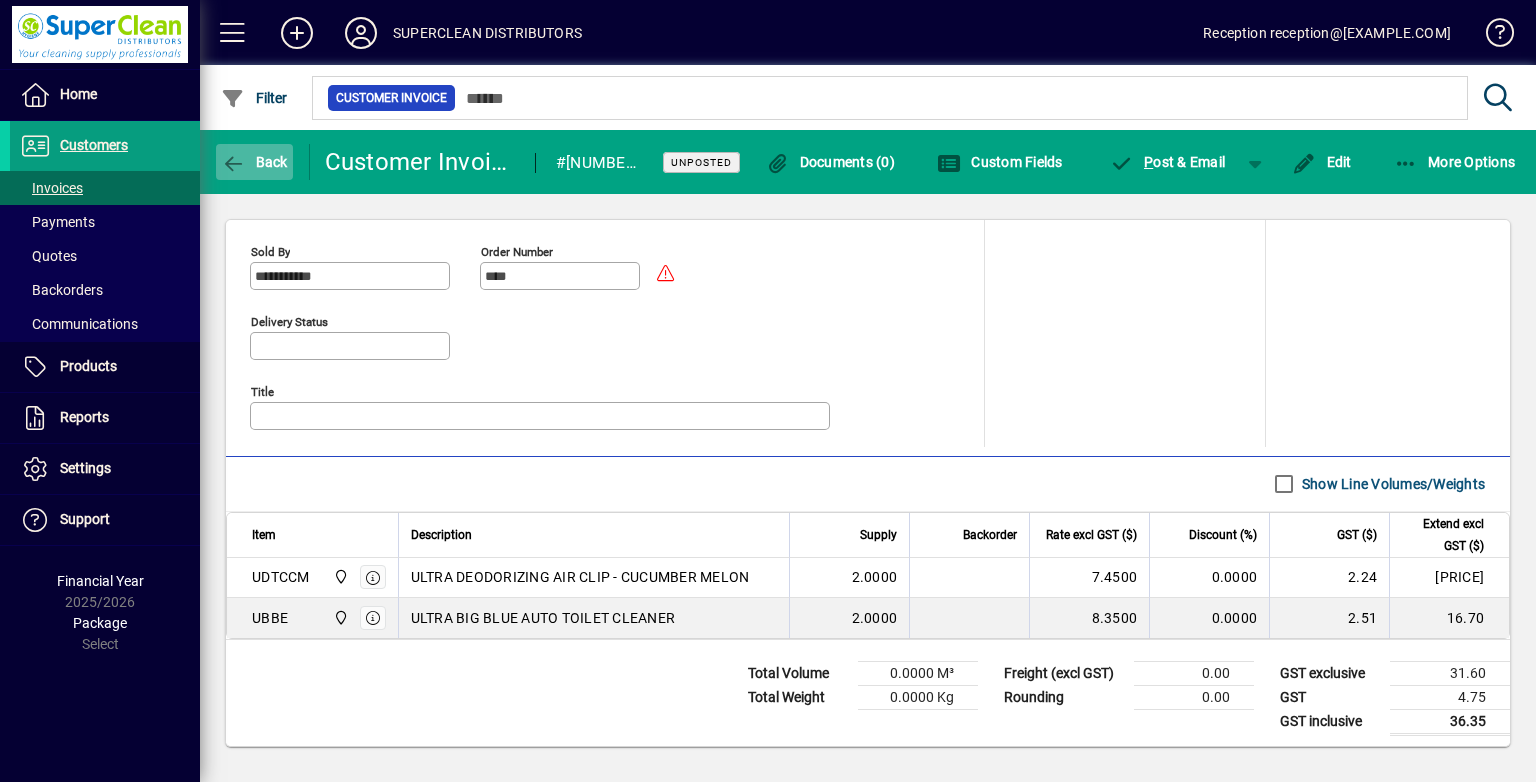 drag, startPoint x: 271, startPoint y: 190, endPoint x: 287, endPoint y: 178, distance: 20 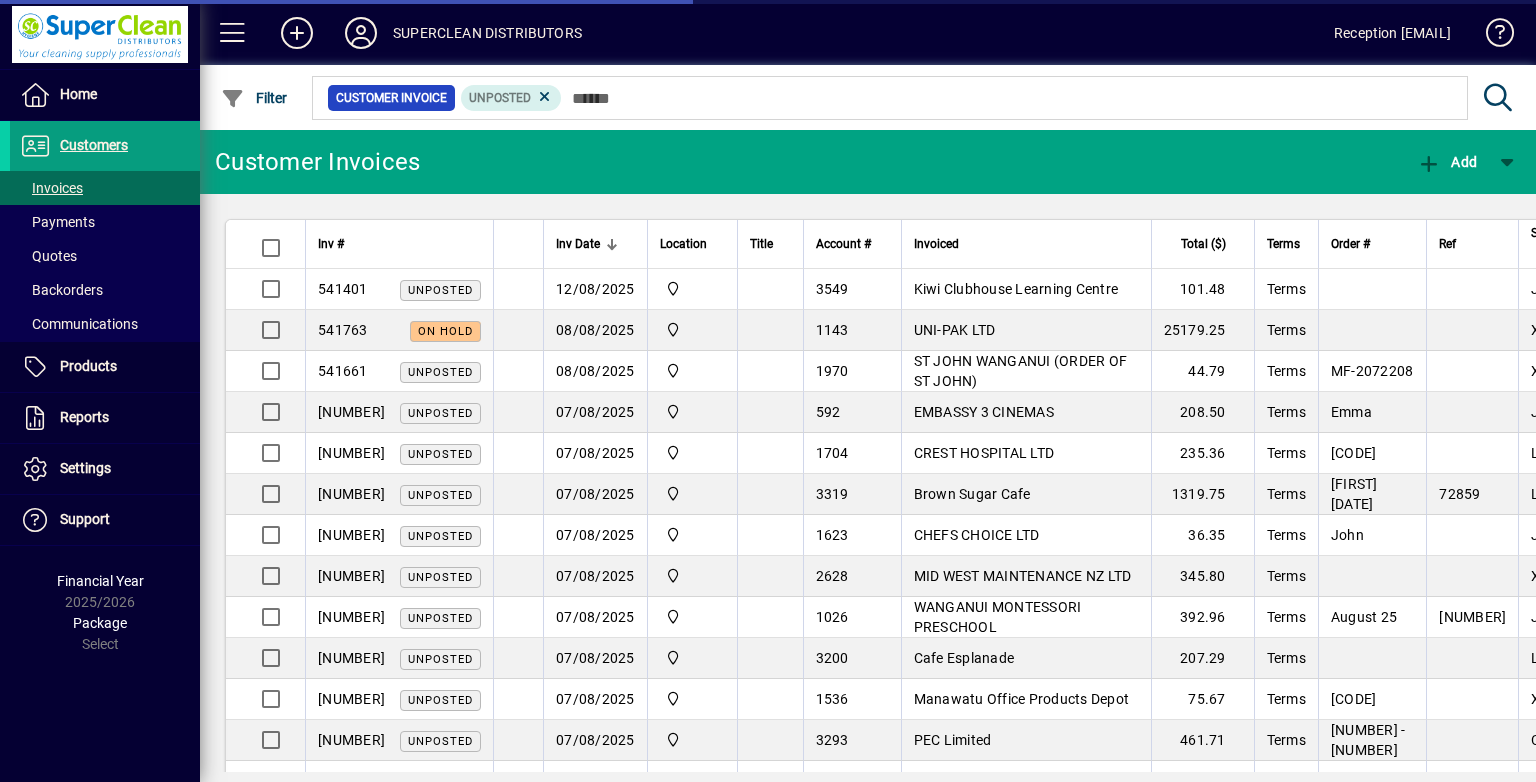 scroll, scrollTop: 0, scrollLeft: 0, axis: both 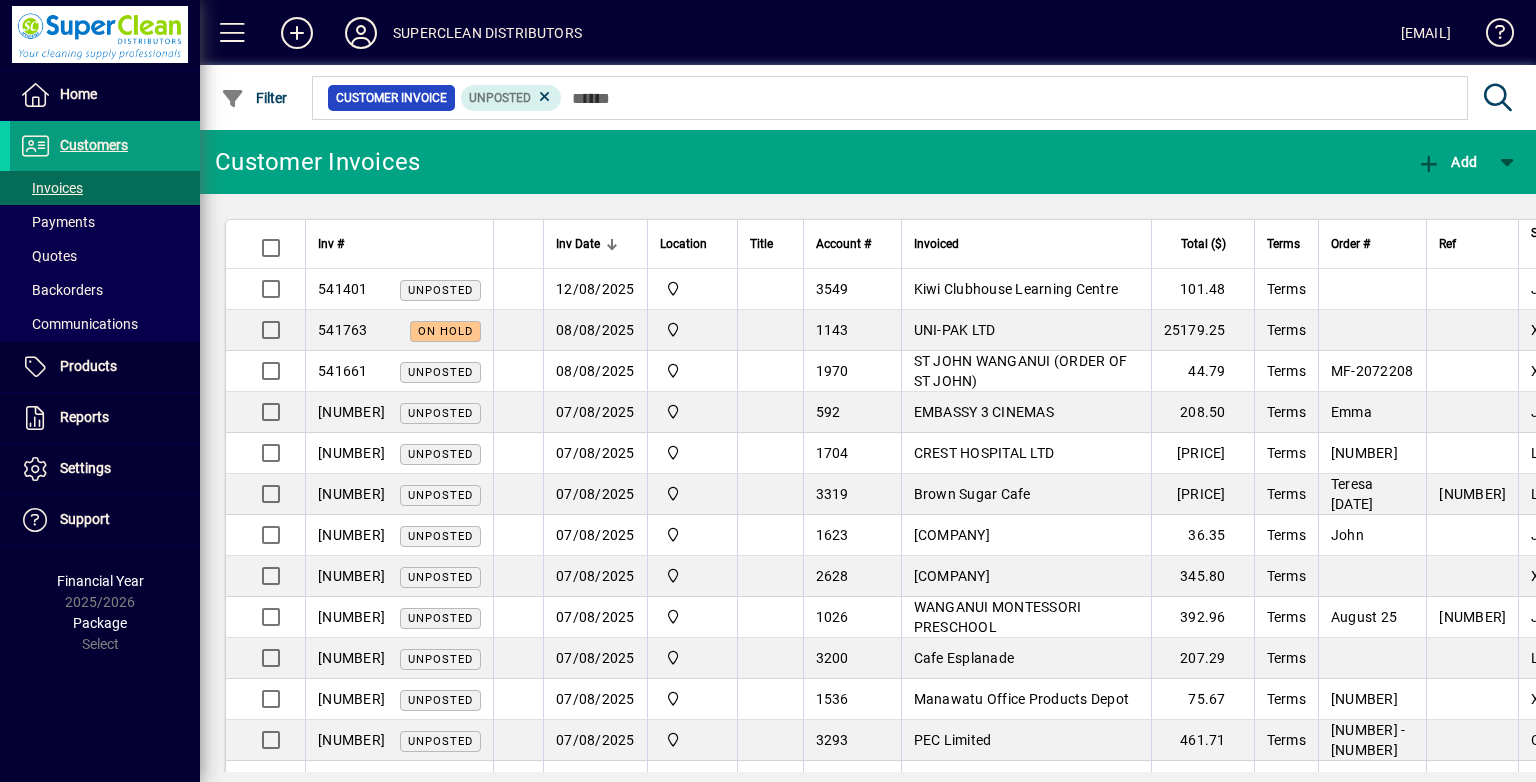 click on "Add" 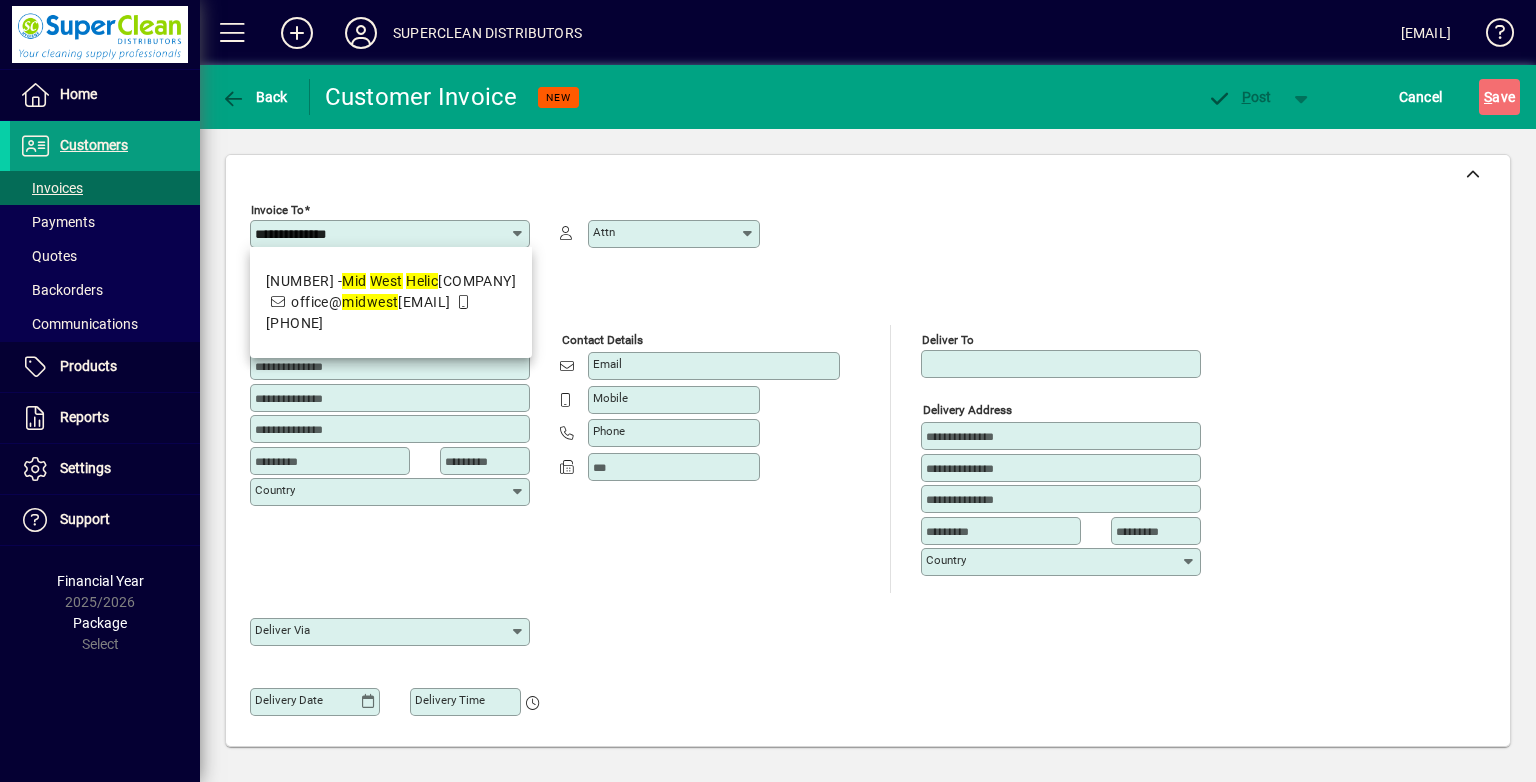 click on "2306 -  Mid   West   Helic opters (NZ) Ltd" at bounding box center (391, 281) 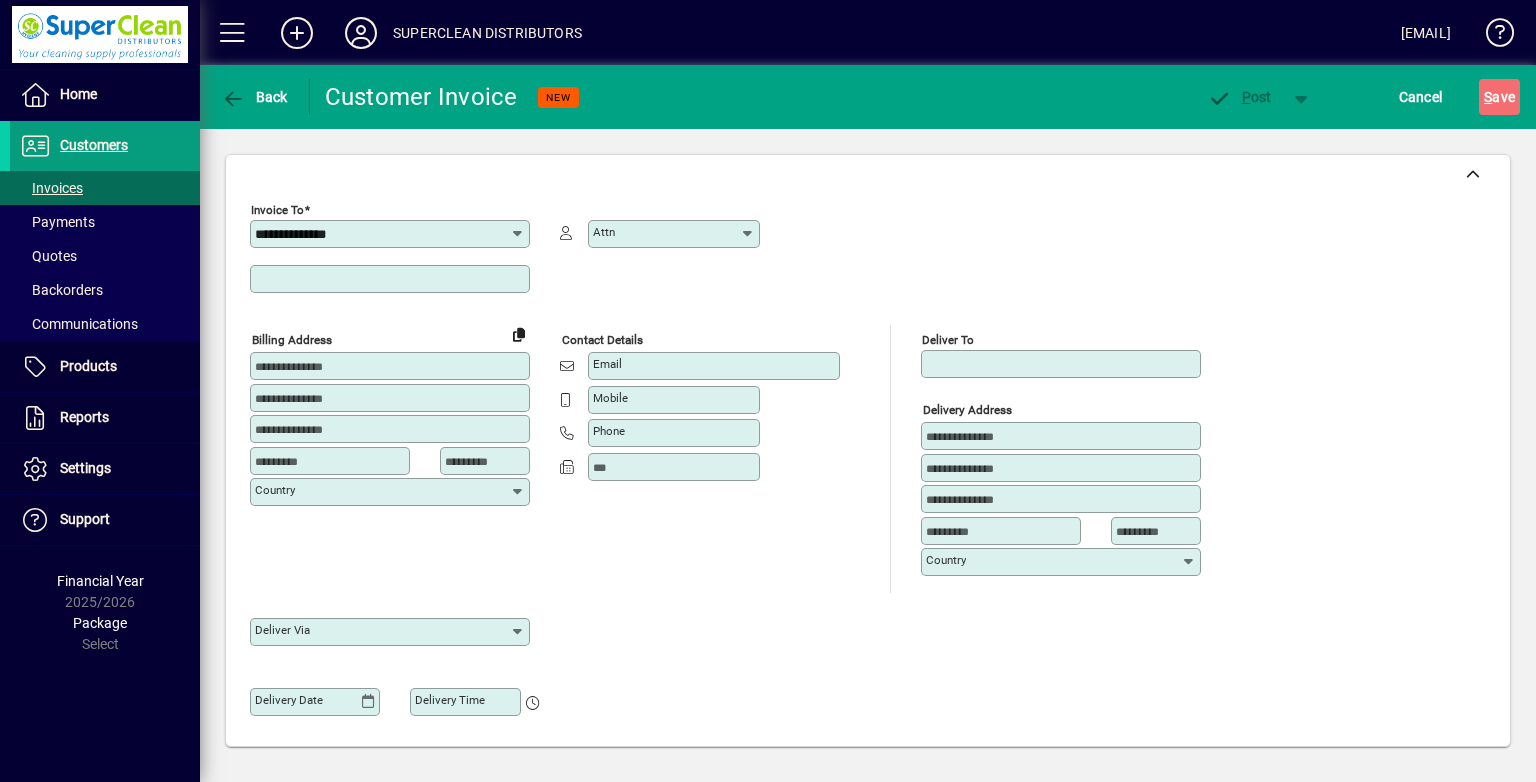 type on "**********" 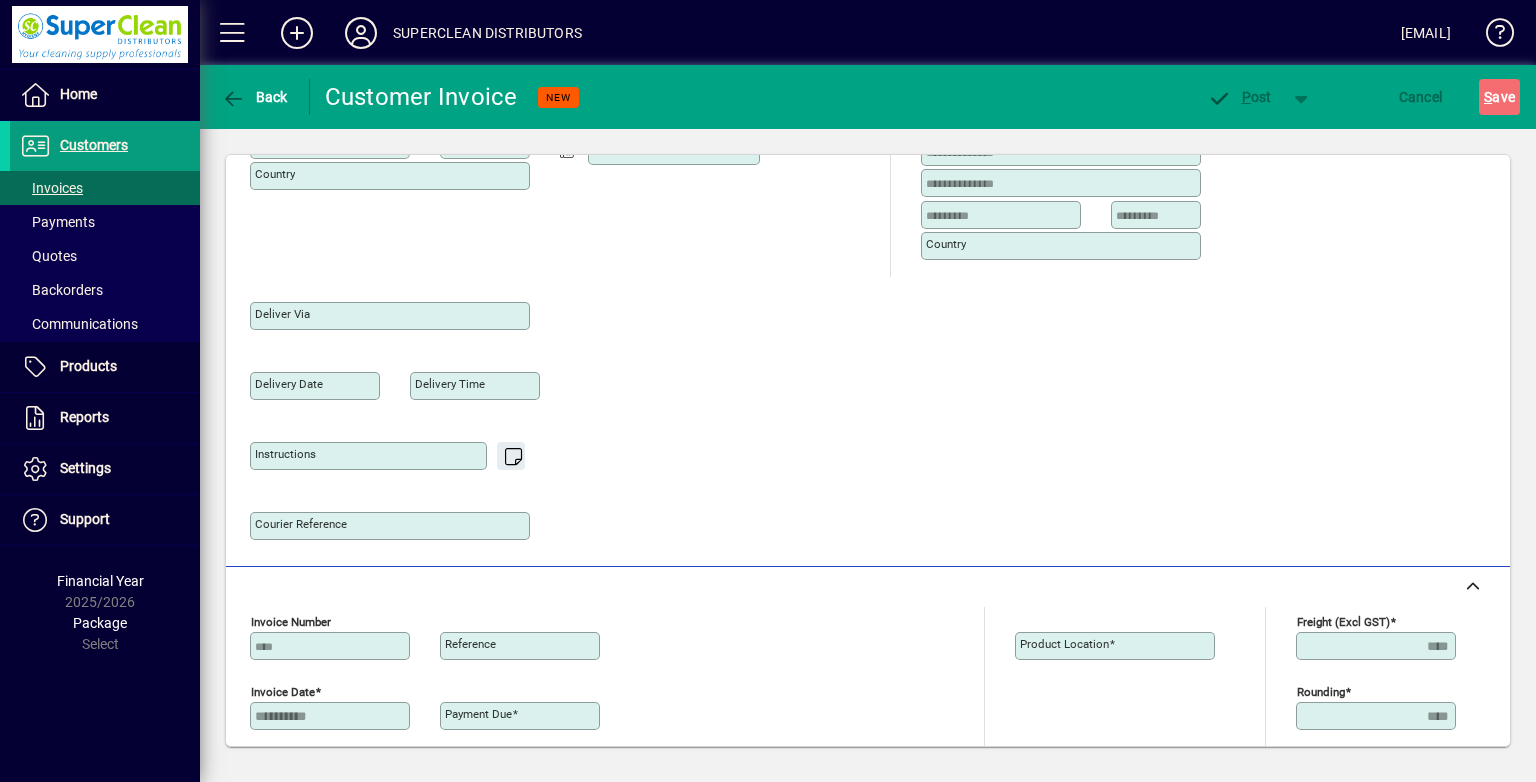 type on "**********" 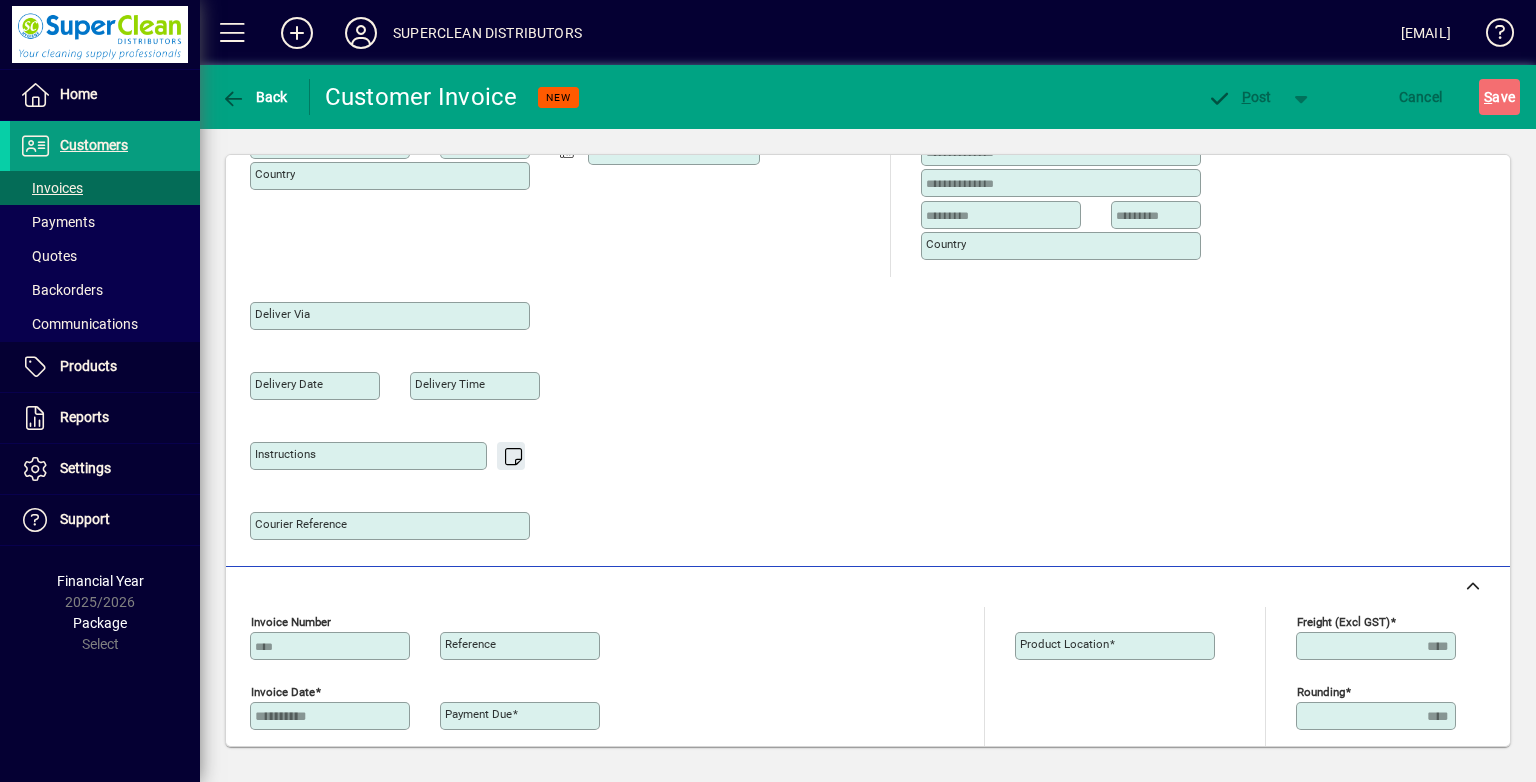 type on "********" 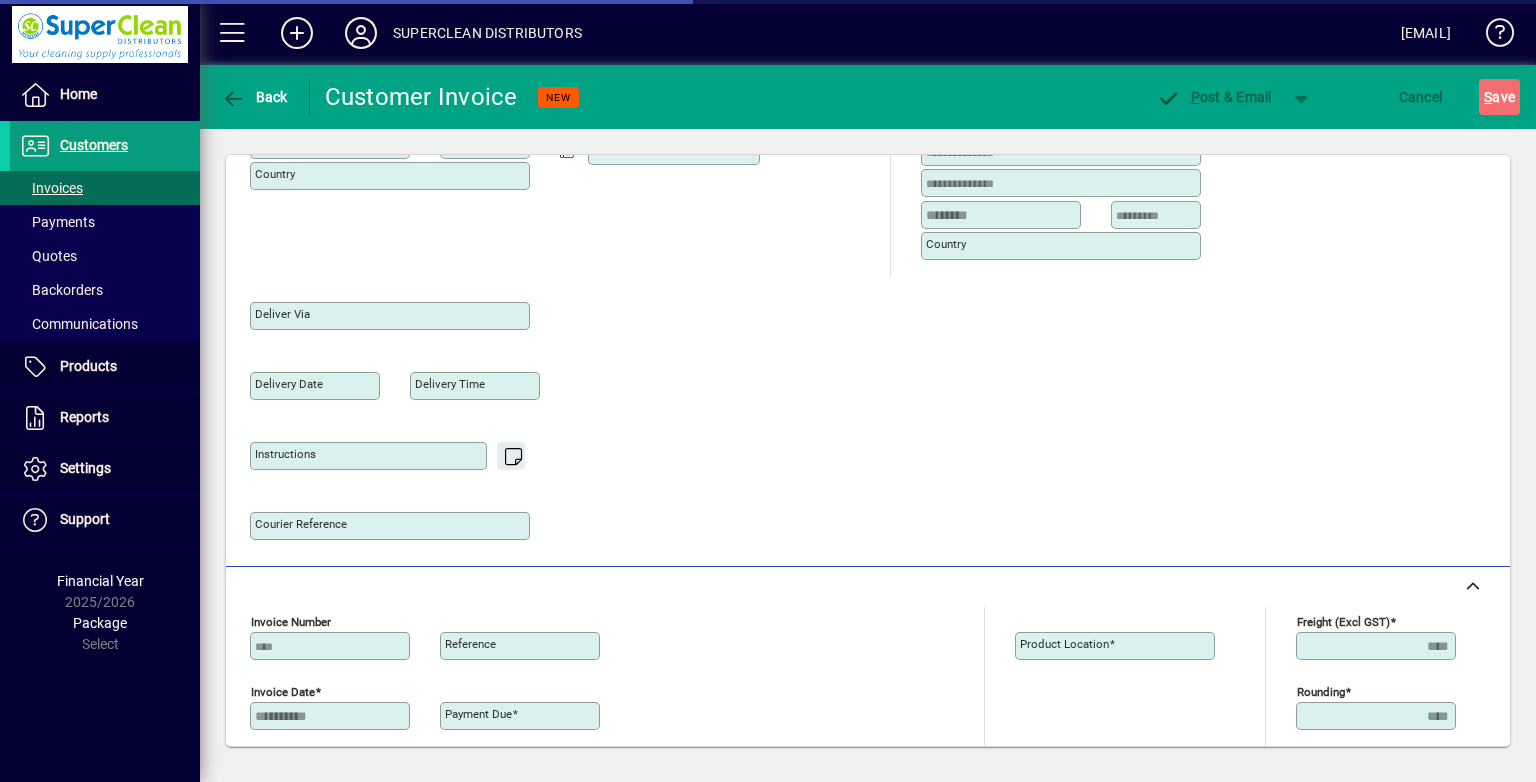 scroll, scrollTop: 500, scrollLeft: 0, axis: vertical 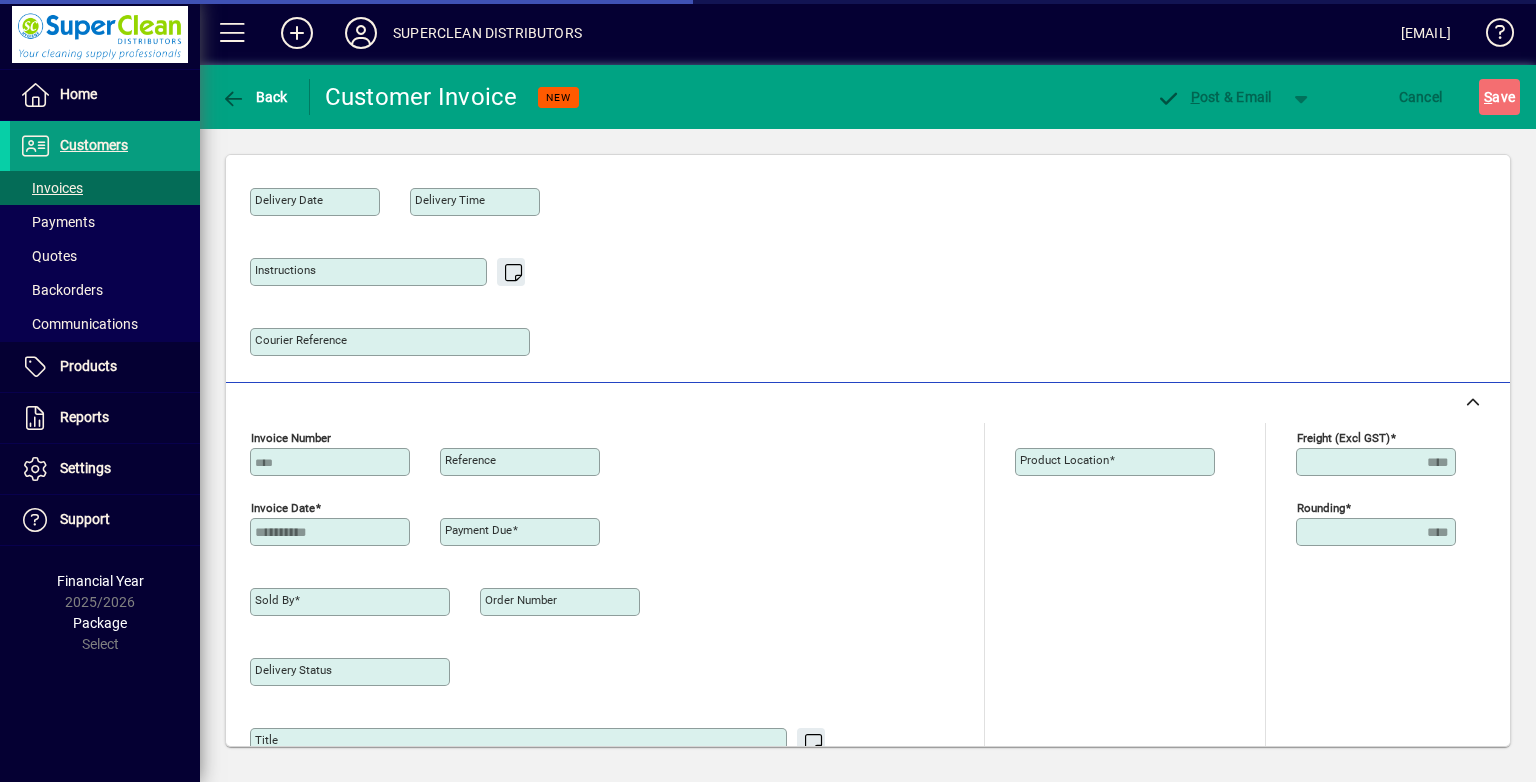 type on "******" 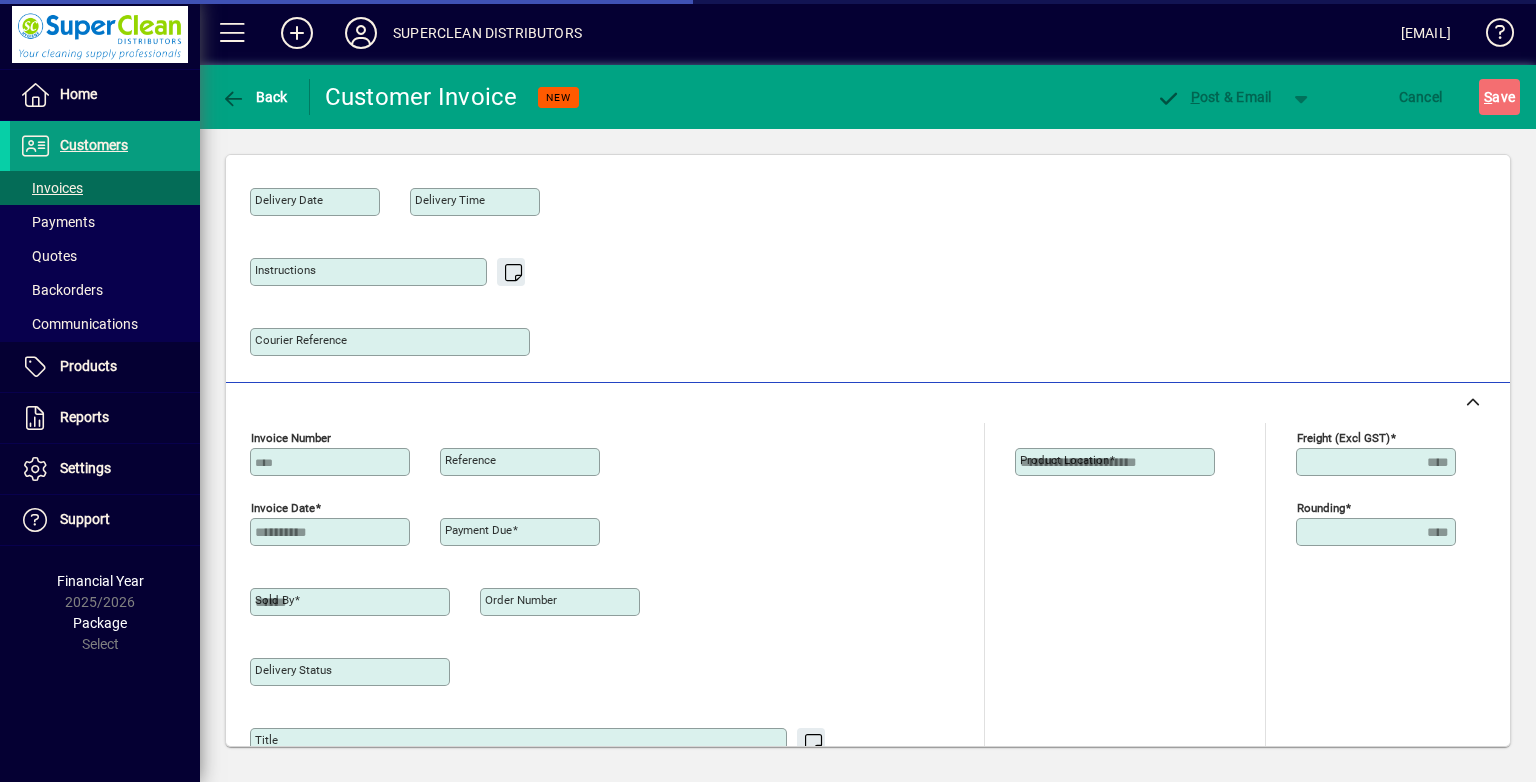 type on "**********" 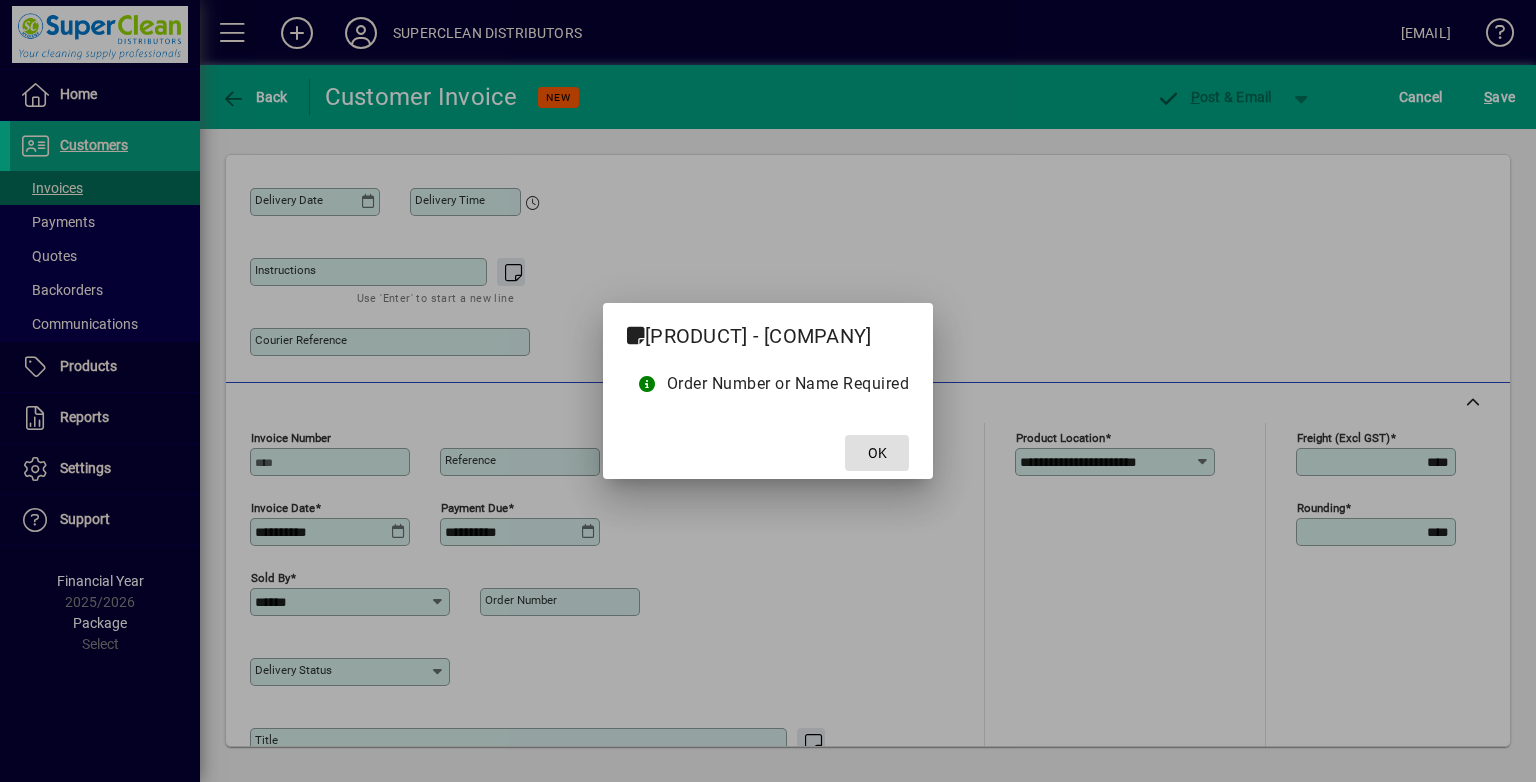 click on "OK" 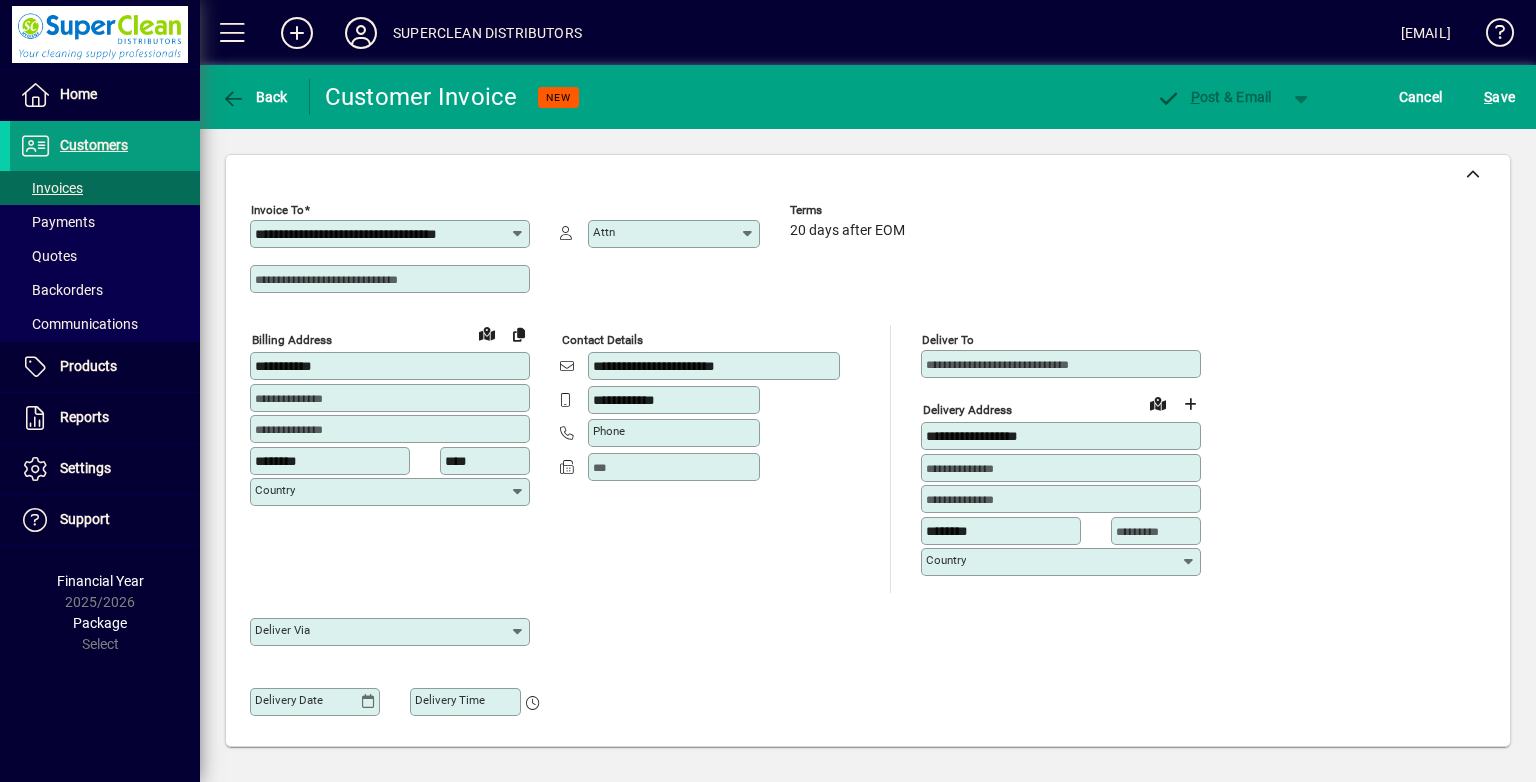 scroll, scrollTop: 200, scrollLeft: 0, axis: vertical 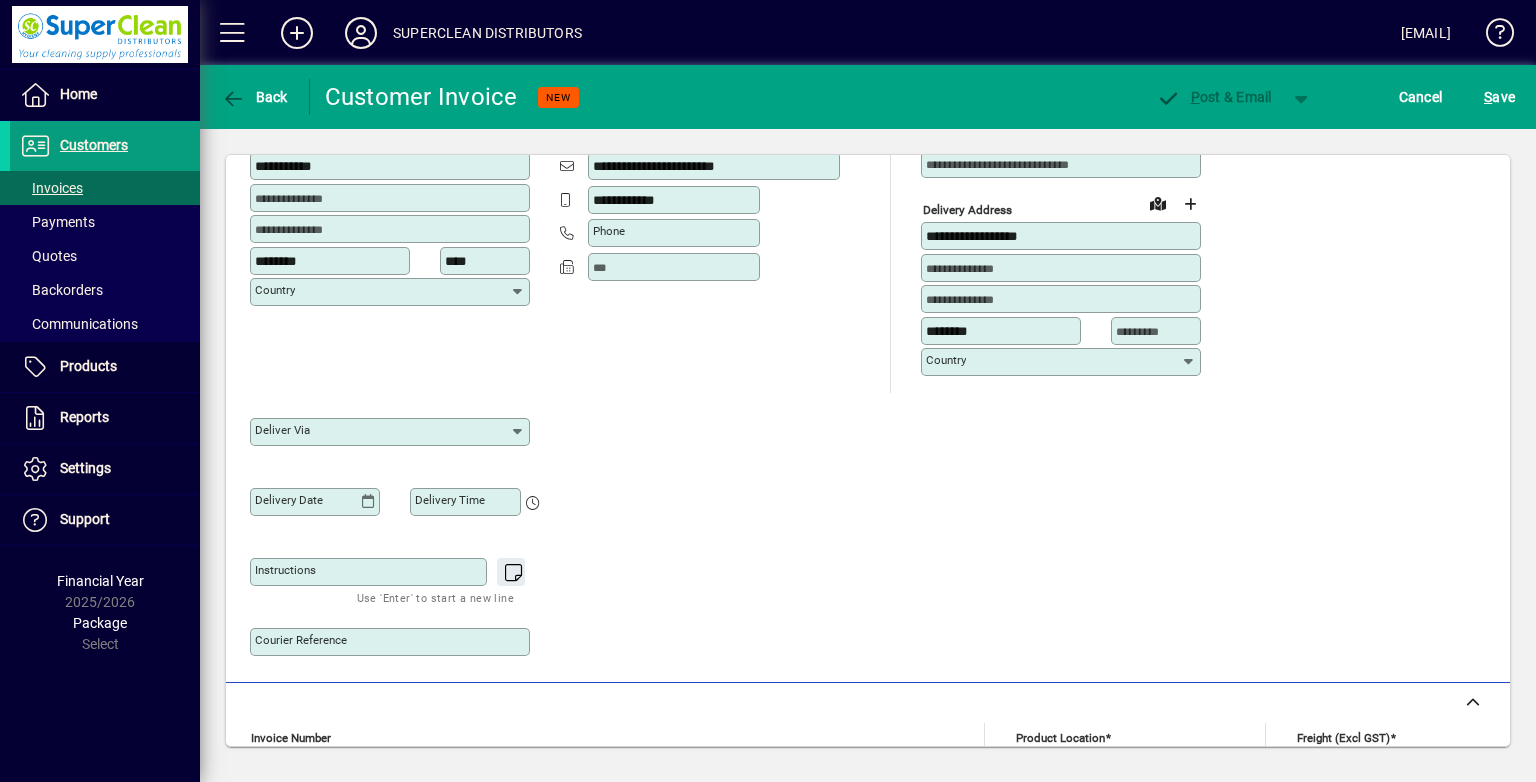 click on "Instructions" at bounding box center (285, 570) 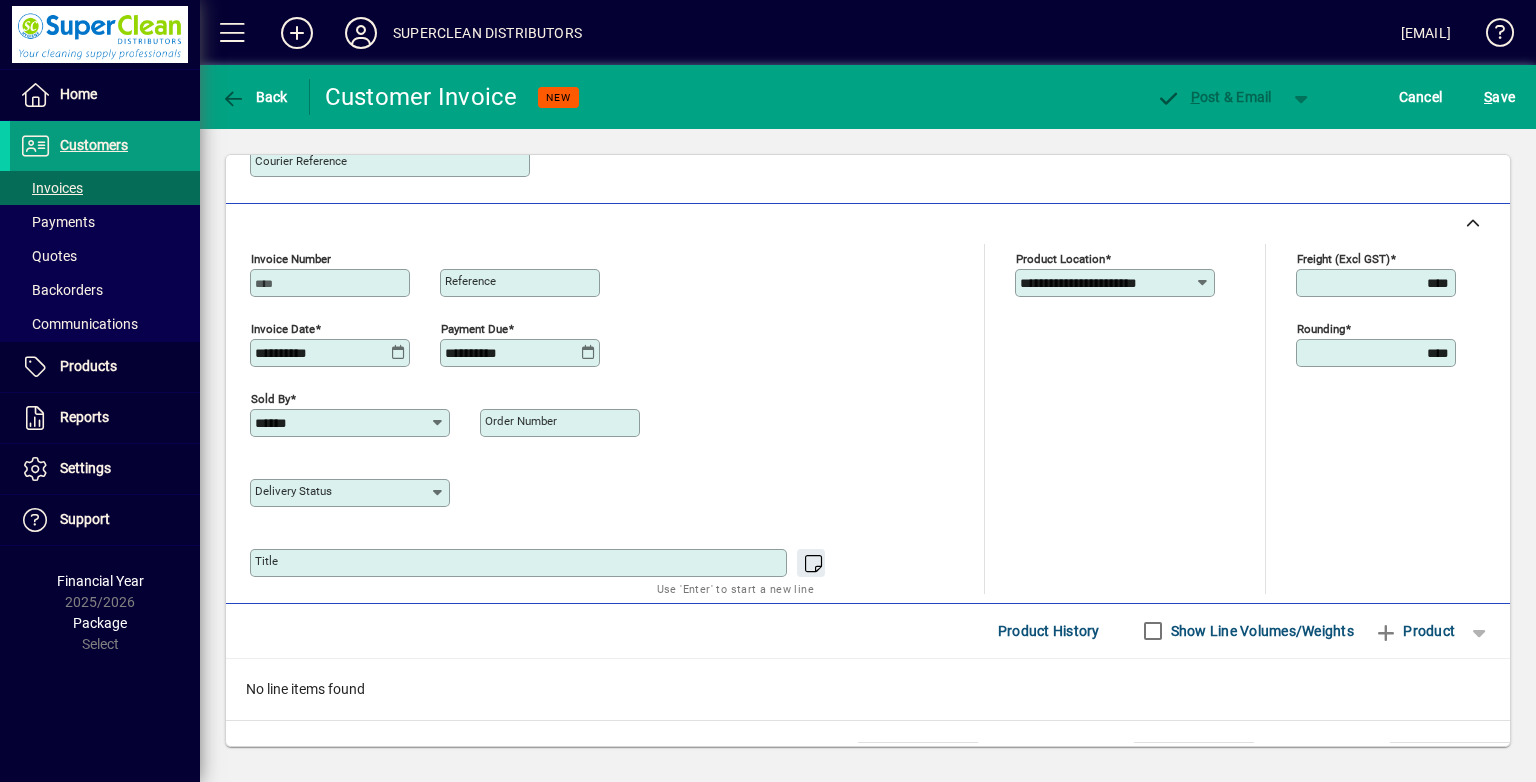 scroll, scrollTop: 760, scrollLeft: 0, axis: vertical 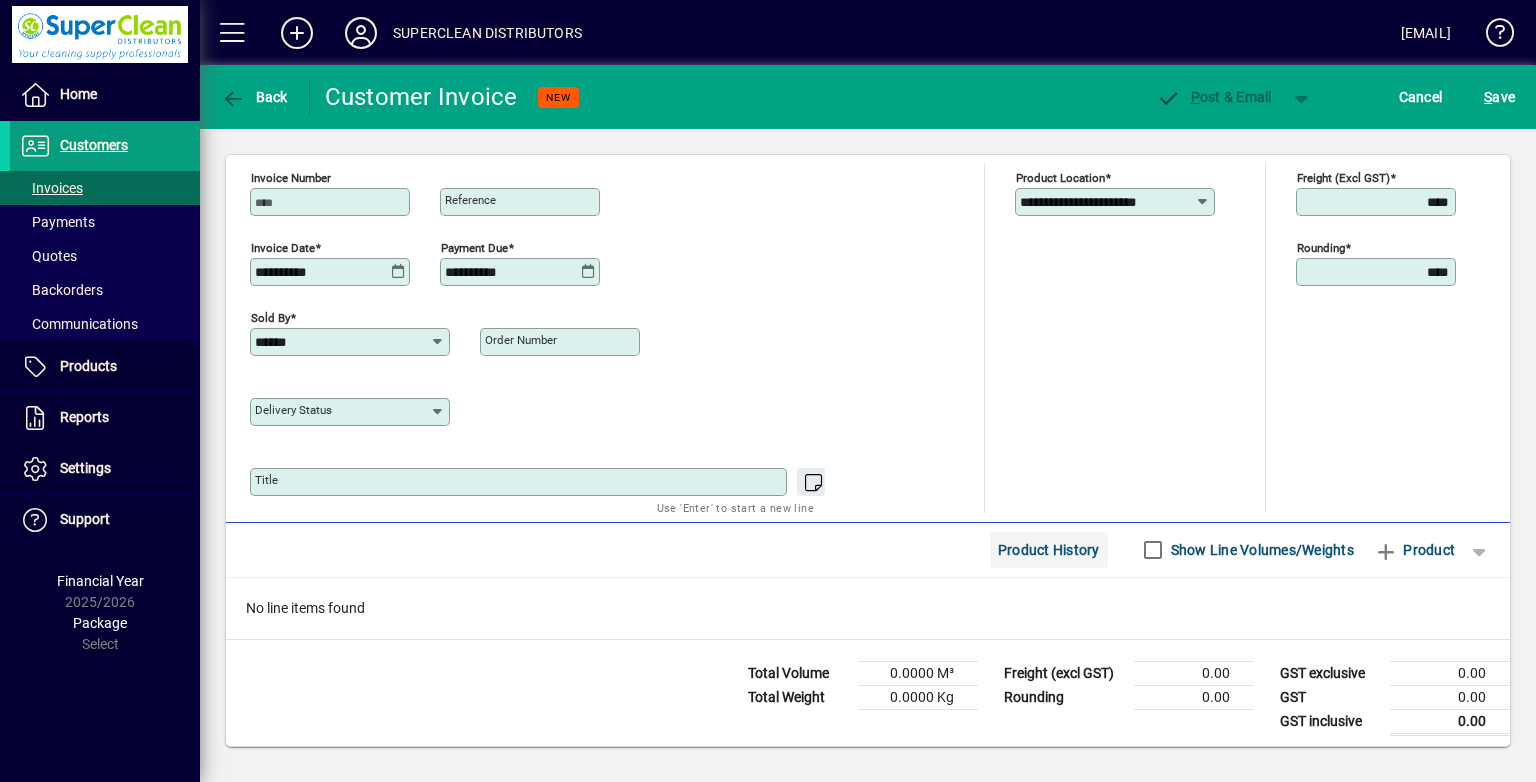 type on "*********" 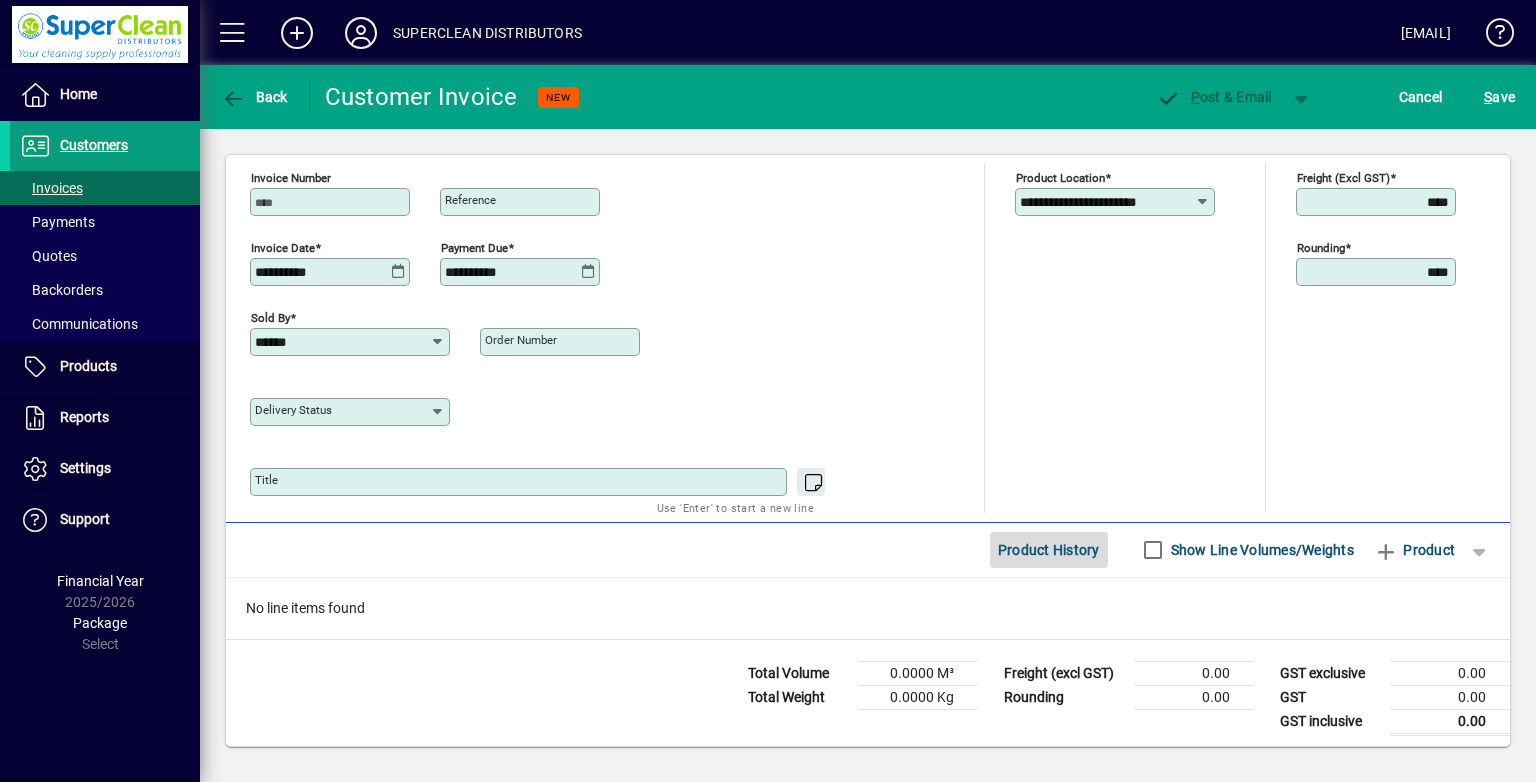click on "Product History" 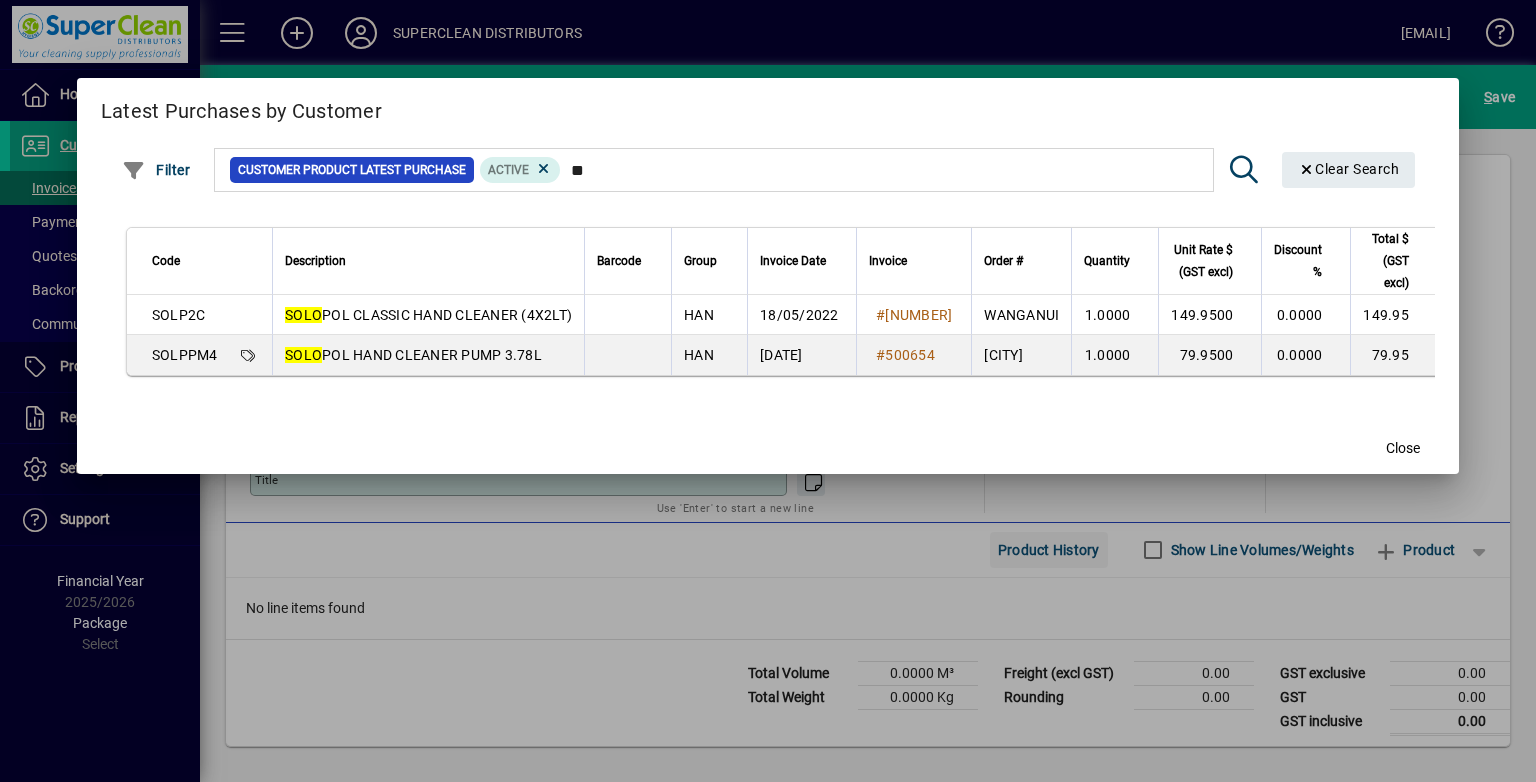 type on "*" 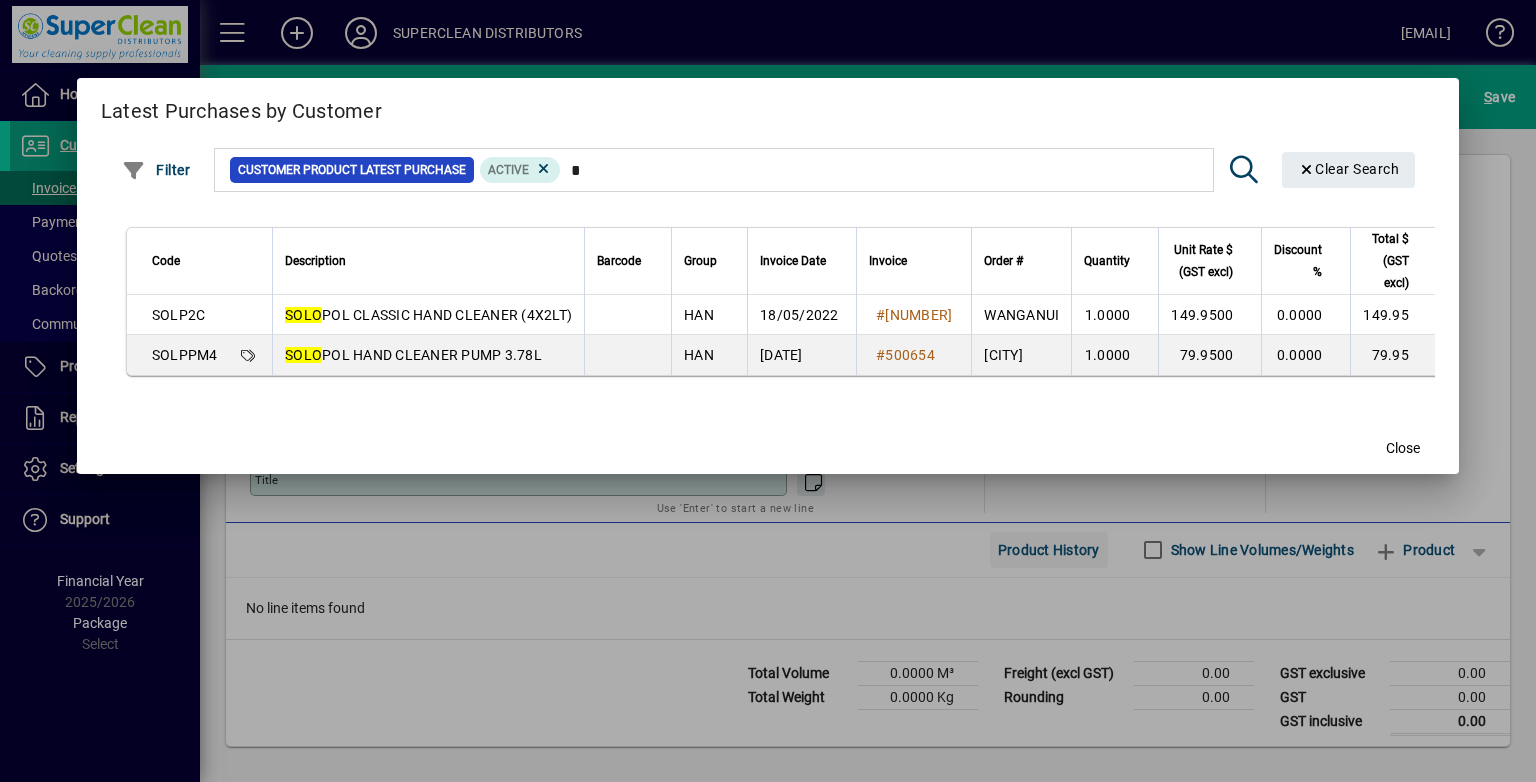 type 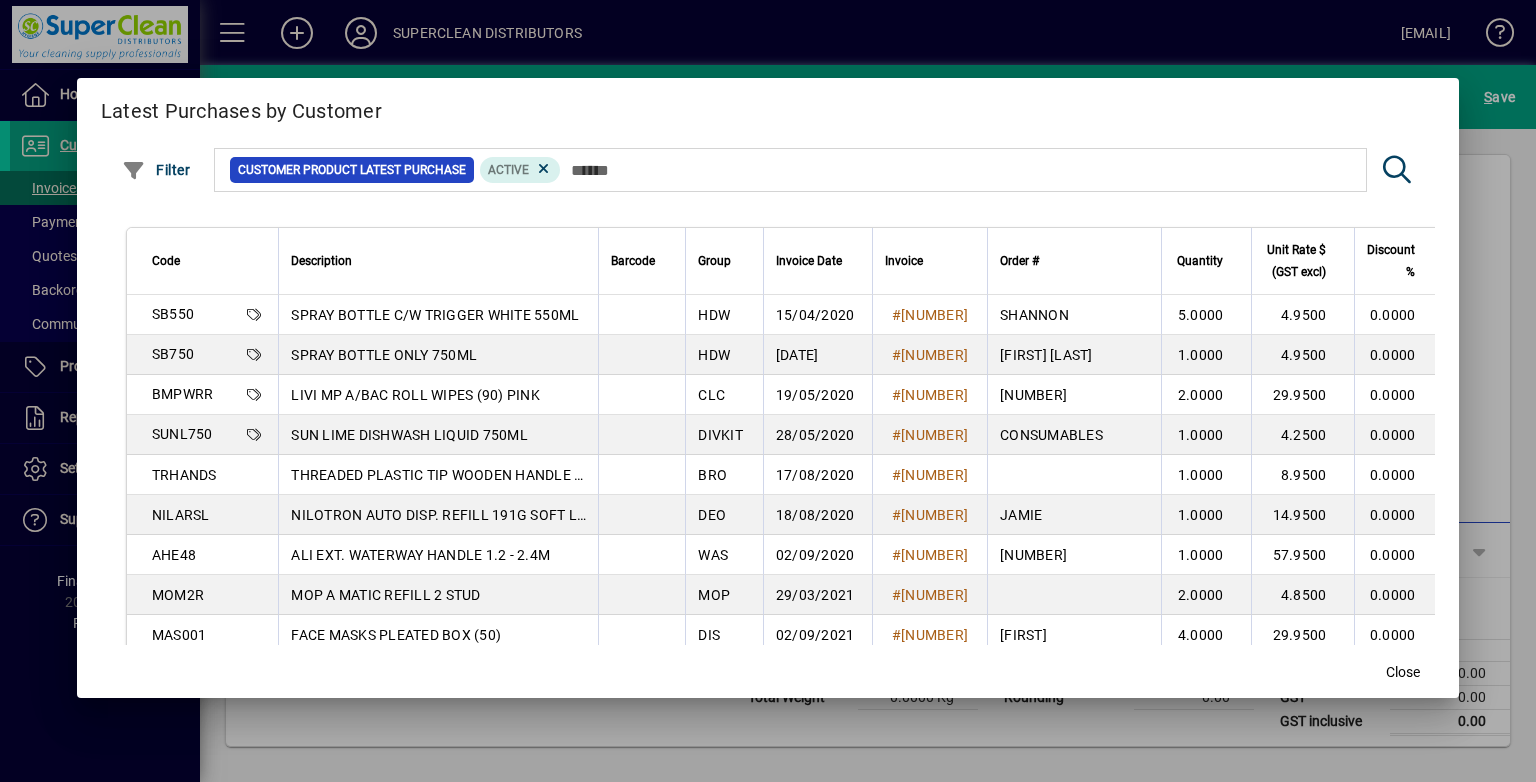 click on "Close" 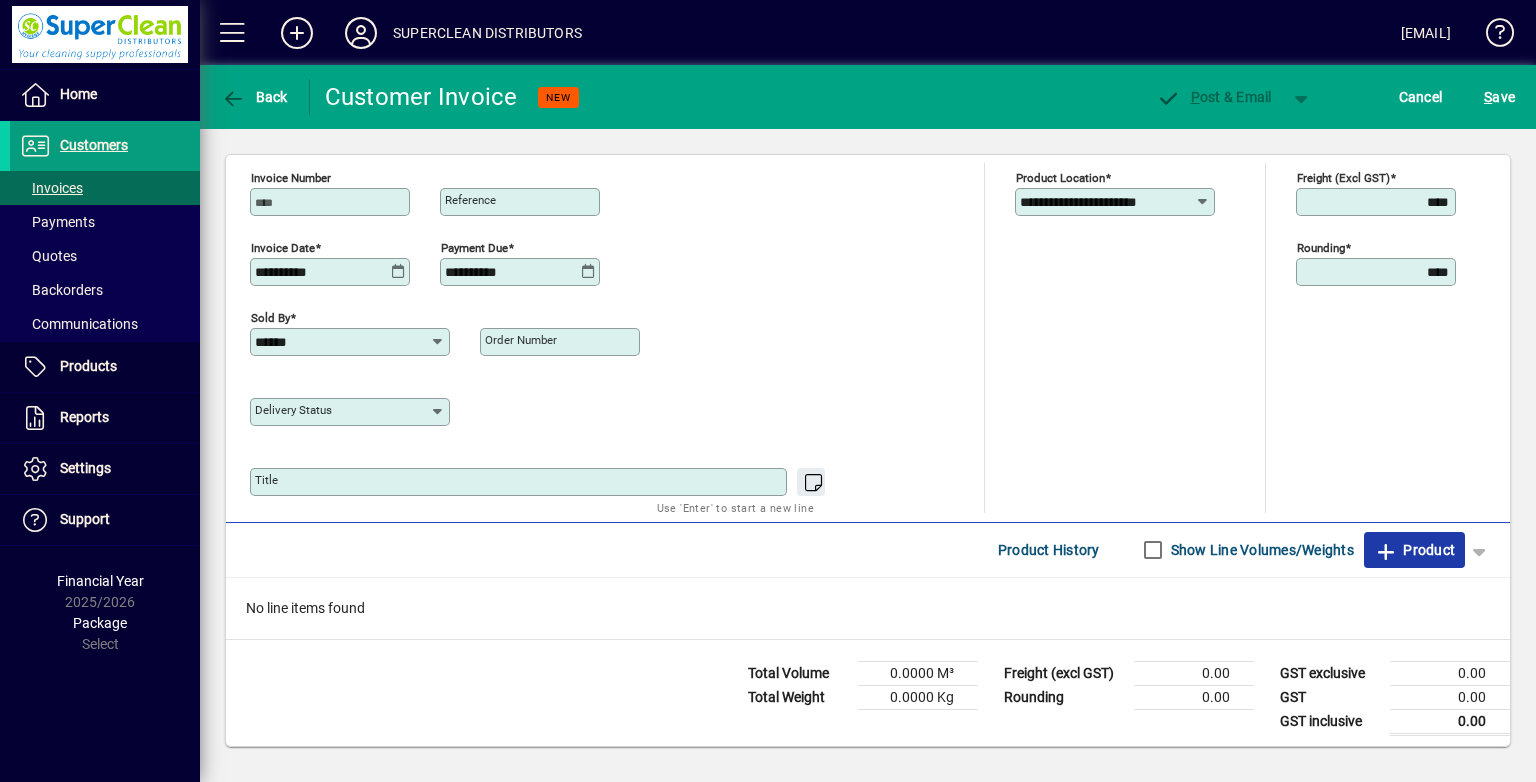 click on "Product" 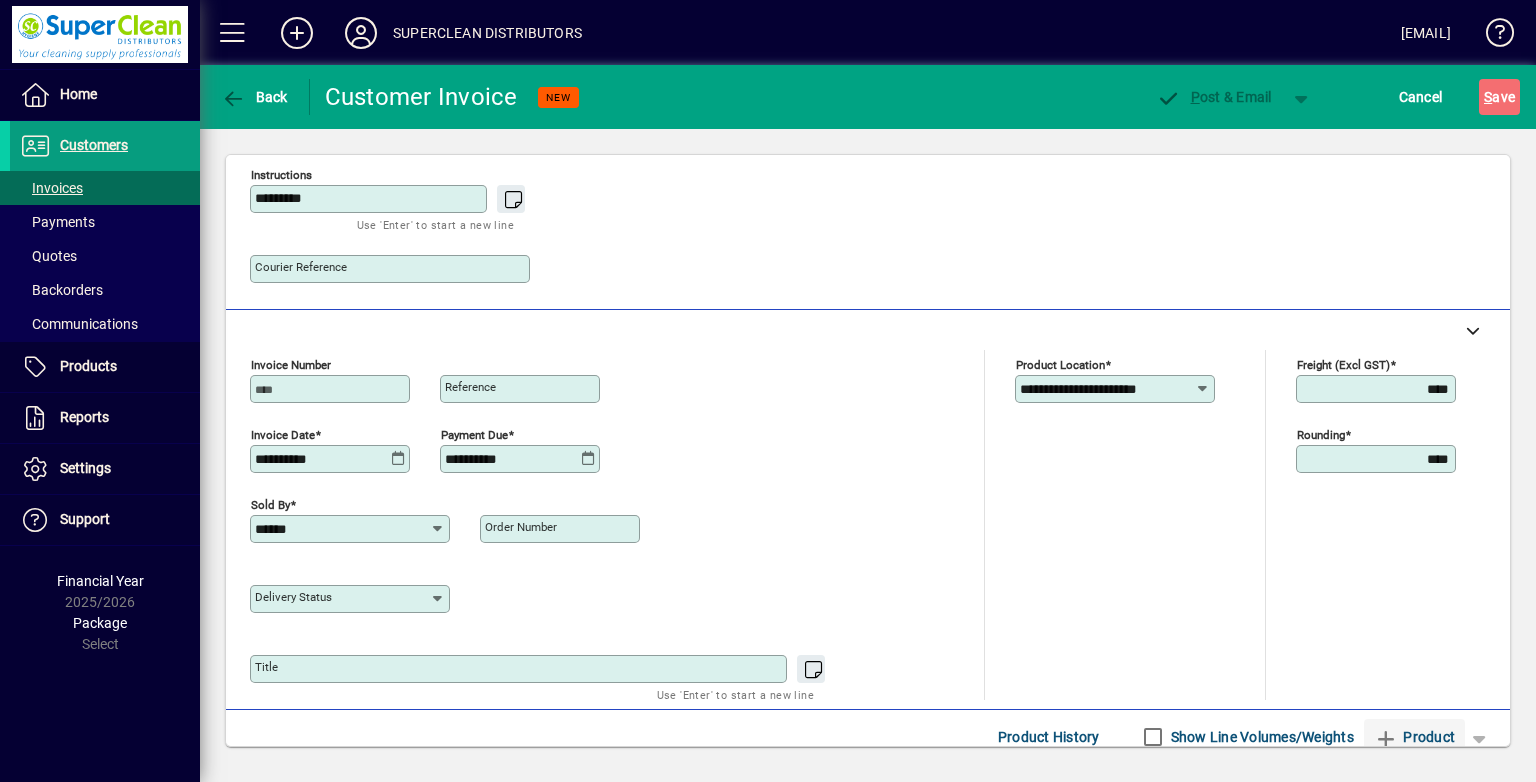 scroll, scrollTop: 44, scrollLeft: 0, axis: vertical 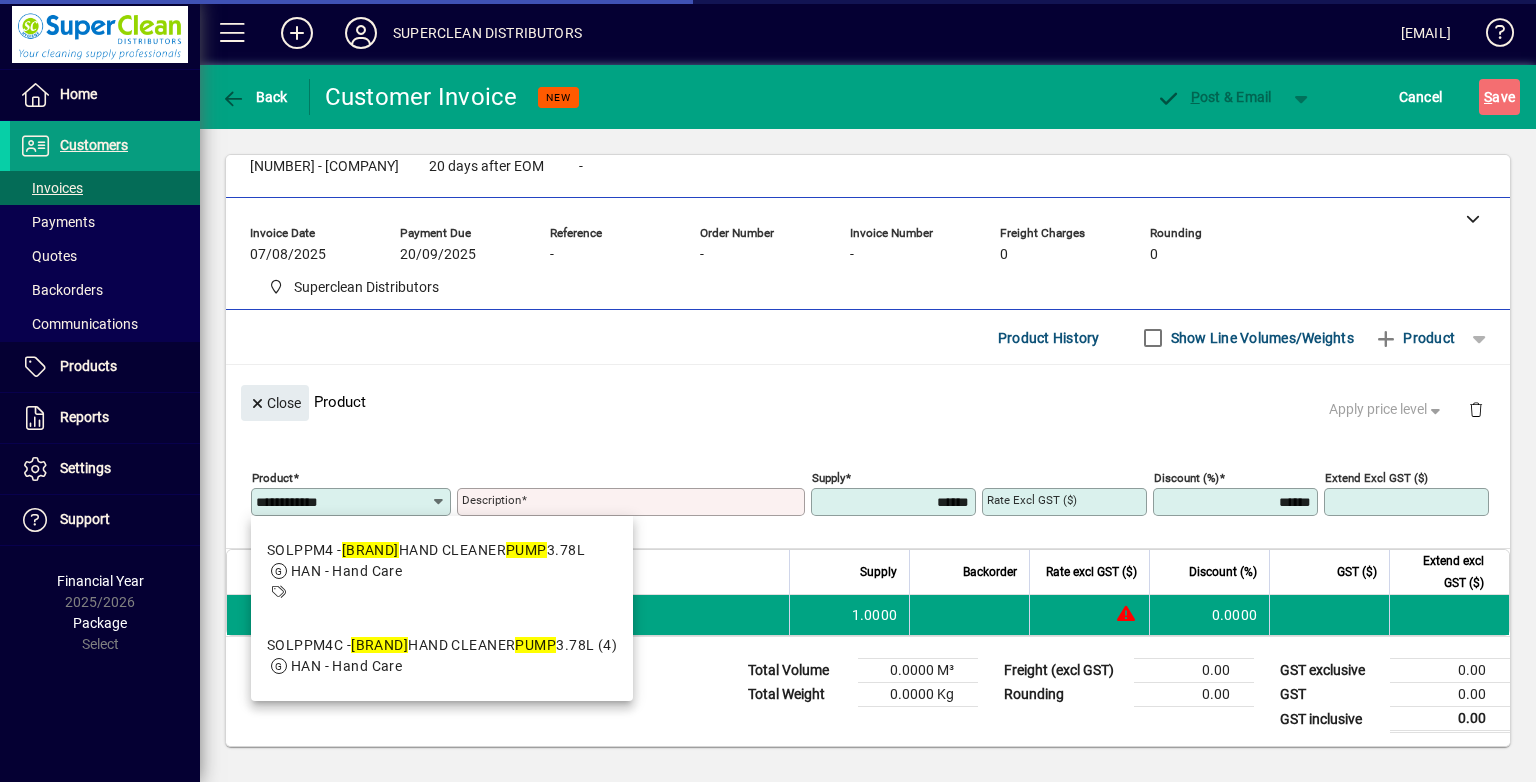click on "SOLPPM4 -  SOLOPOL  HAND CLEANER  PUMP  3.78L HAN - Hand Care" at bounding box center (442, 571) 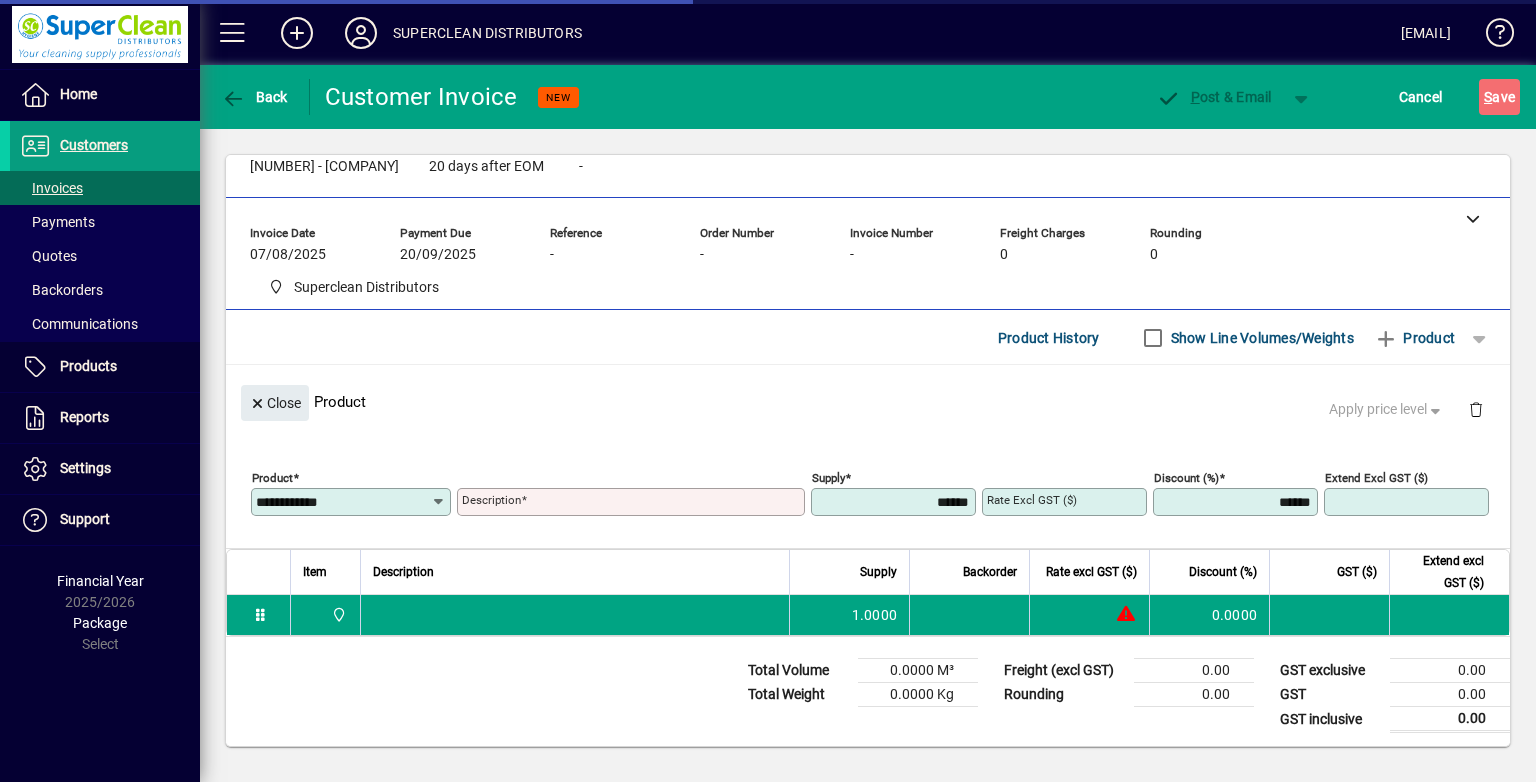 type on "*******" 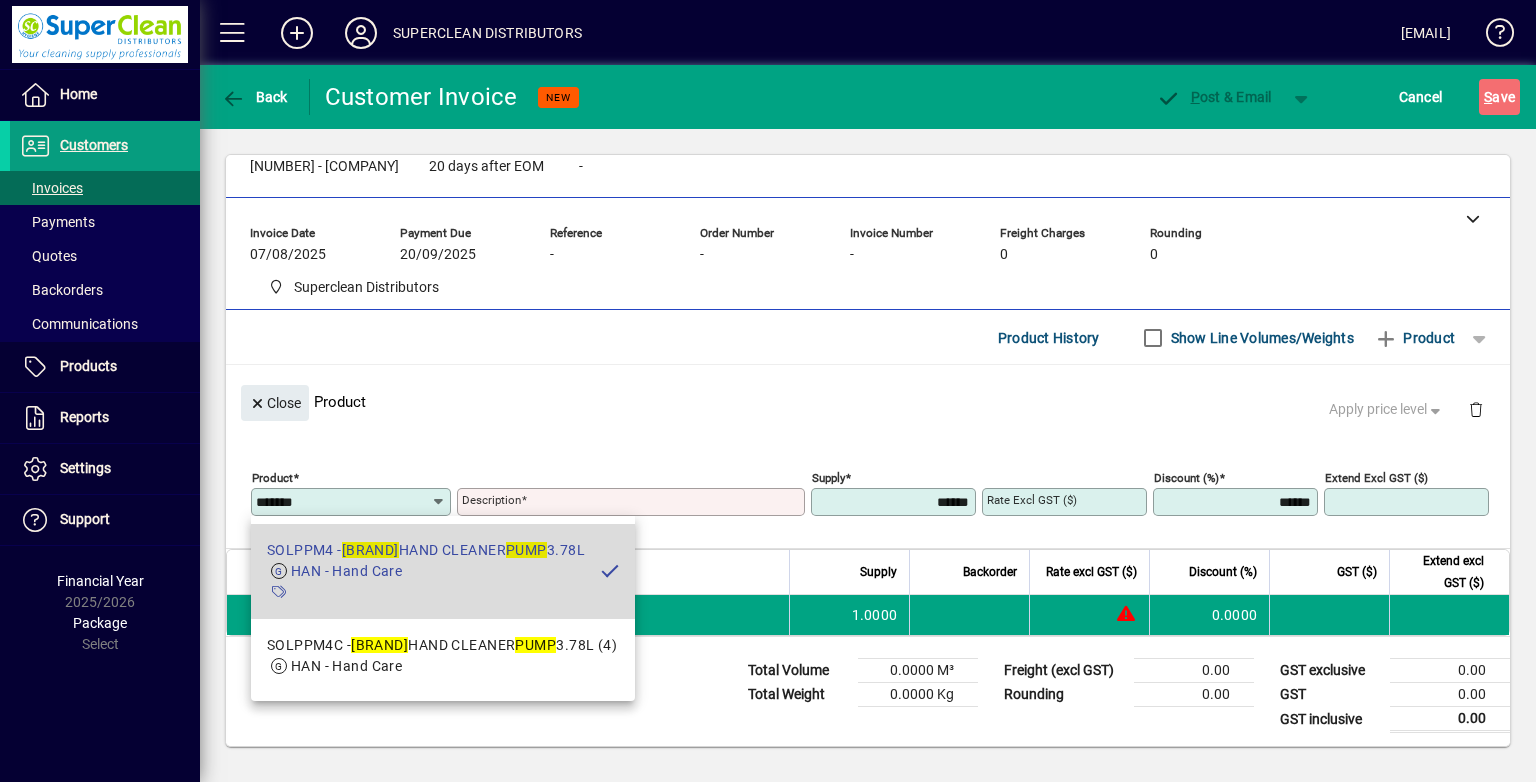 type on "**********" 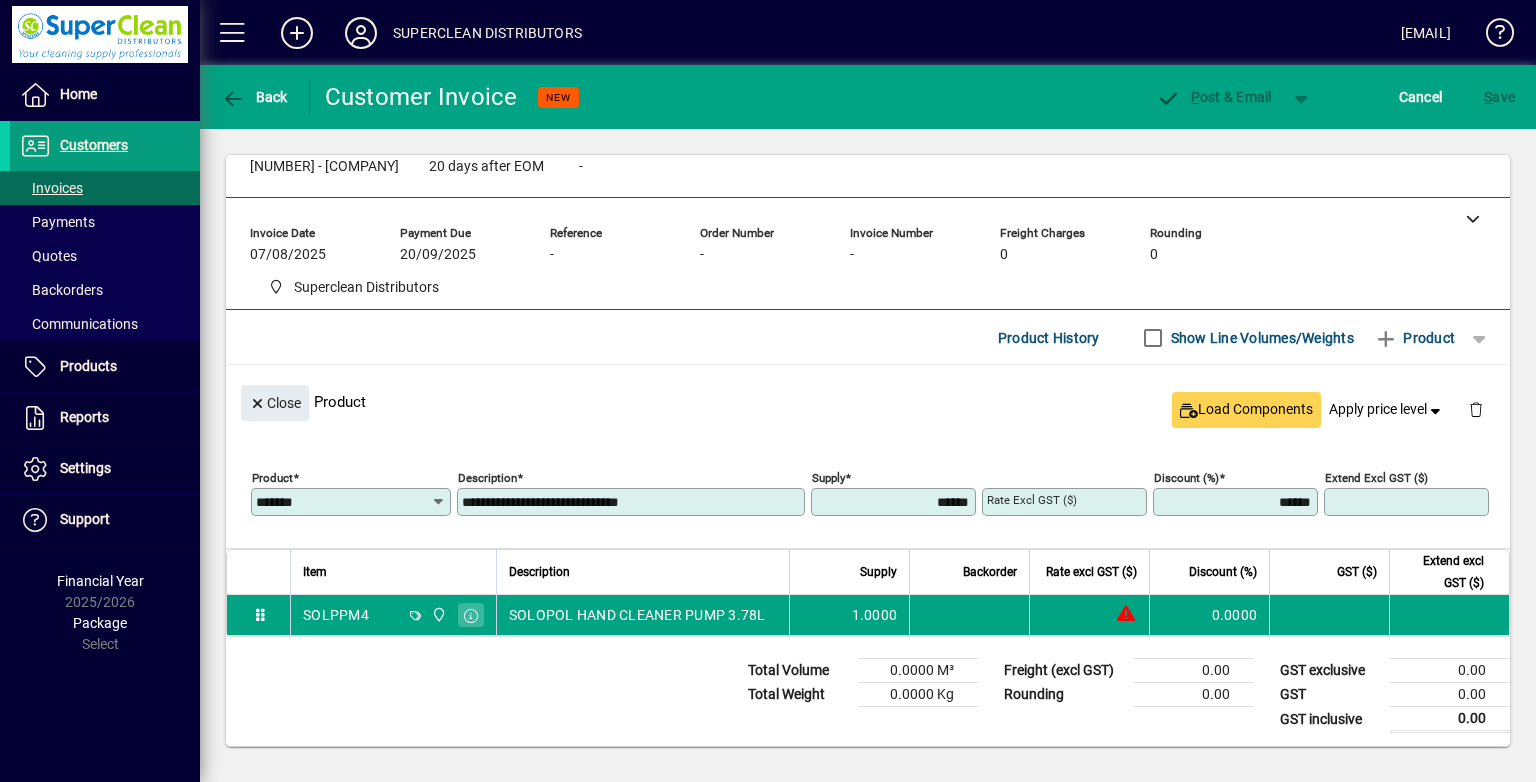 type on "*******" 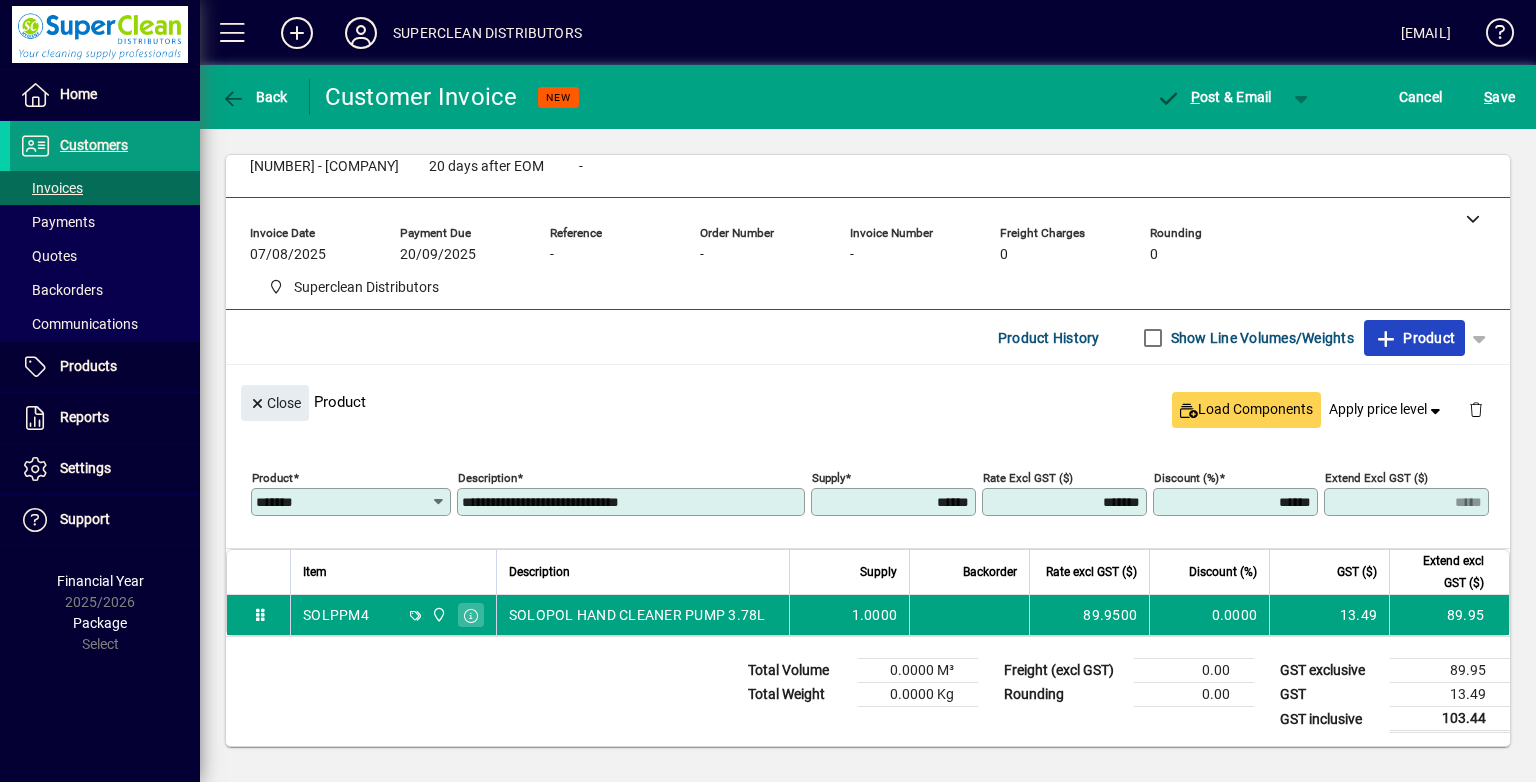 click on "Product" 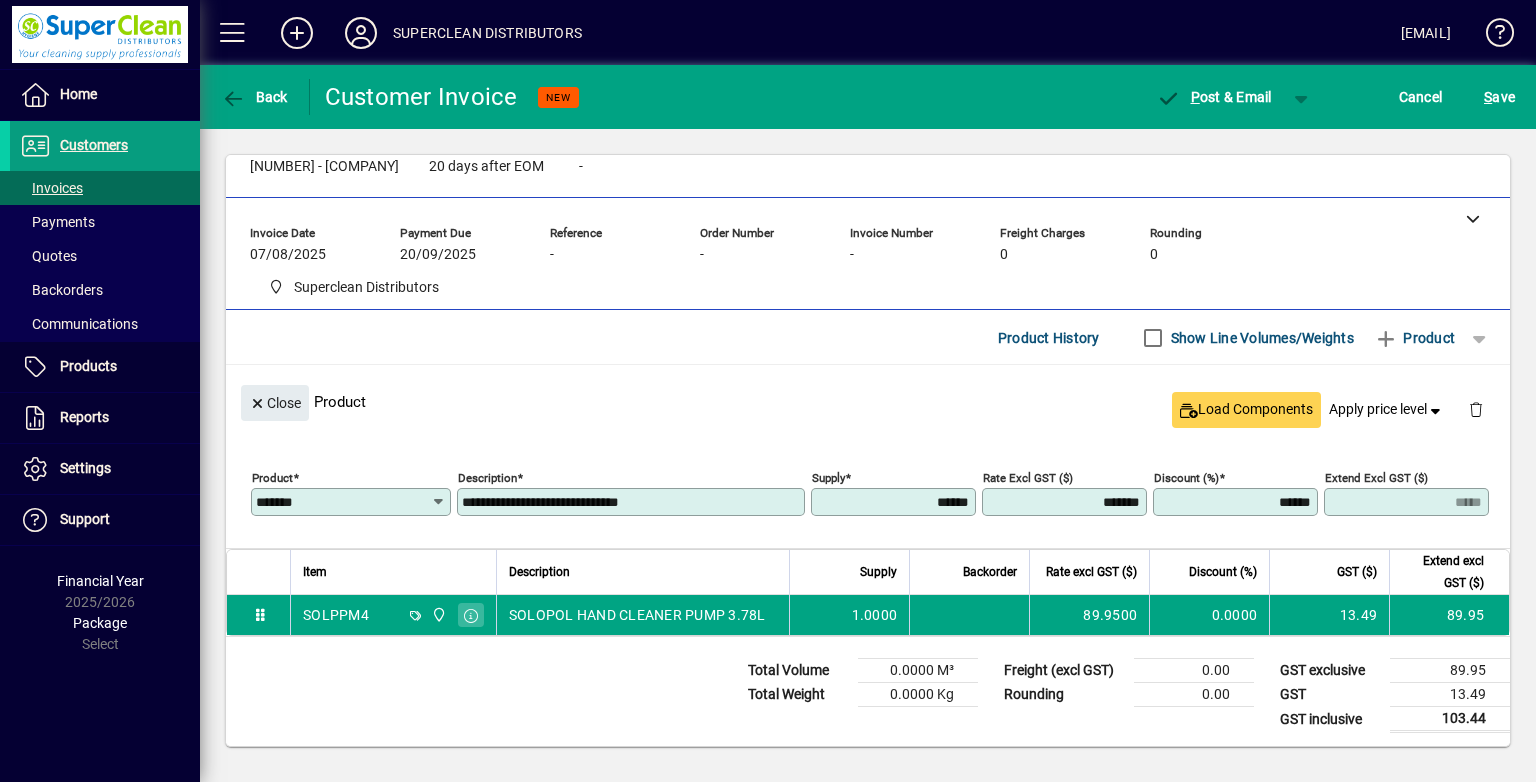 type 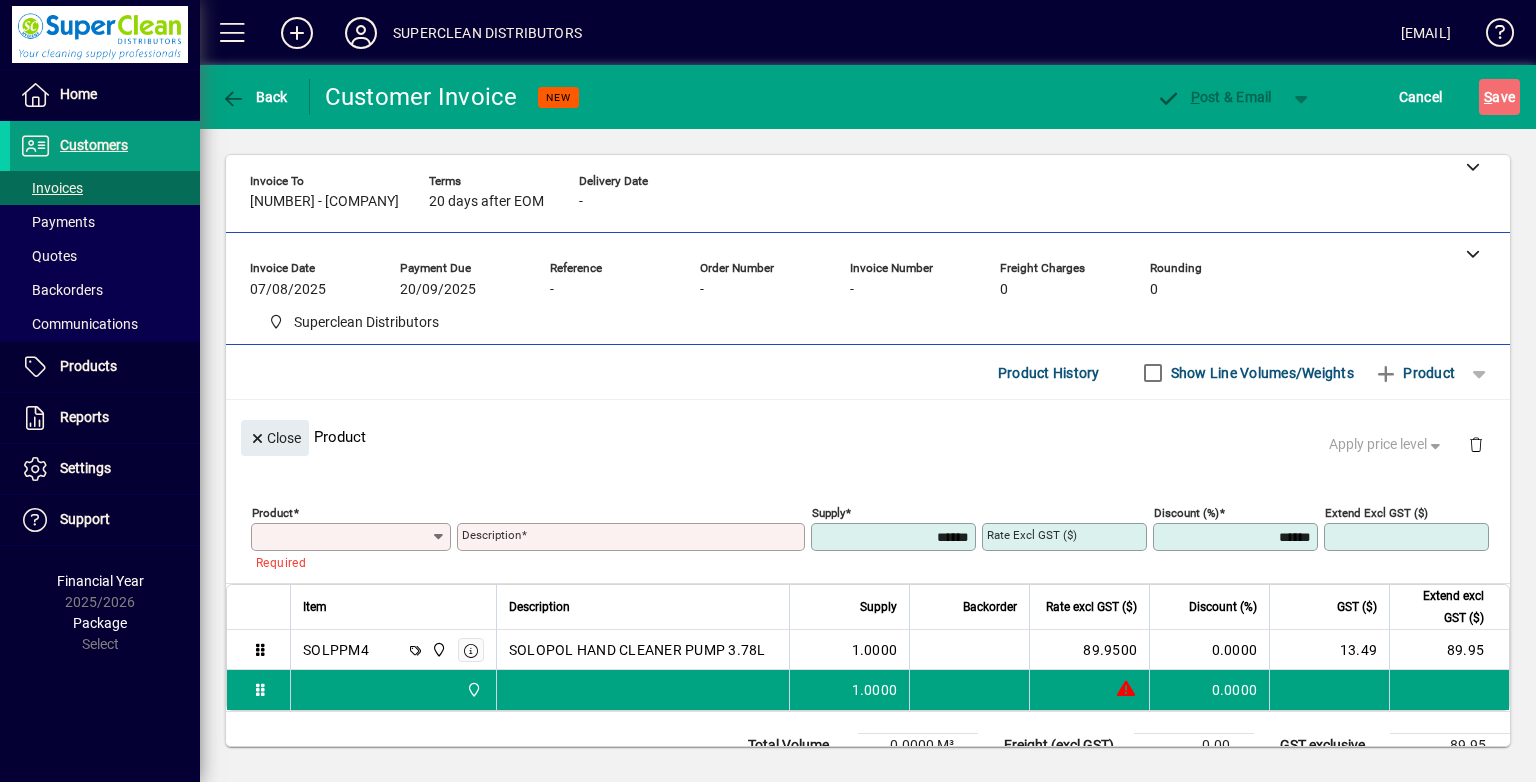 scroll, scrollTop: 0, scrollLeft: 0, axis: both 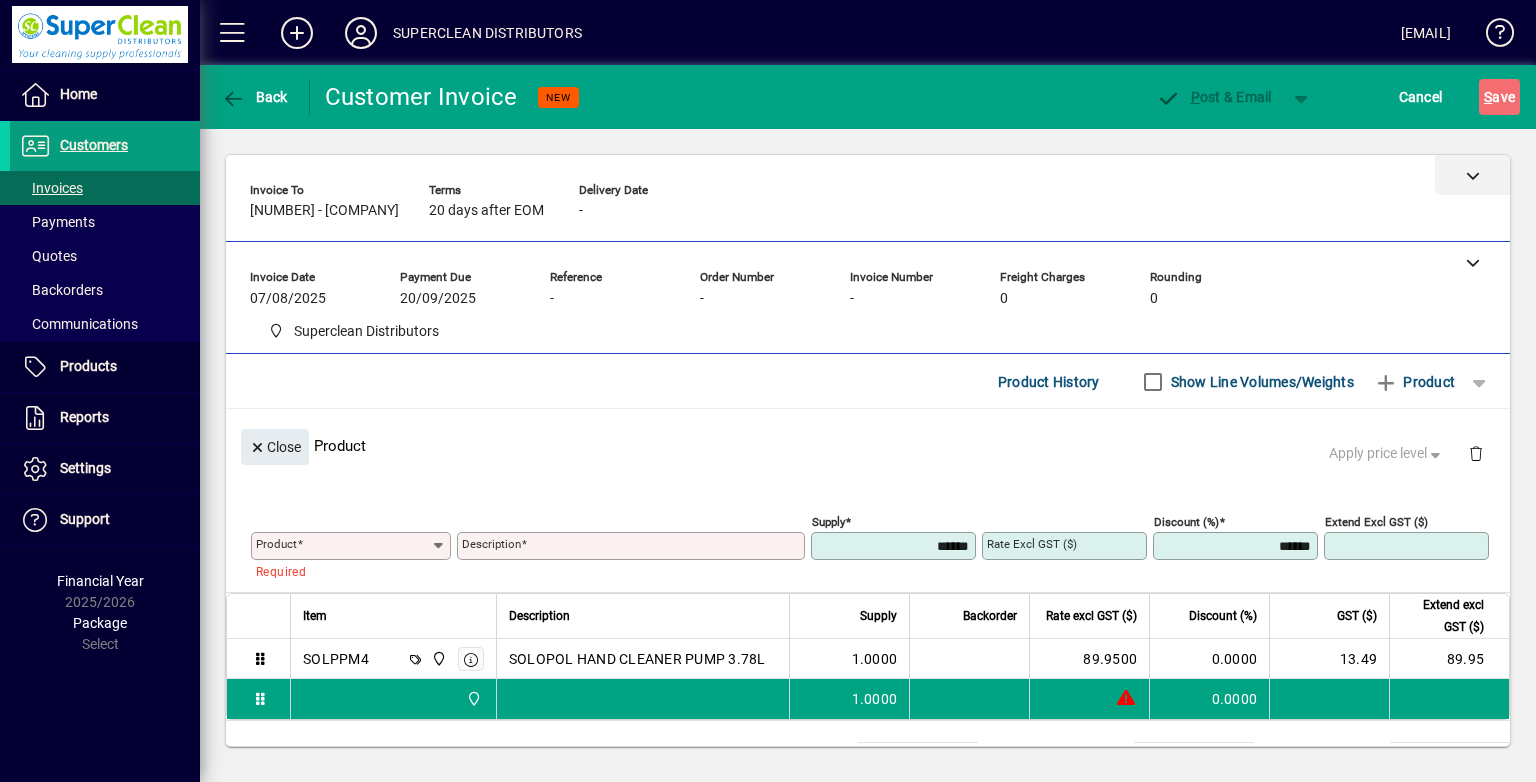 click 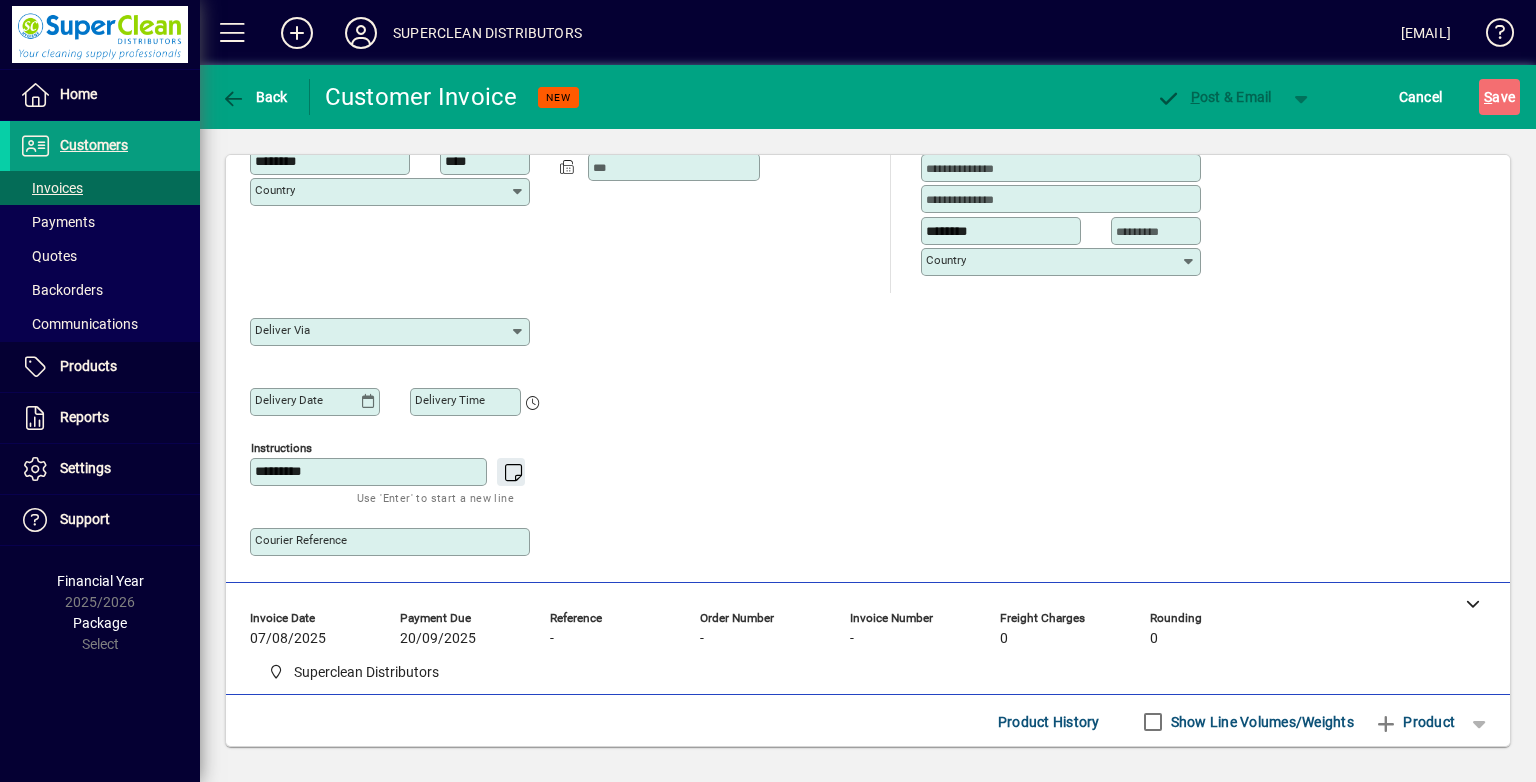 scroll, scrollTop: 722, scrollLeft: 0, axis: vertical 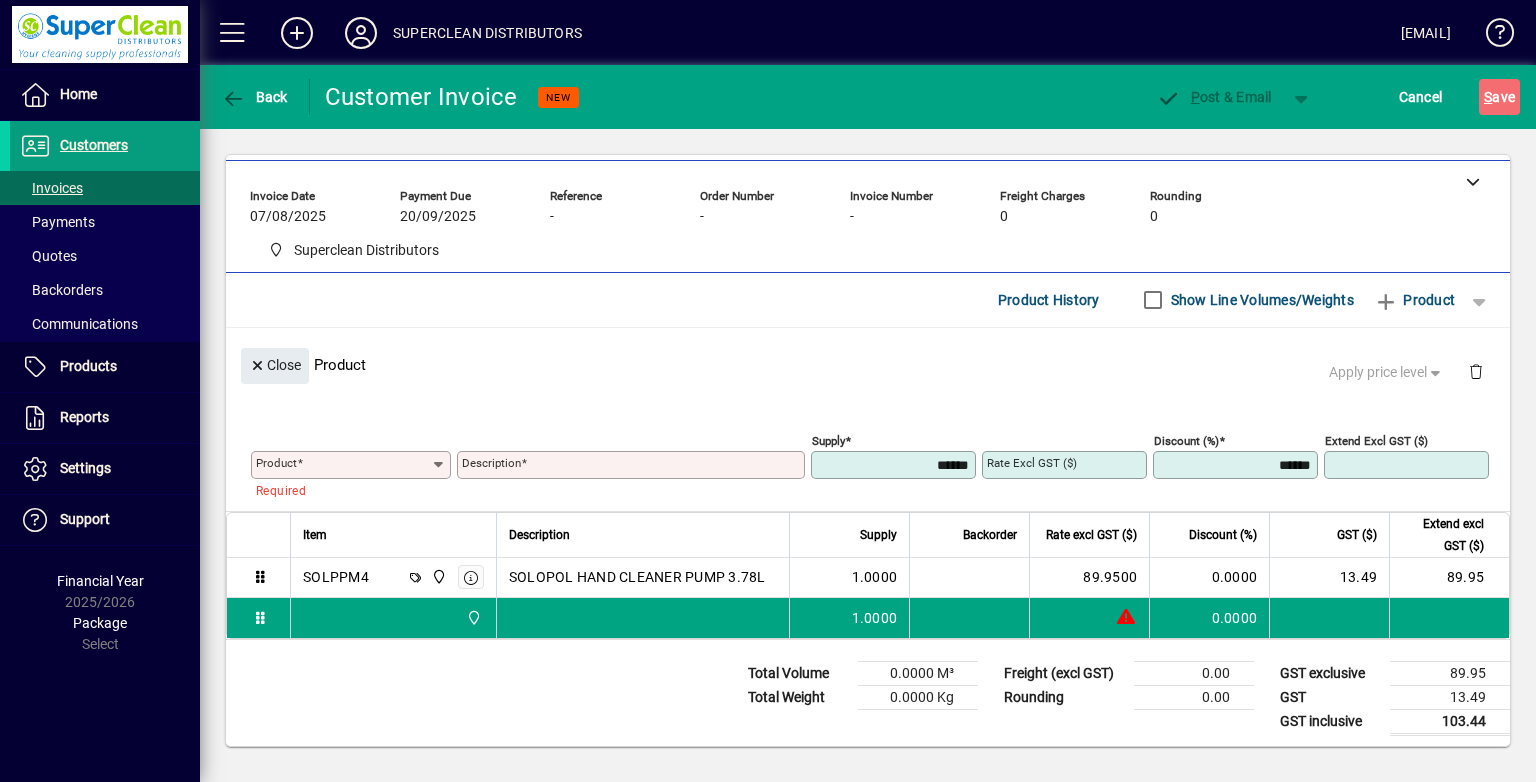 click on "Product" at bounding box center (343, 465) 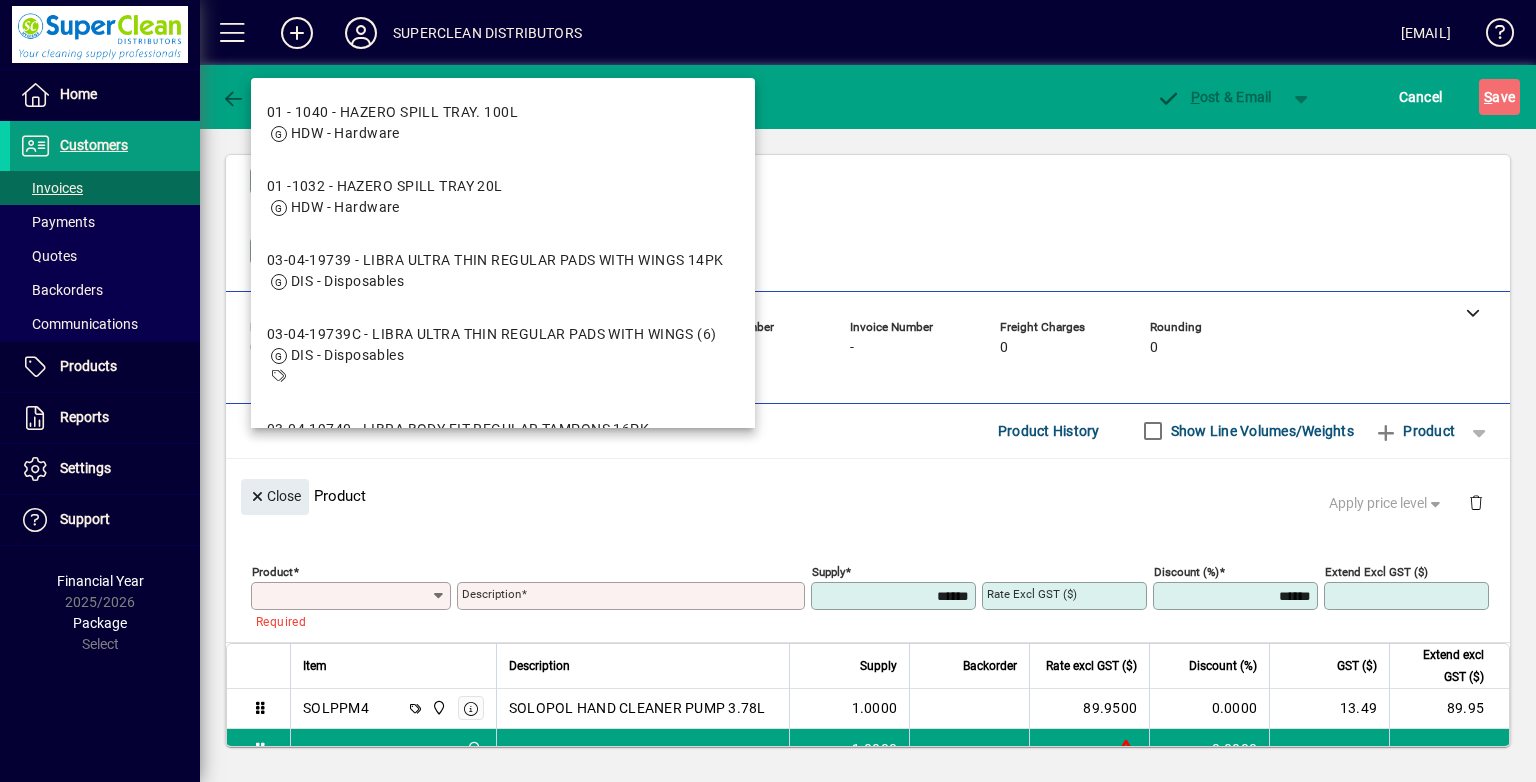 scroll, scrollTop: 622, scrollLeft: 0, axis: vertical 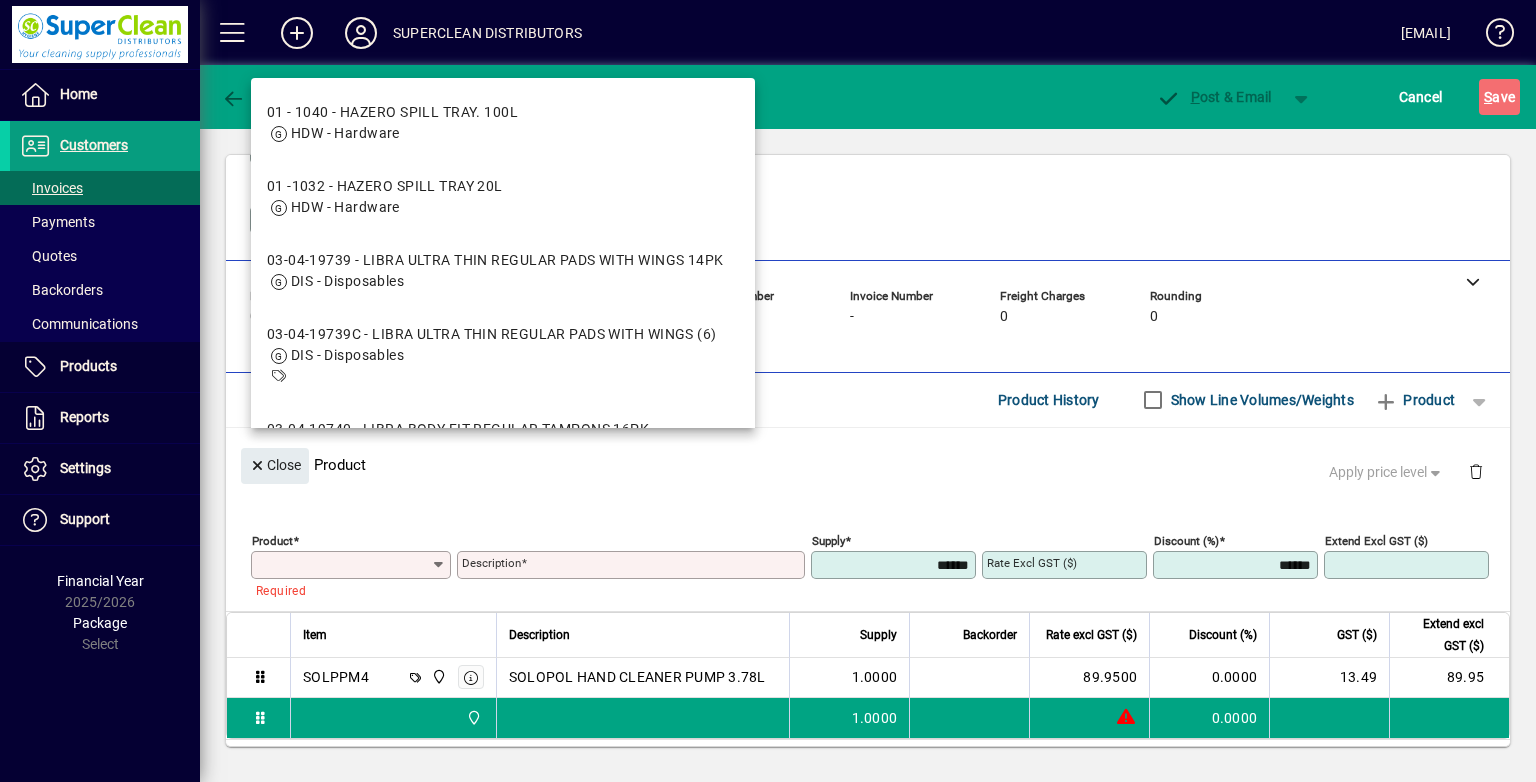 click on "Product" at bounding box center (343, 565) 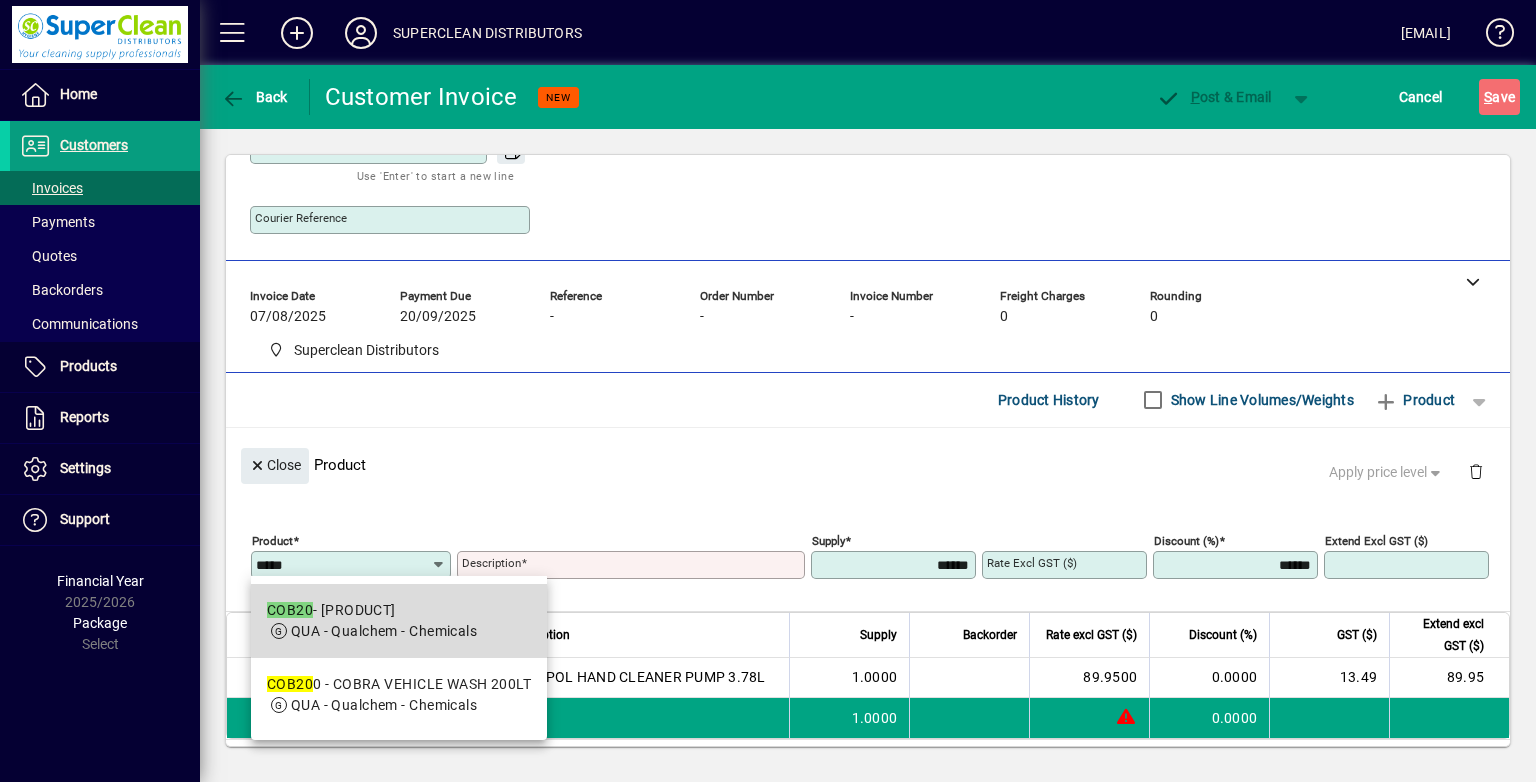 drag, startPoint x: 420, startPoint y: 601, endPoint x: 443, endPoint y: 569, distance: 39.40812 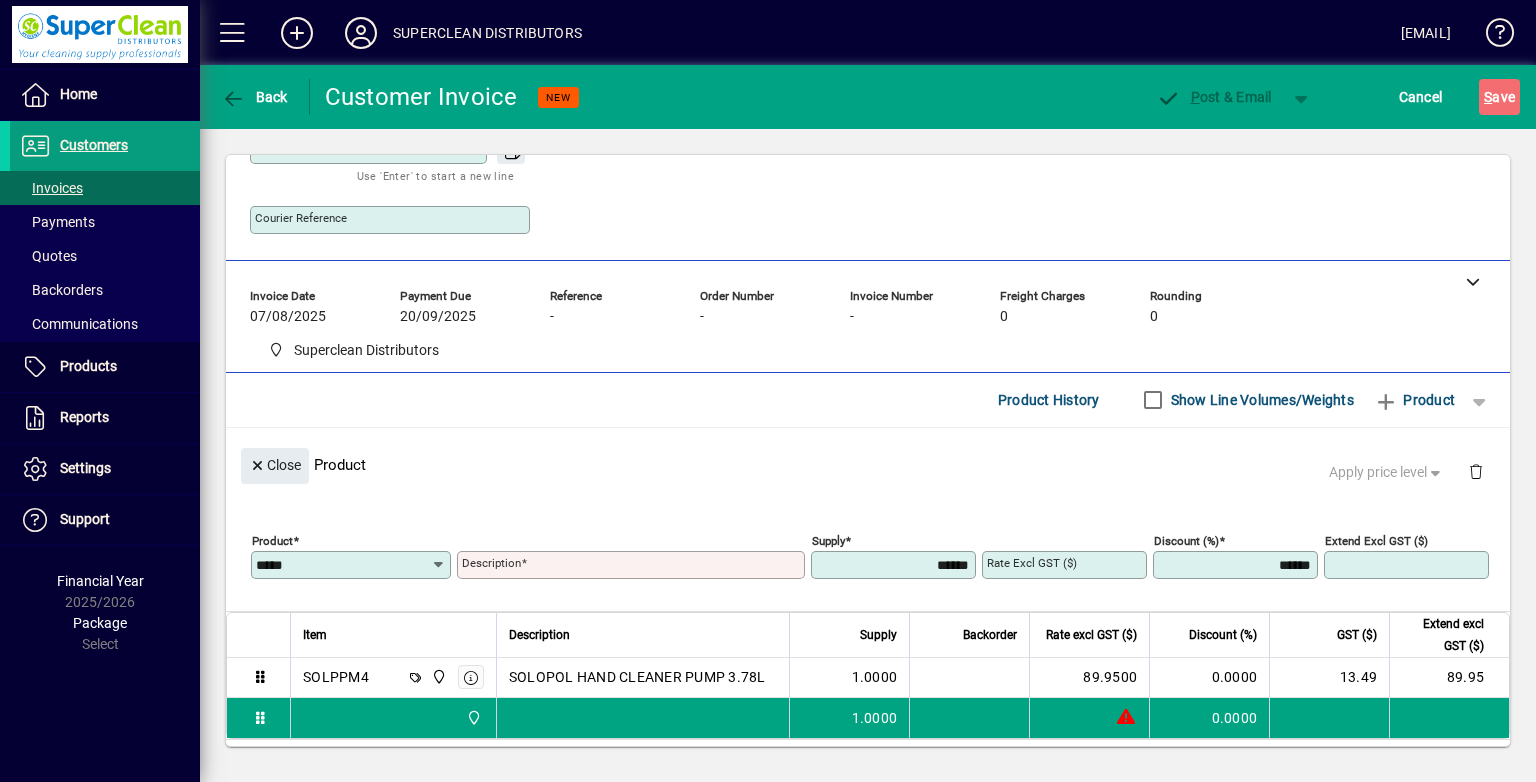 type on "*****" 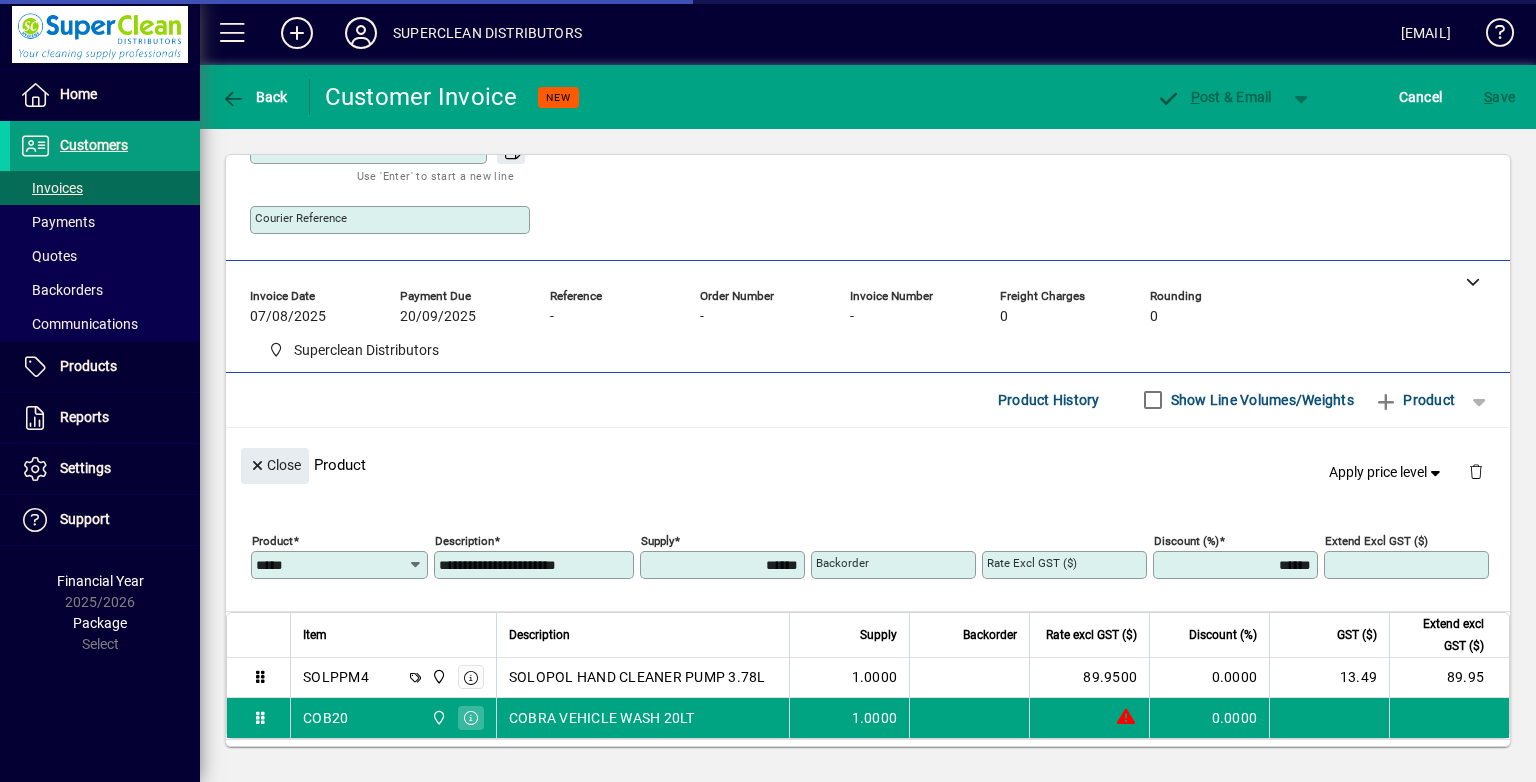 type on "*******" 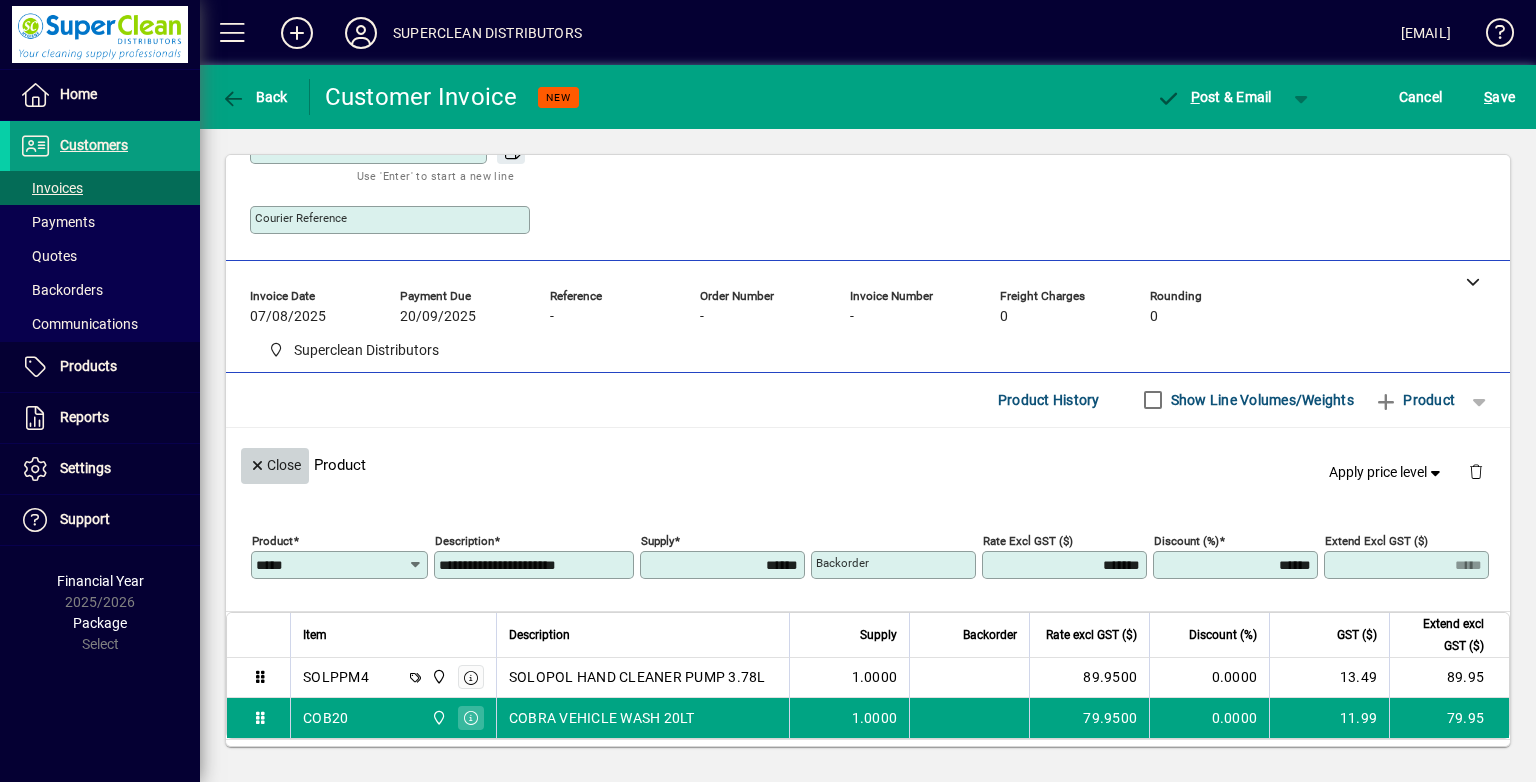 drag, startPoint x: 275, startPoint y: 462, endPoint x: 316, endPoint y: 430, distance: 52.009613 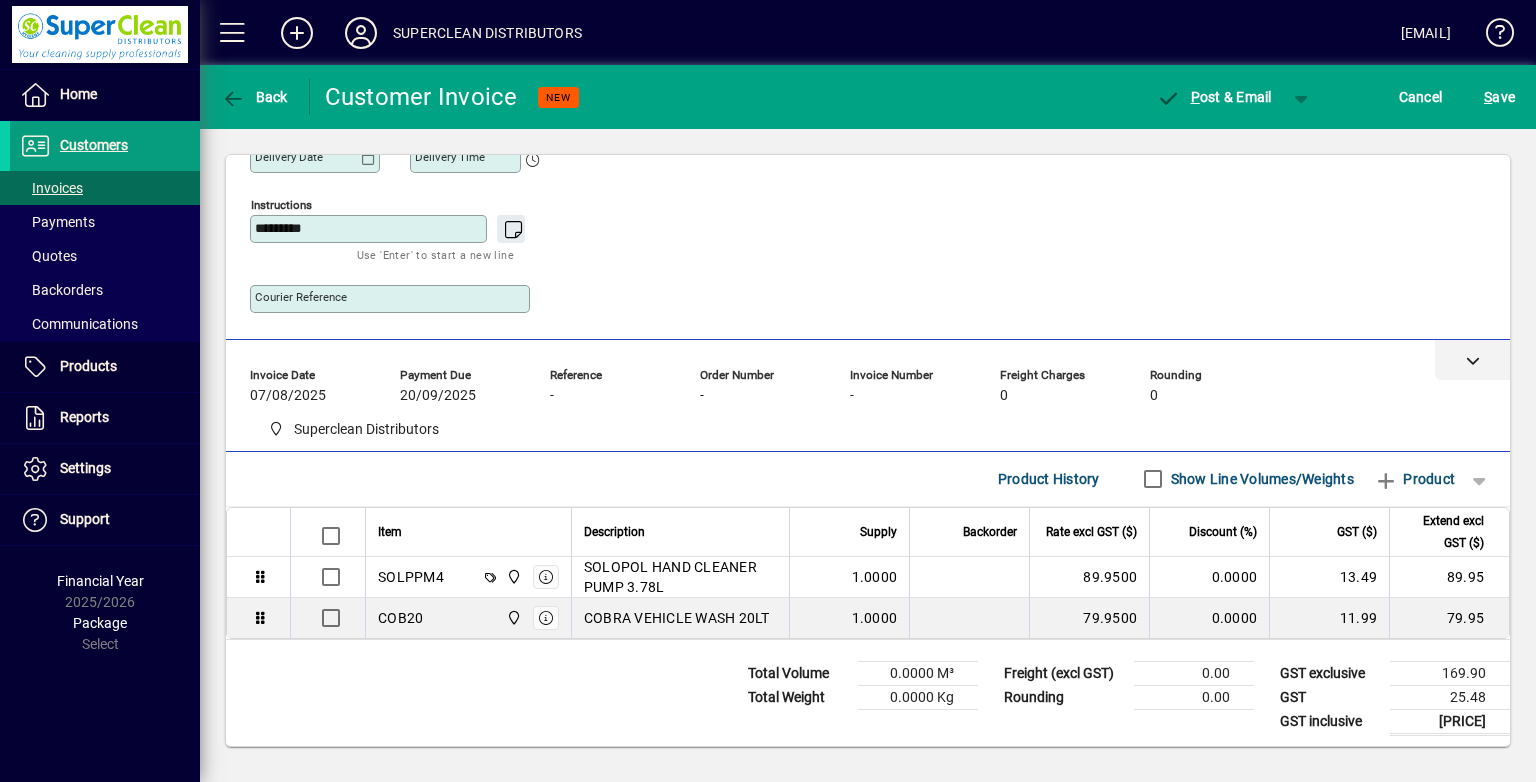 click 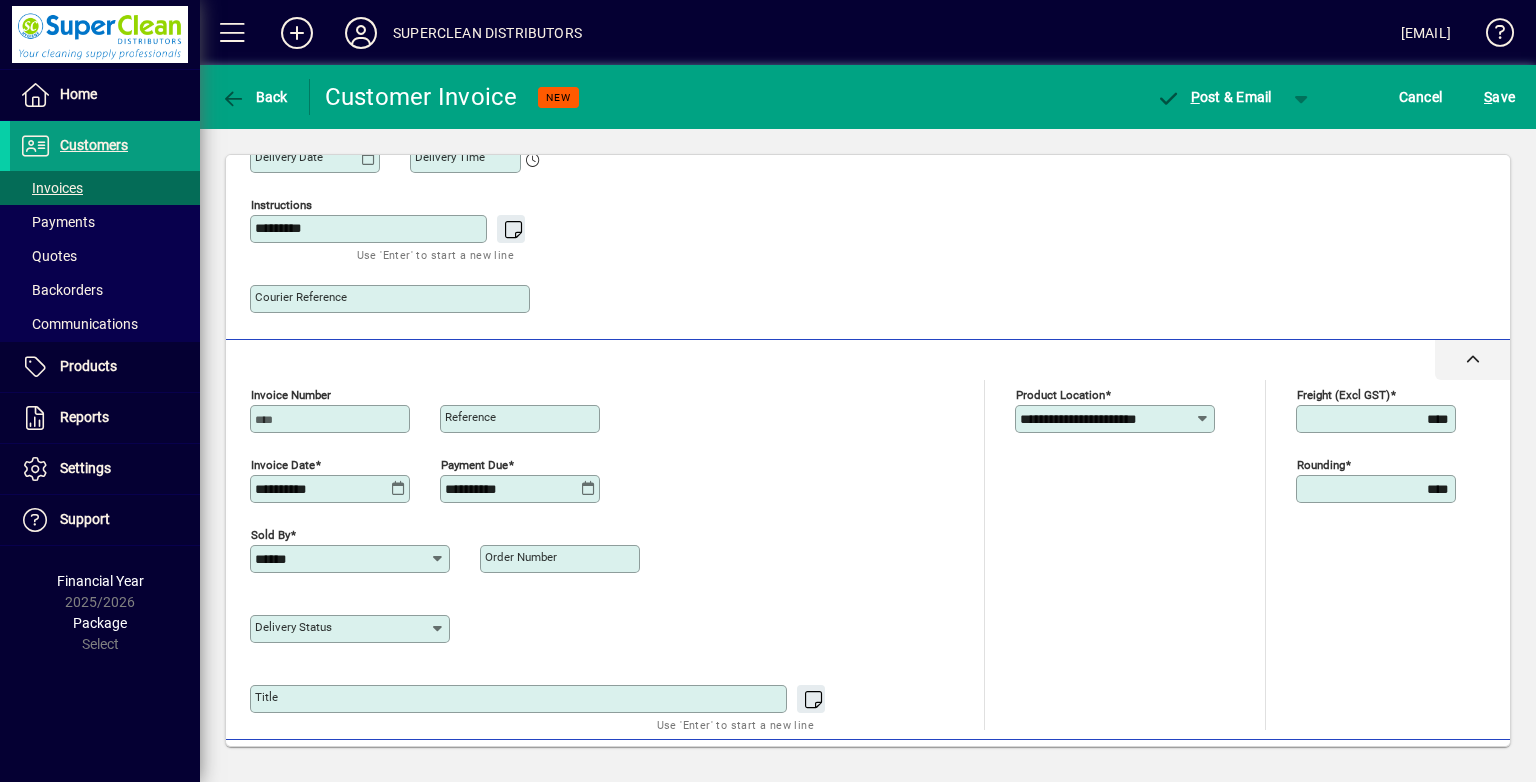 scroll, scrollTop: 622, scrollLeft: 0, axis: vertical 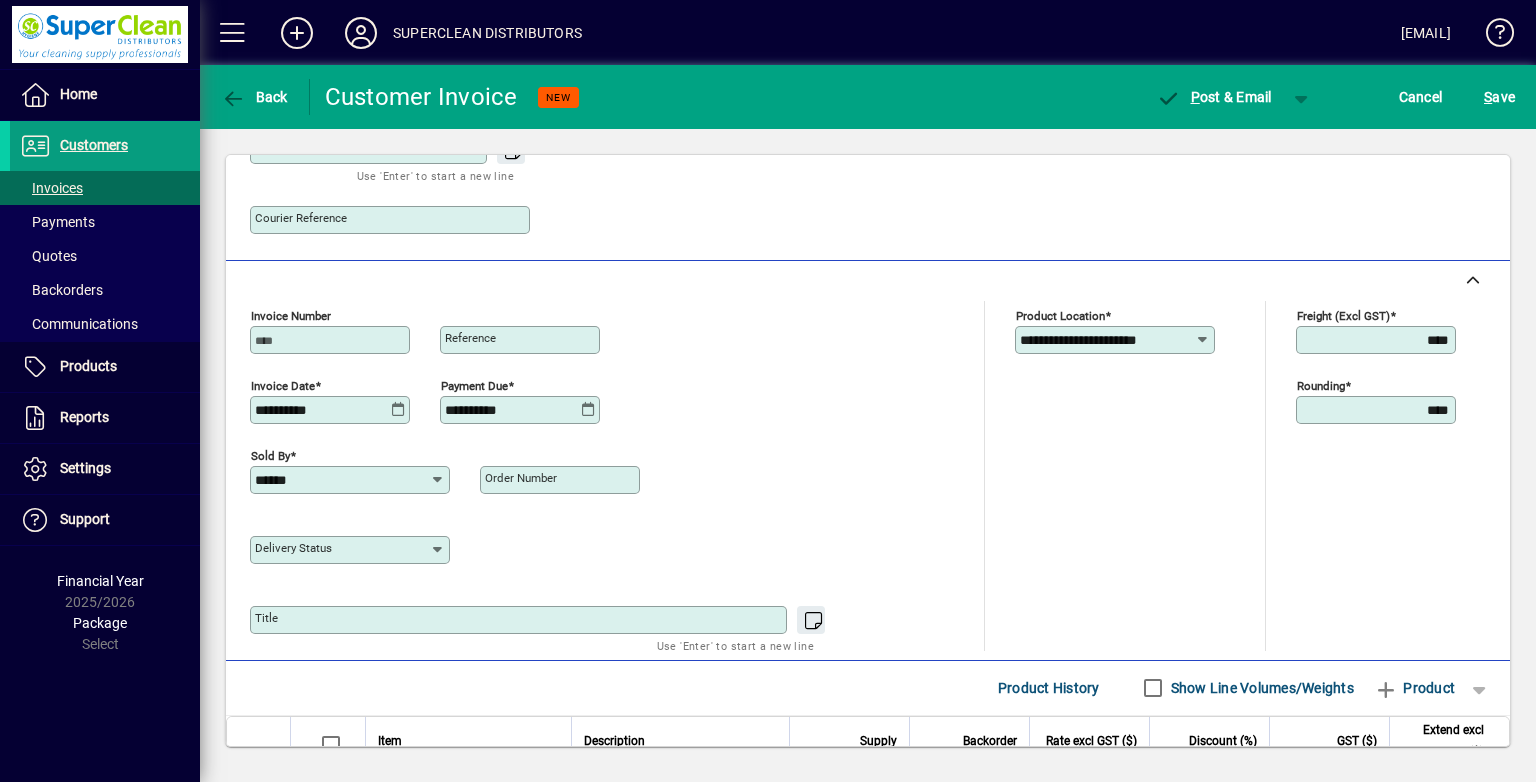 click on "Order number" at bounding box center [562, 480] 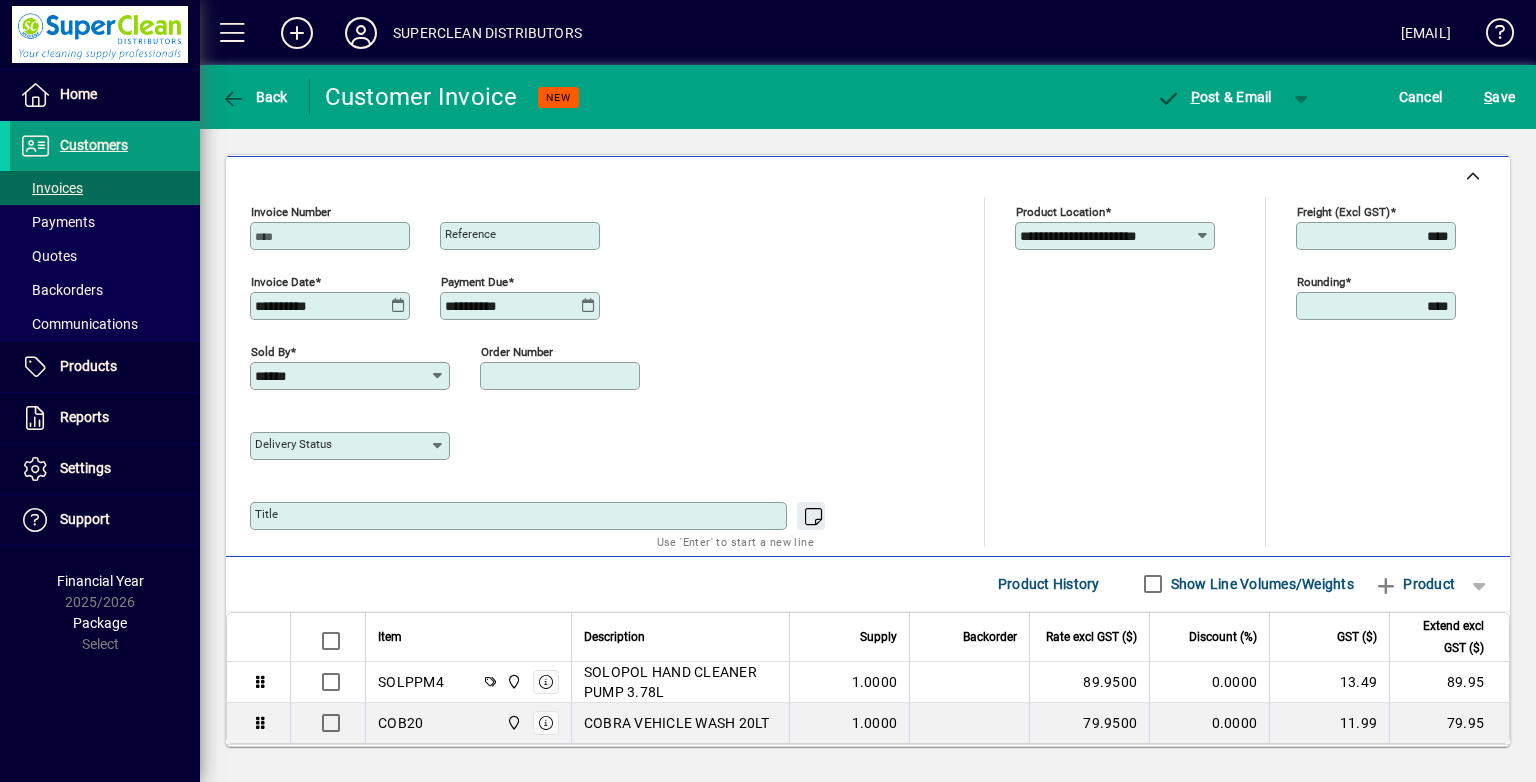 scroll, scrollTop: 831, scrollLeft: 0, axis: vertical 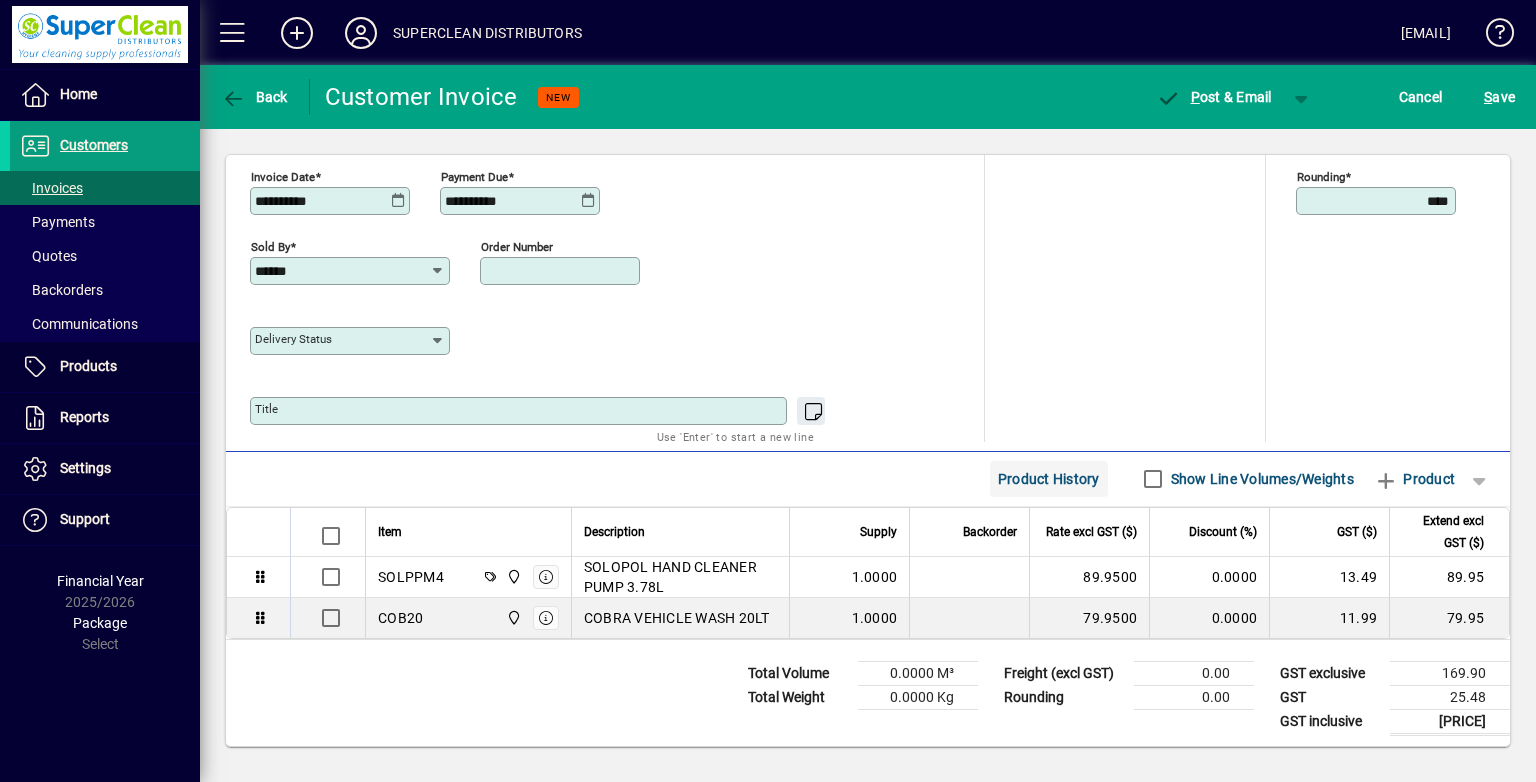 click on "Product History" 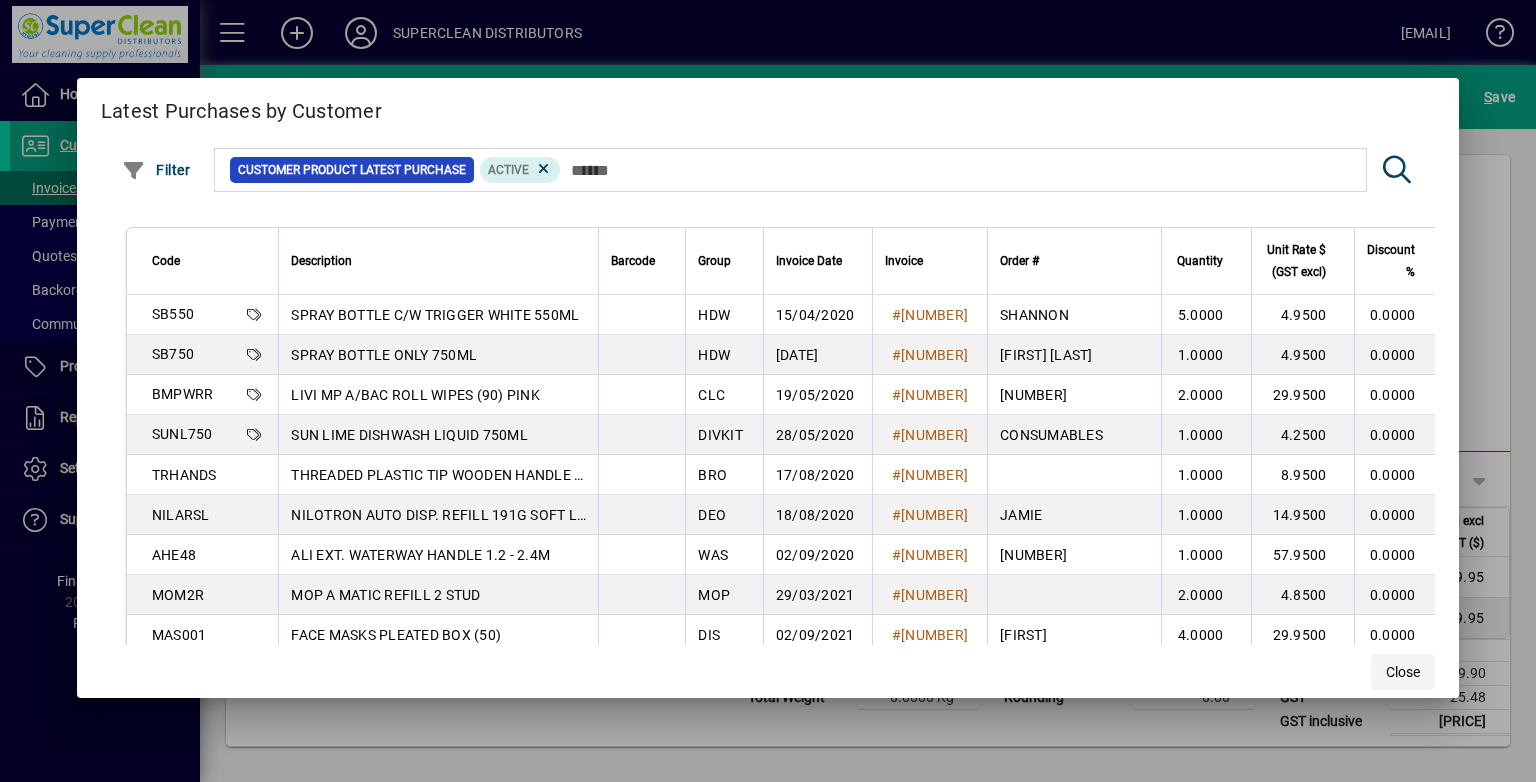 click 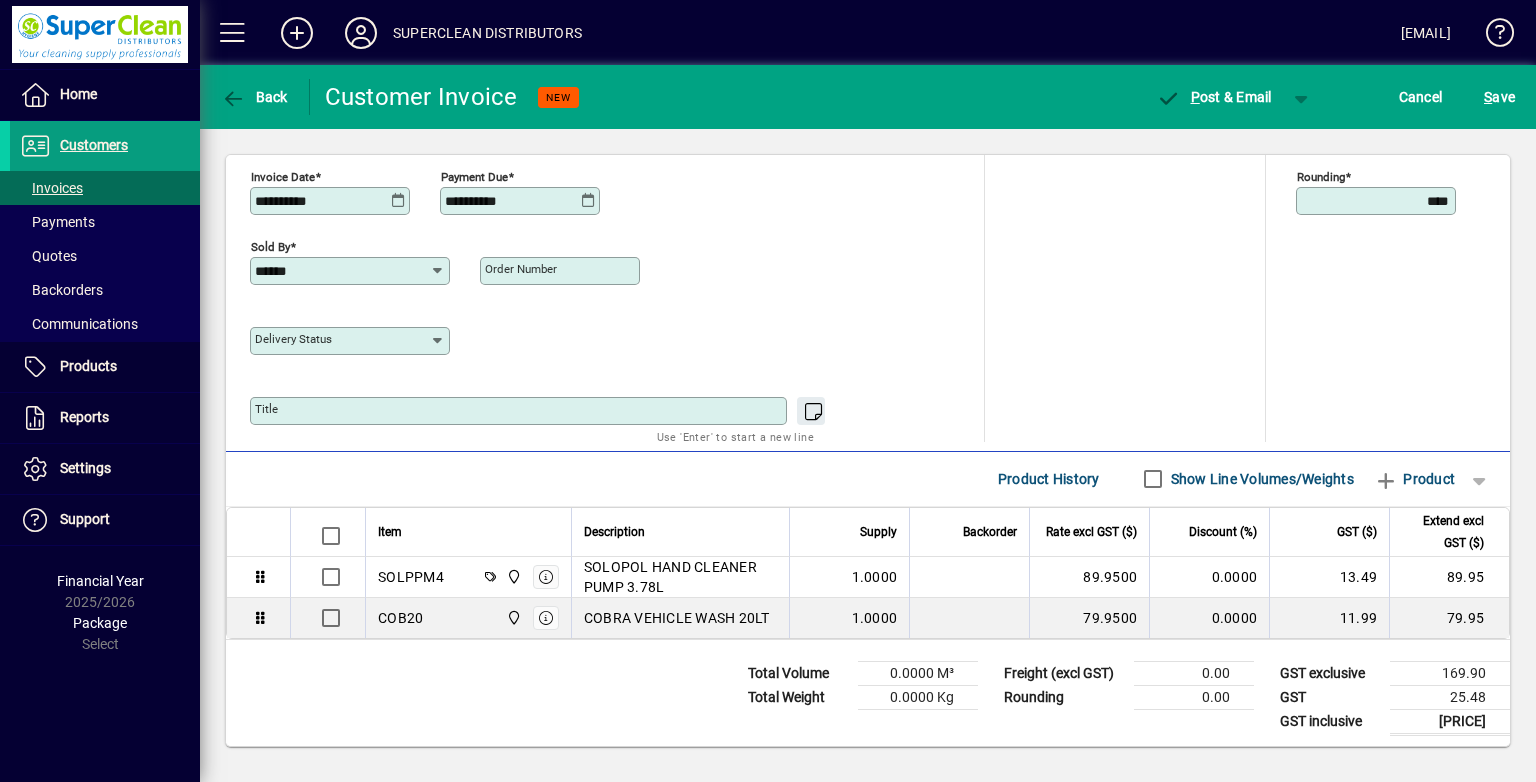 scroll, scrollTop: 631, scrollLeft: 0, axis: vertical 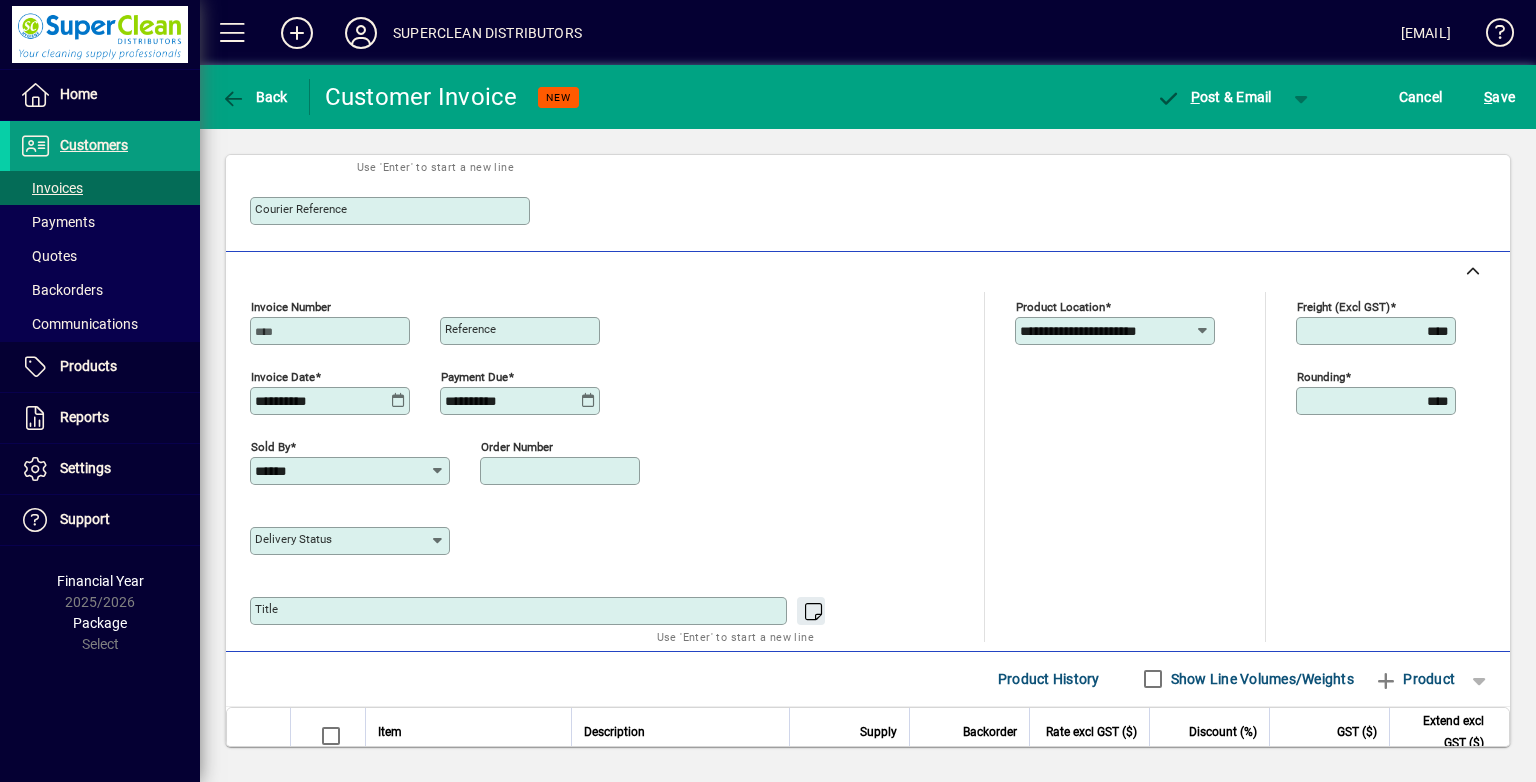 drag, startPoint x: 560, startPoint y: 459, endPoint x: 542, endPoint y: 466, distance: 19.313208 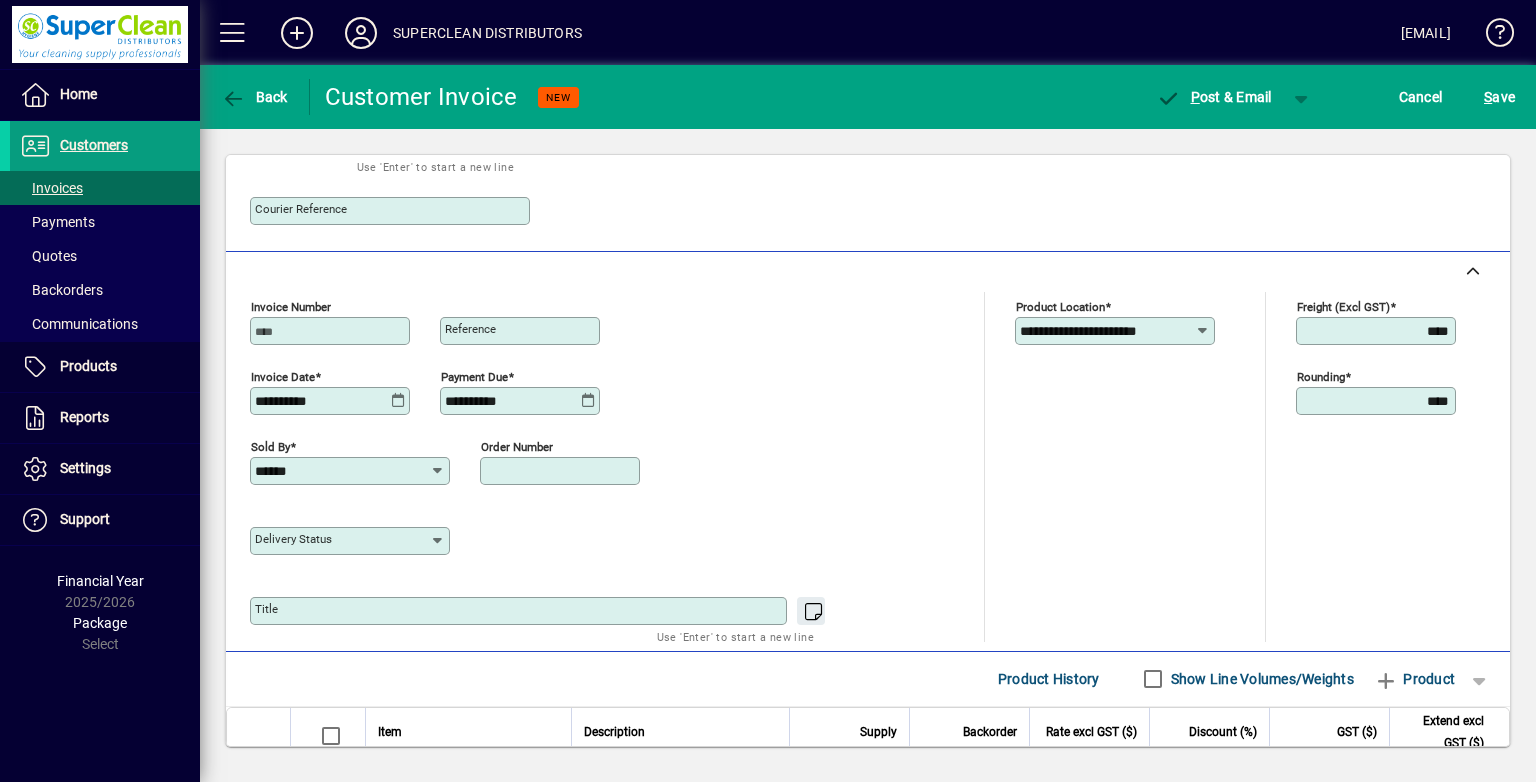 click on "Order number" at bounding box center (562, 471) 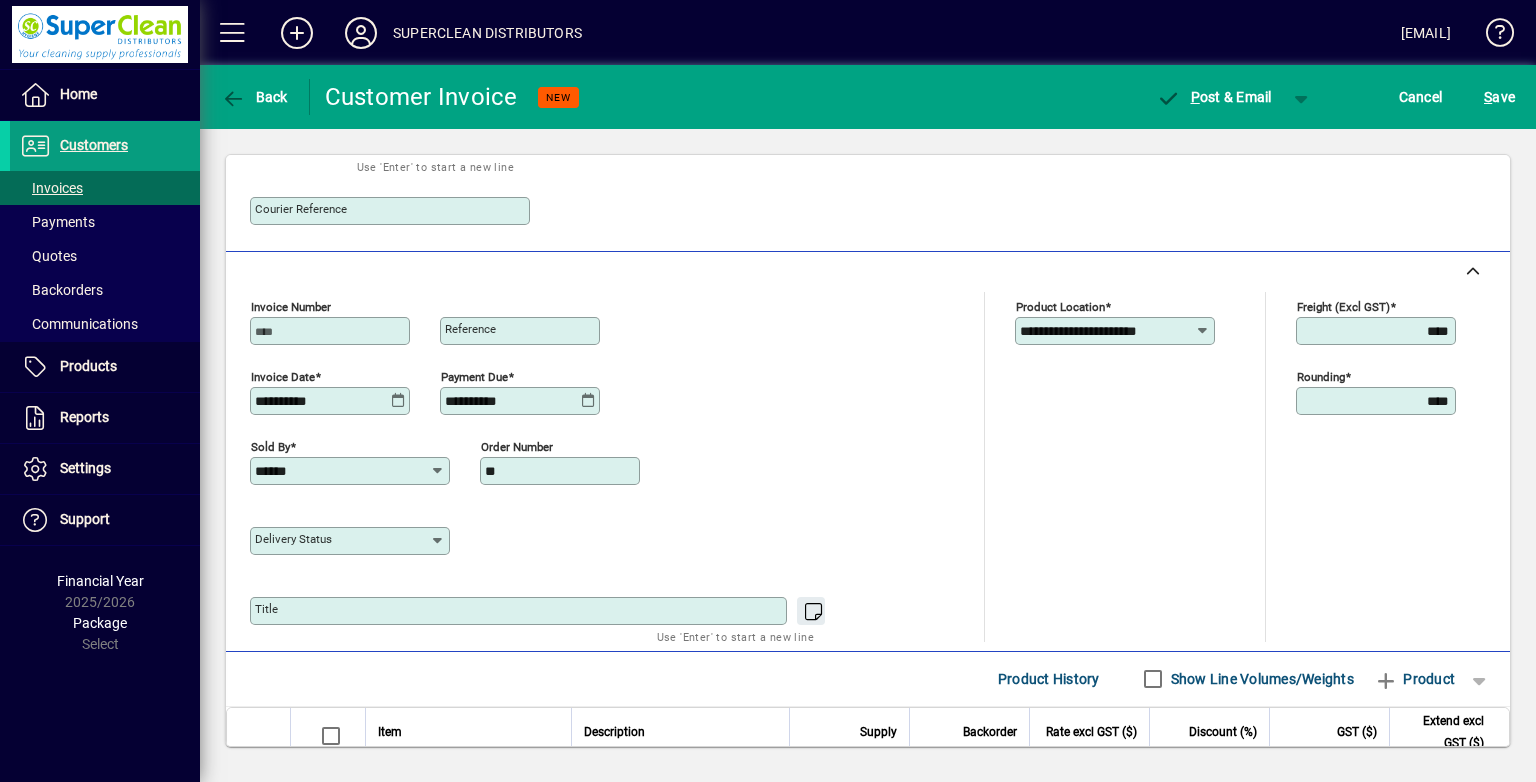 type on "*" 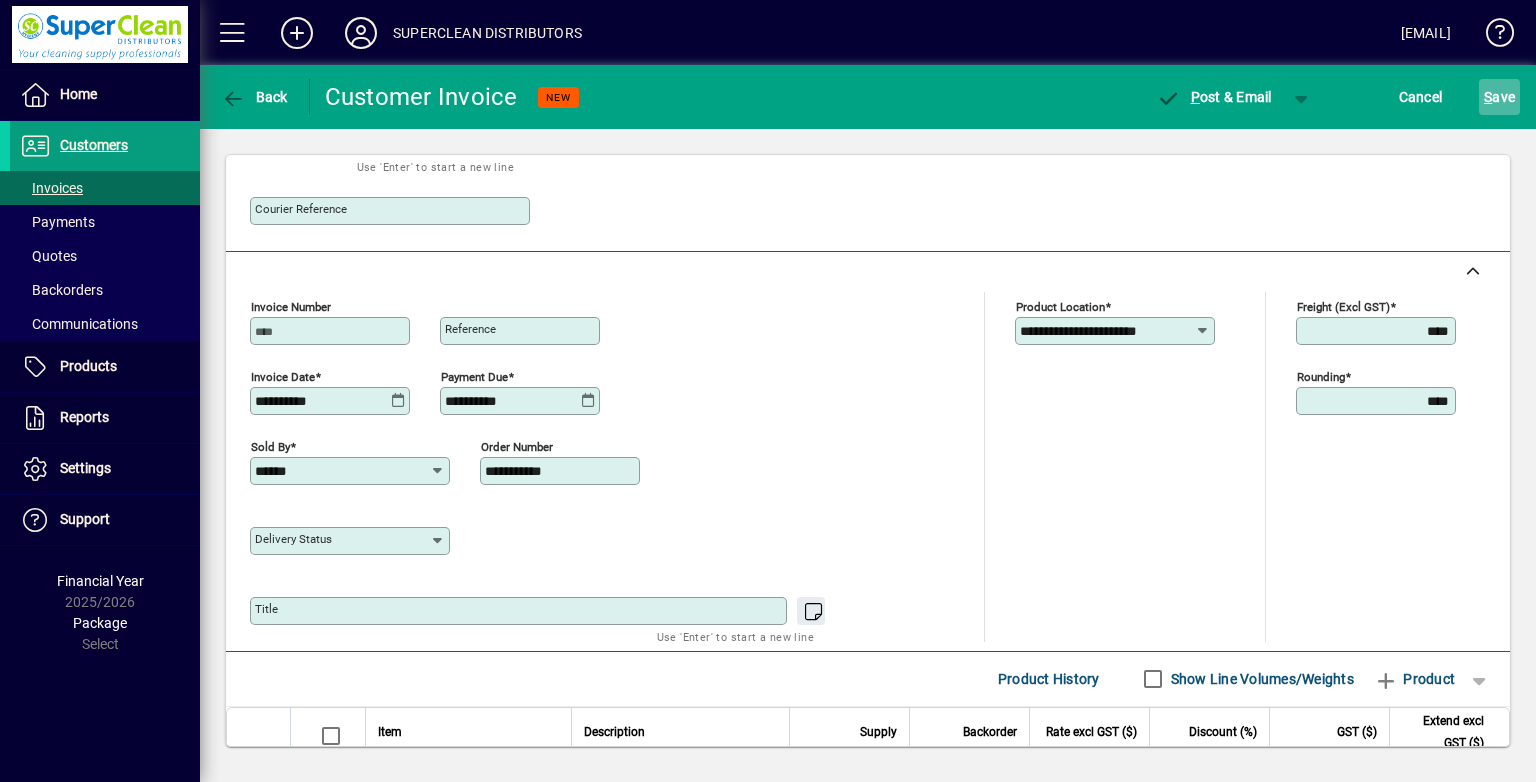 type on "**********" 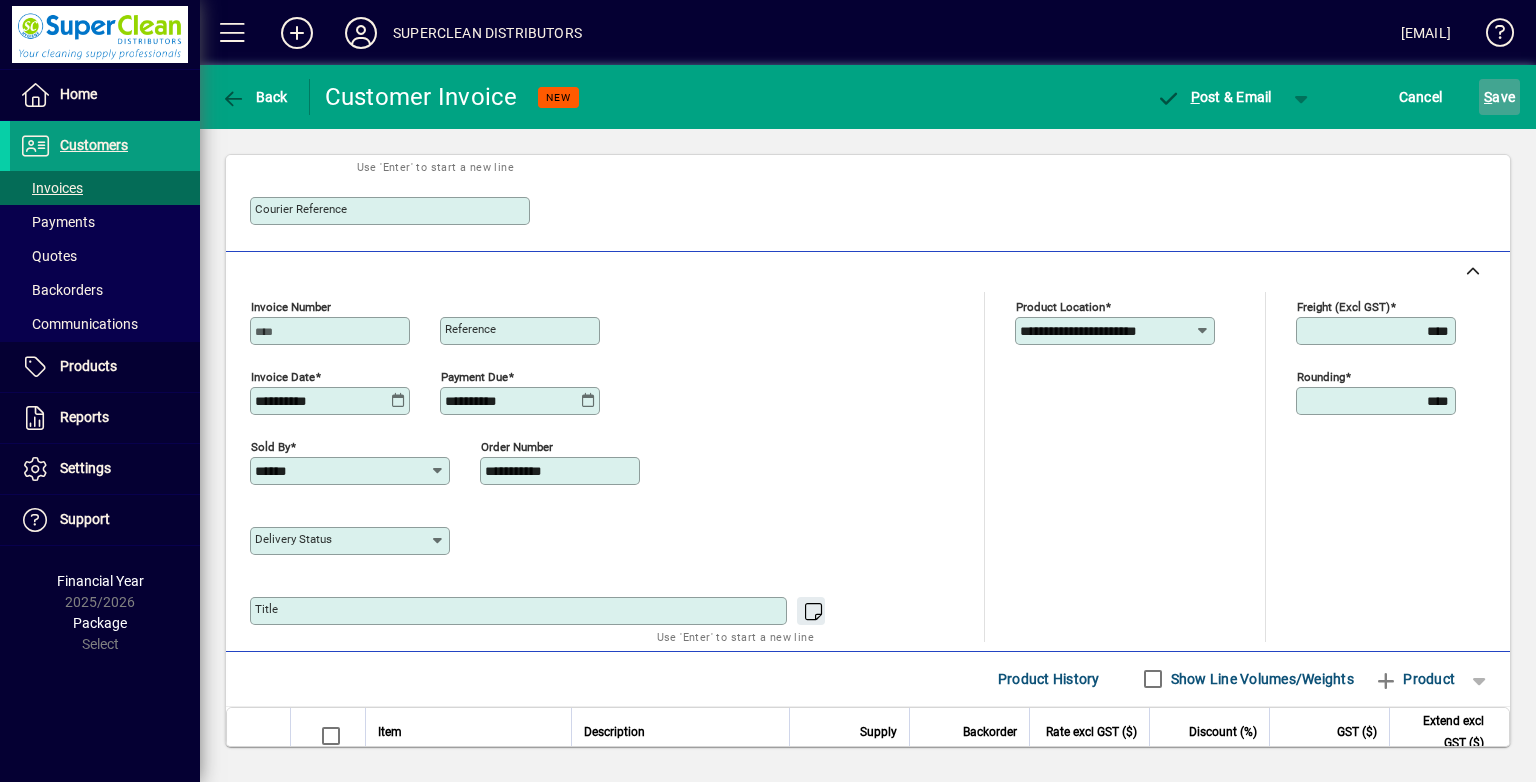 click 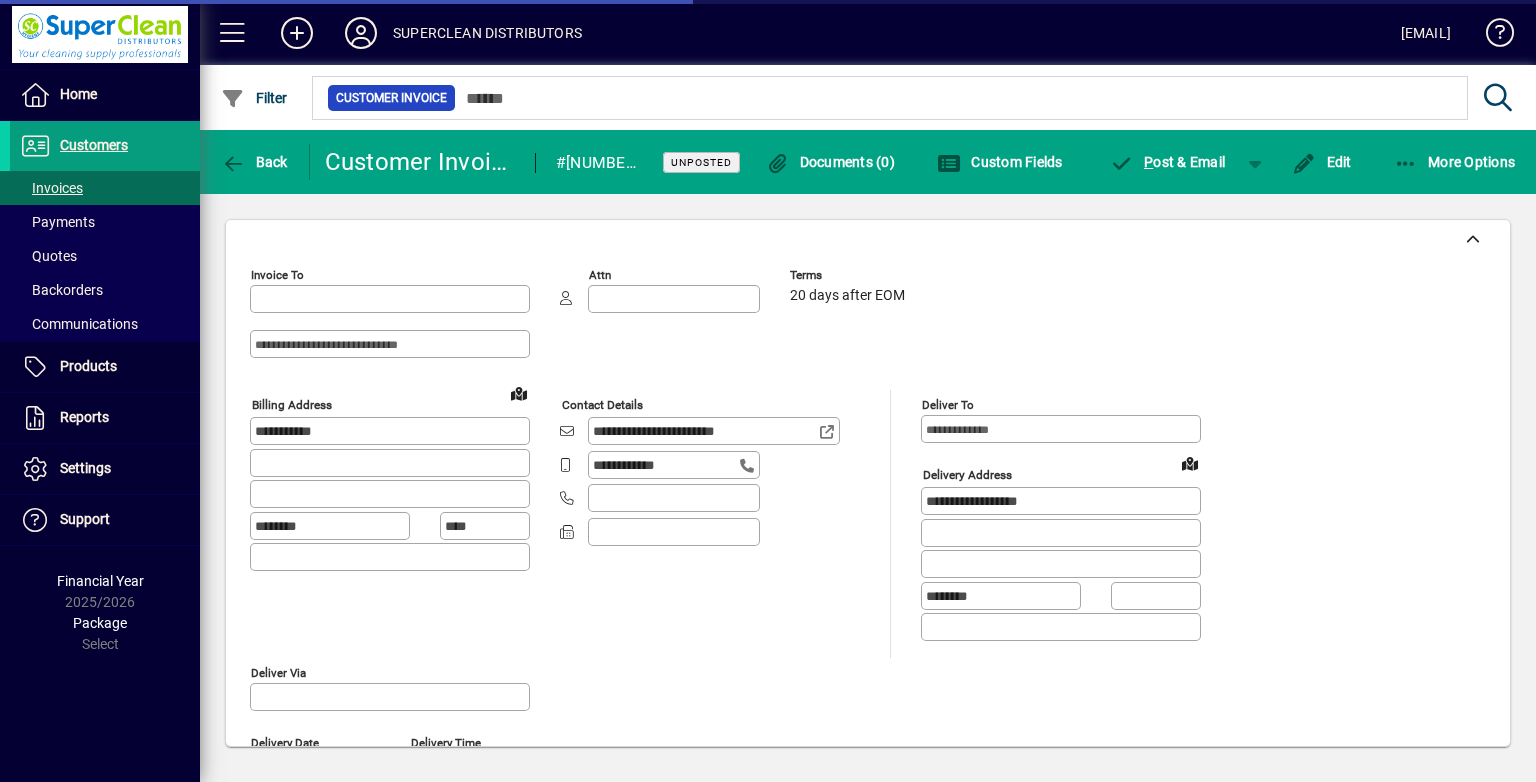 type on "******" 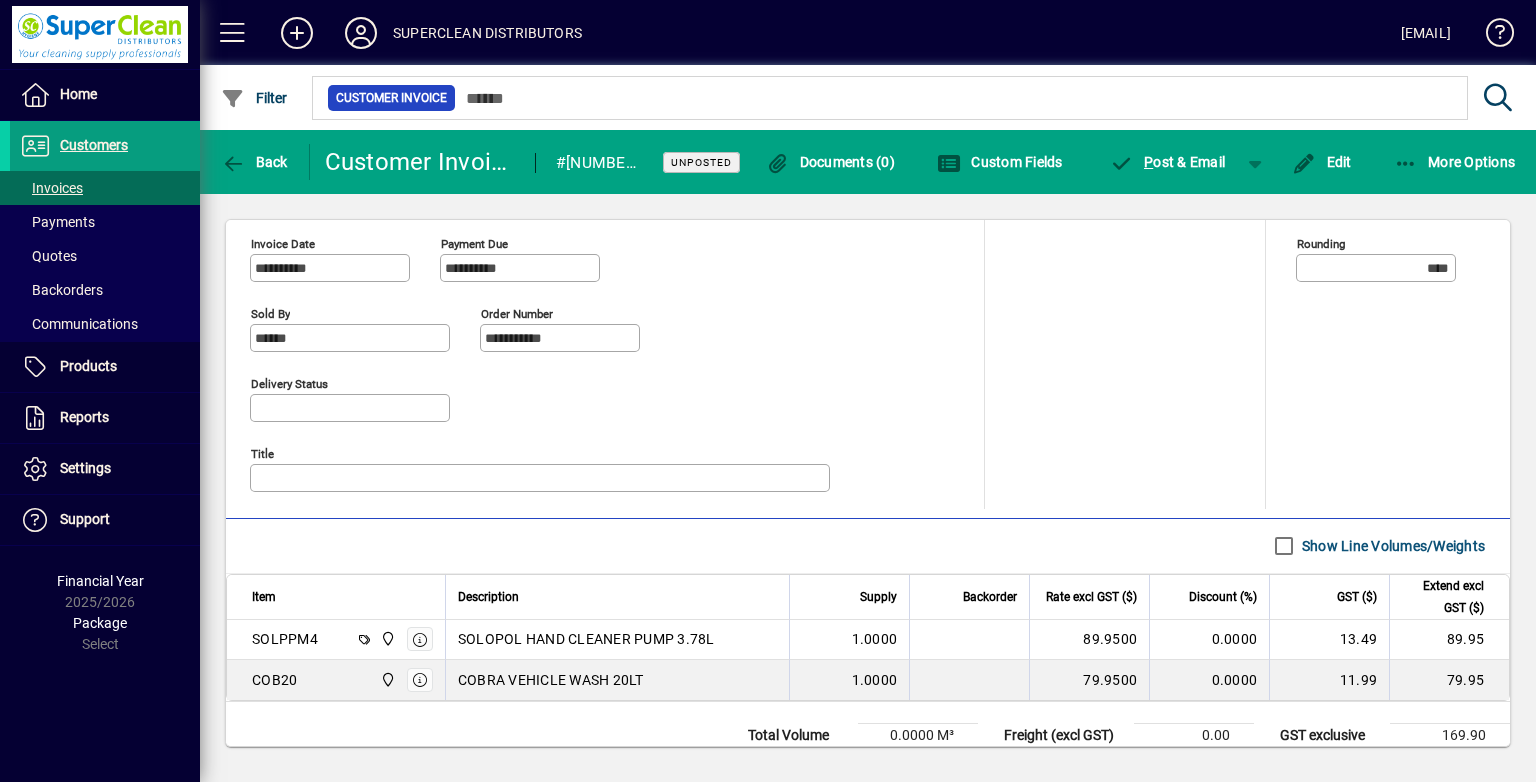 scroll, scrollTop: 891, scrollLeft: 0, axis: vertical 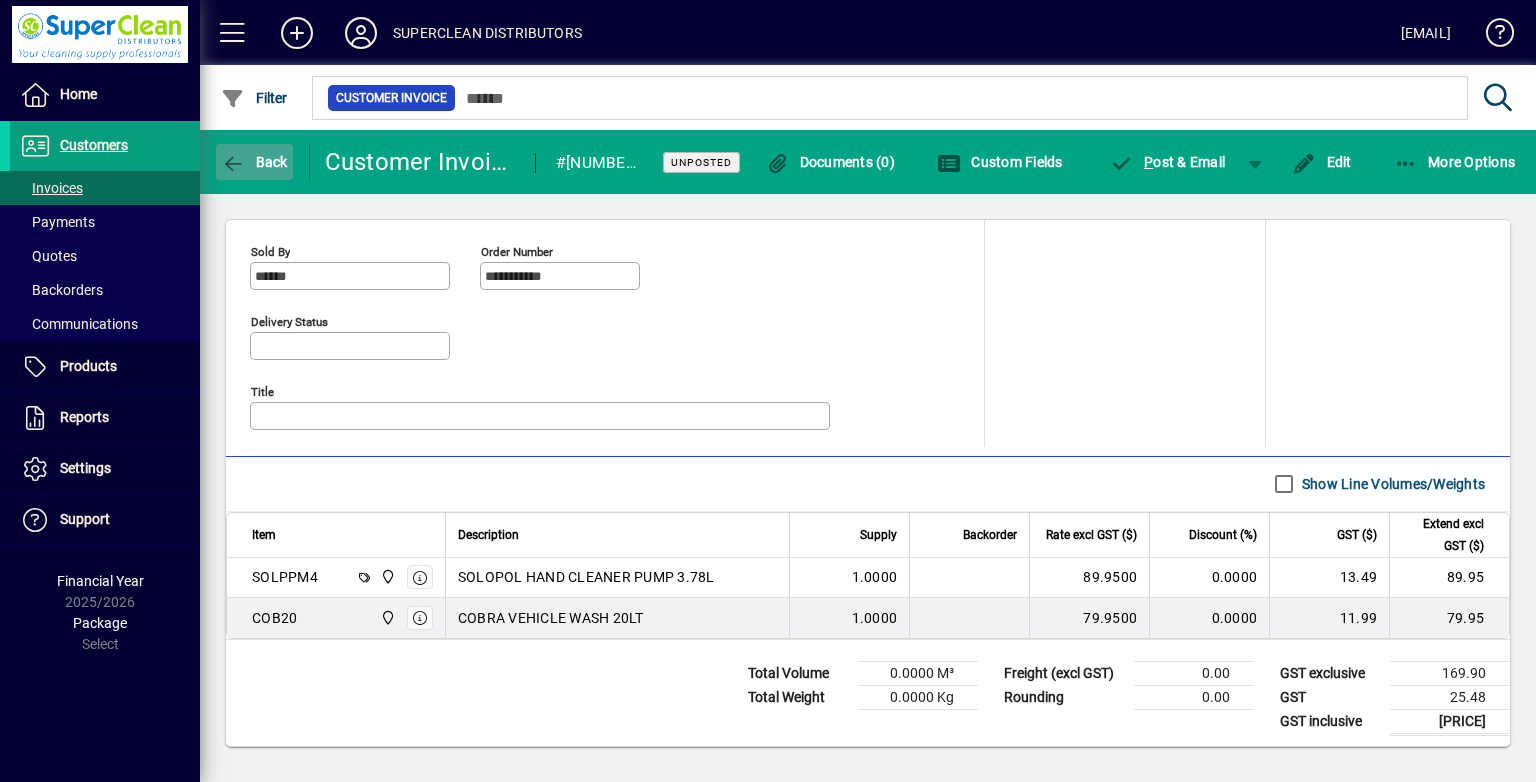 click 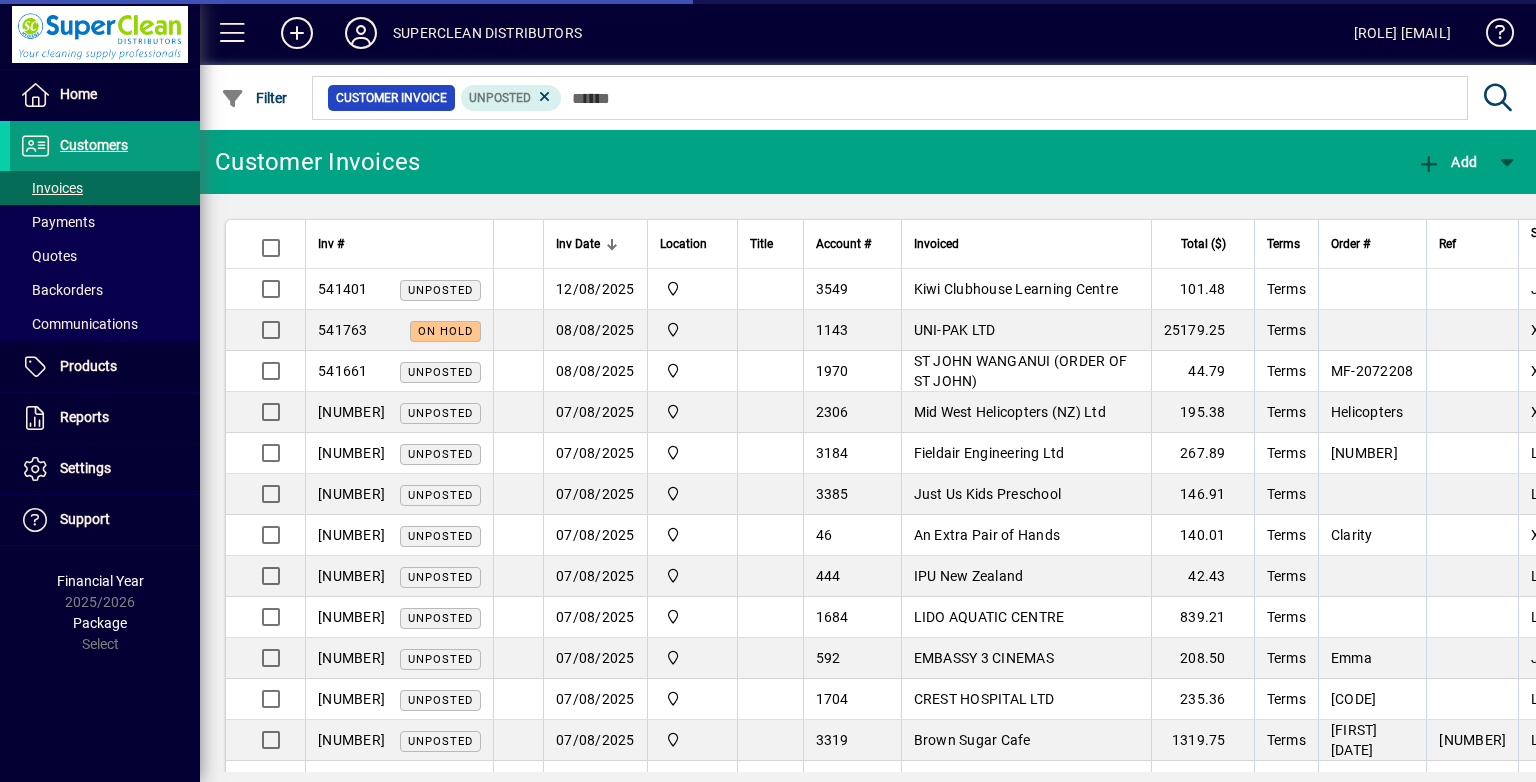 scroll, scrollTop: 0, scrollLeft: 0, axis: both 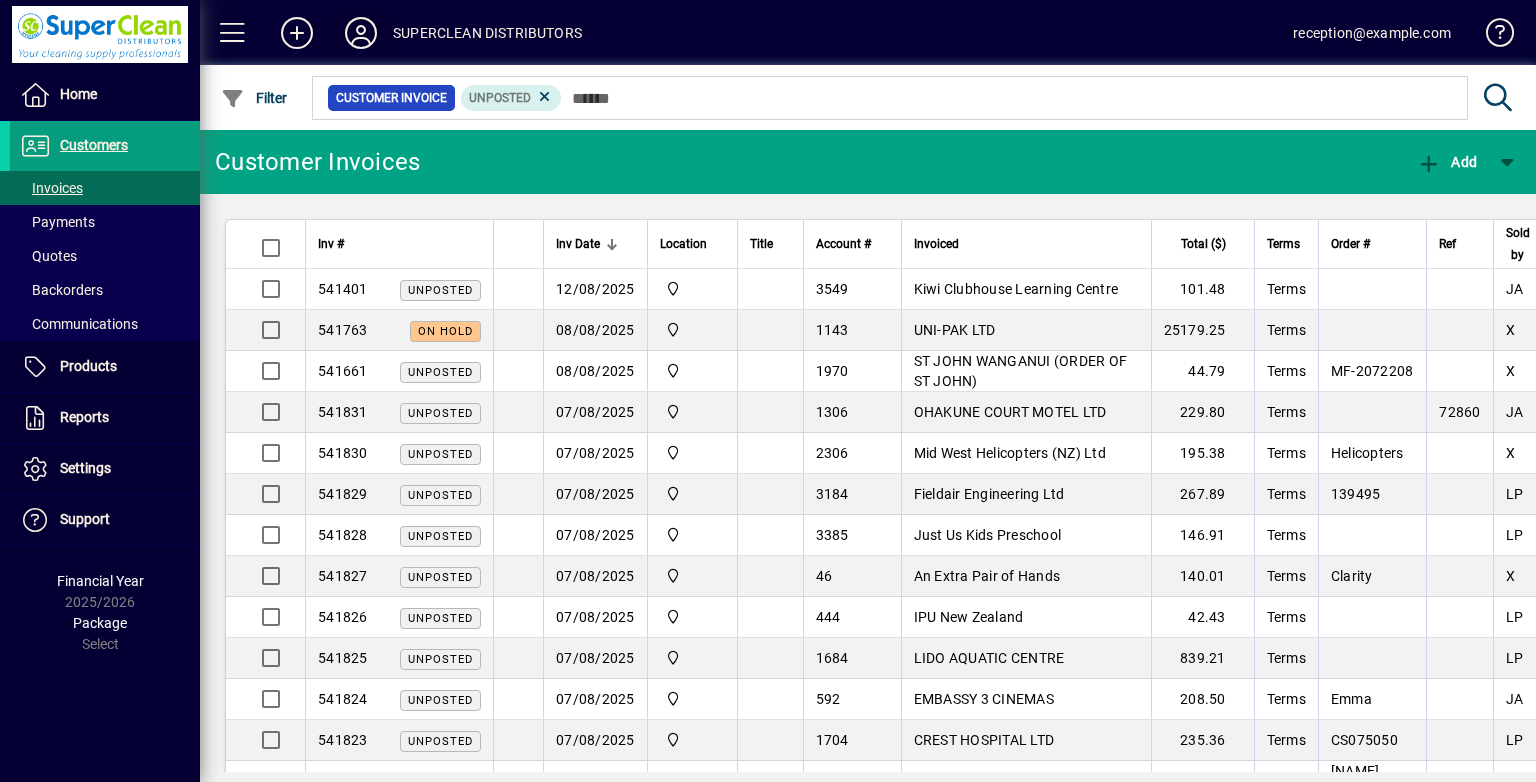 click 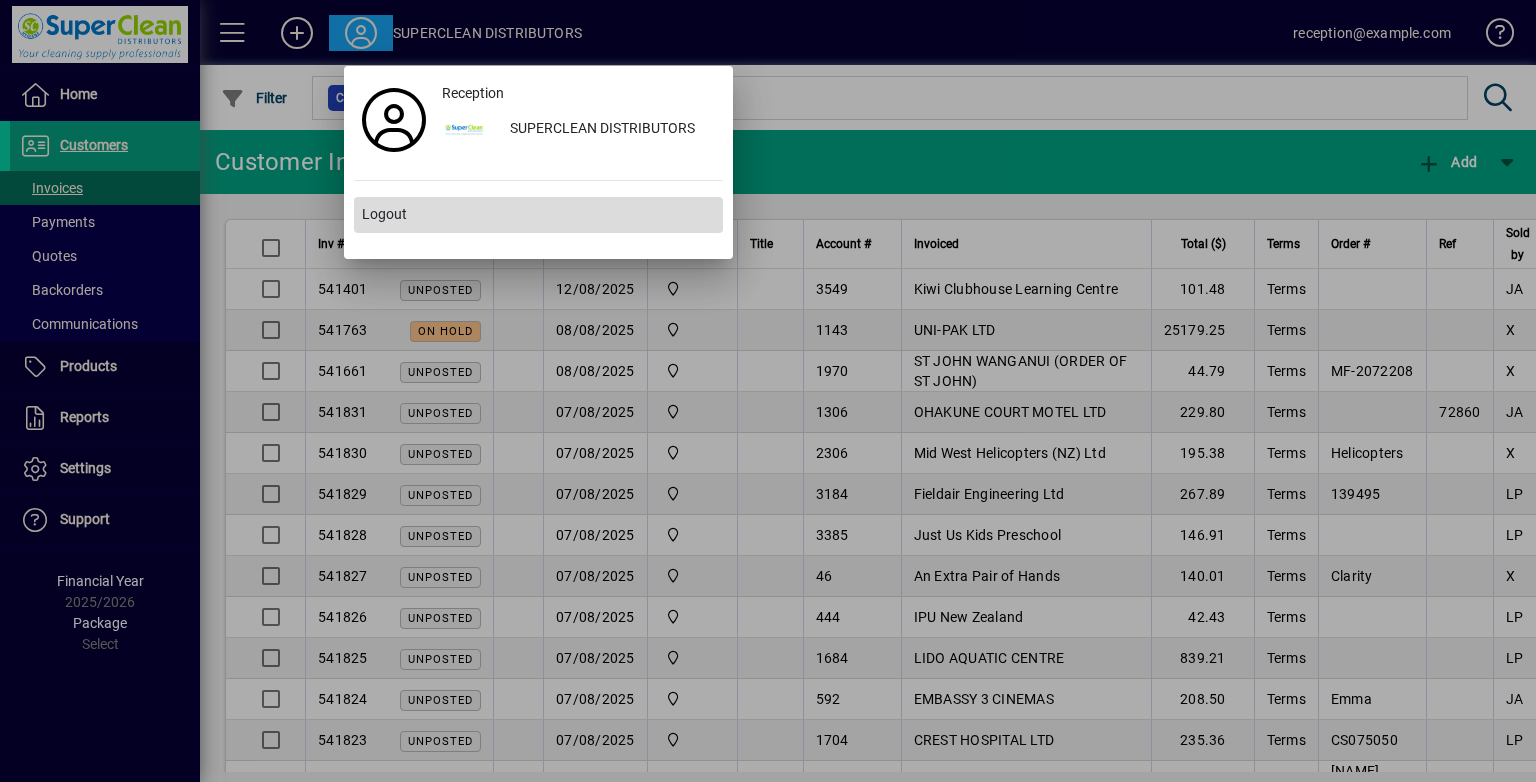 click on "Logout" at bounding box center [384, 214] 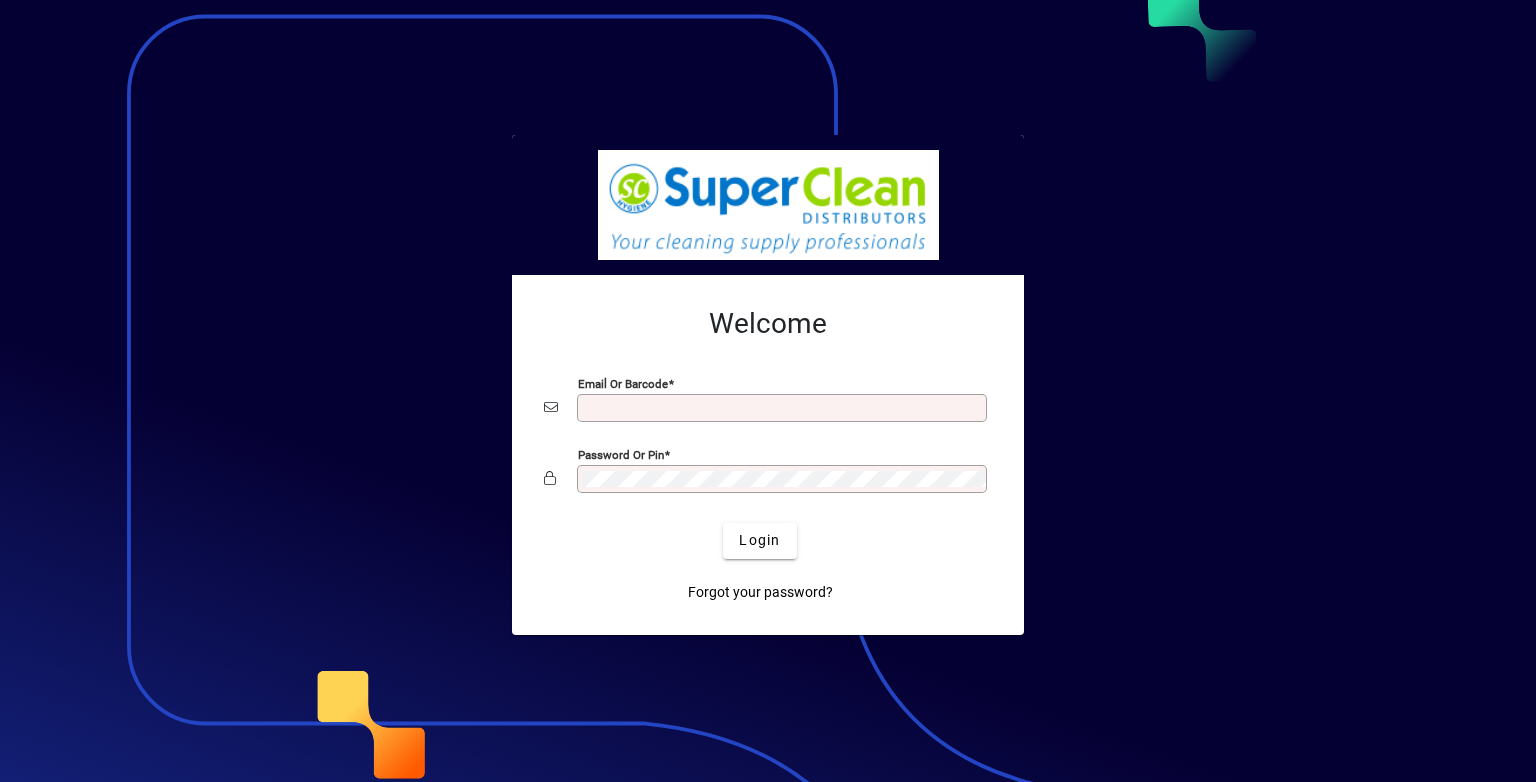 scroll, scrollTop: 0, scrollLeft: 0, axis: both 